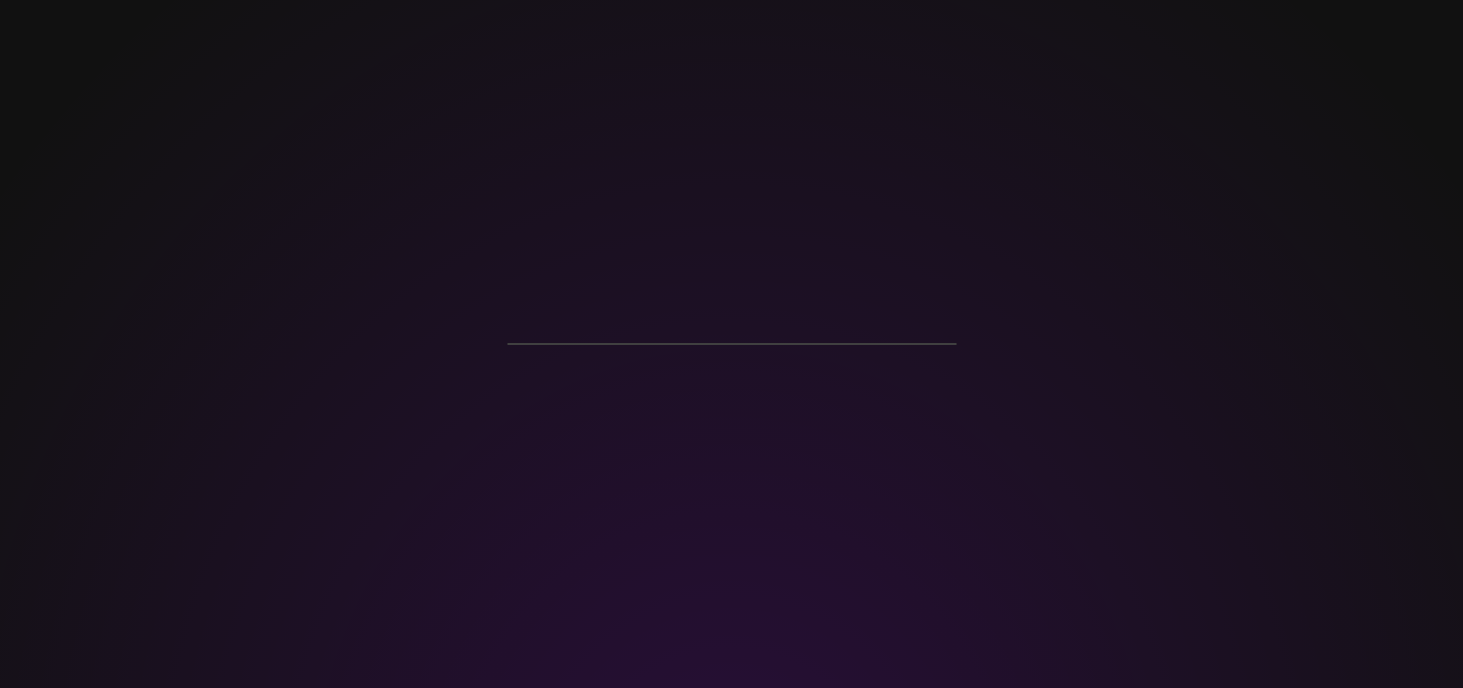 scroll, scrollTop: 0, scrollLeft: 0, axis: both 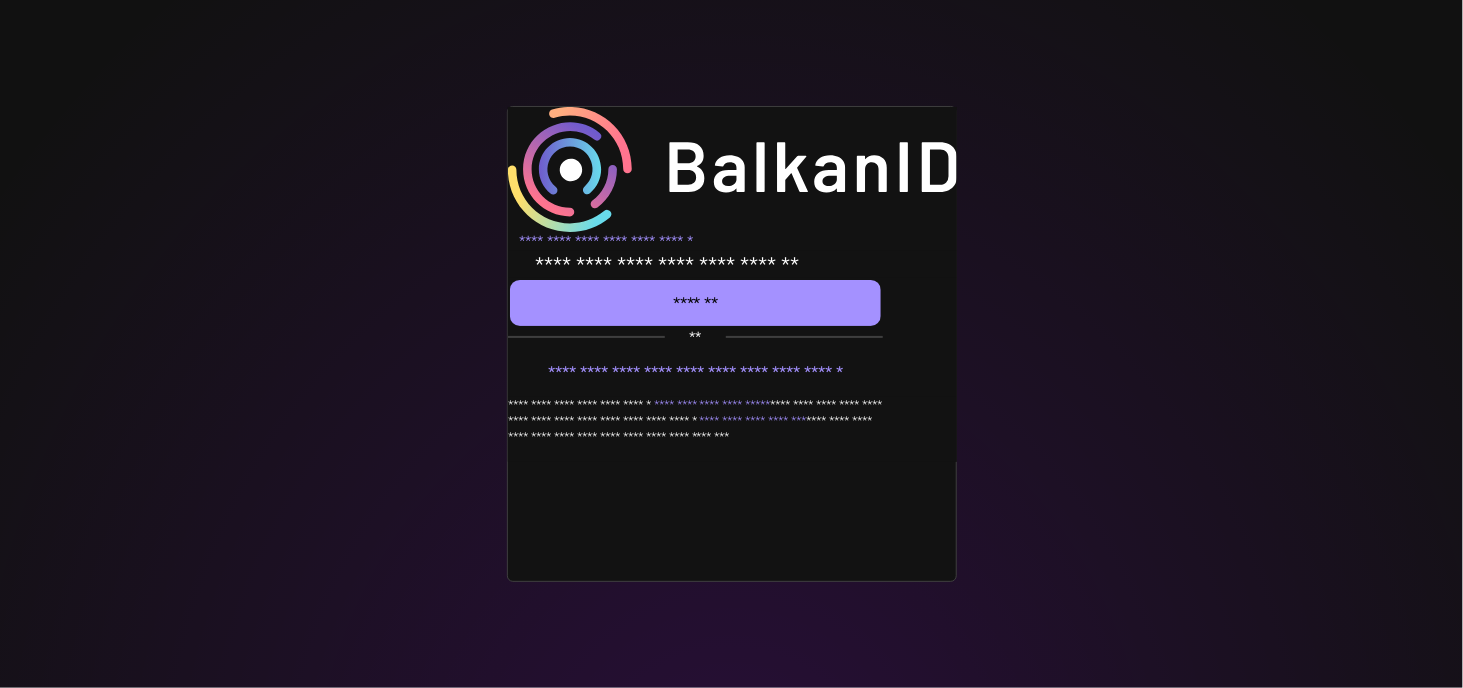 click on "*******" at bounding box center [695, 303] 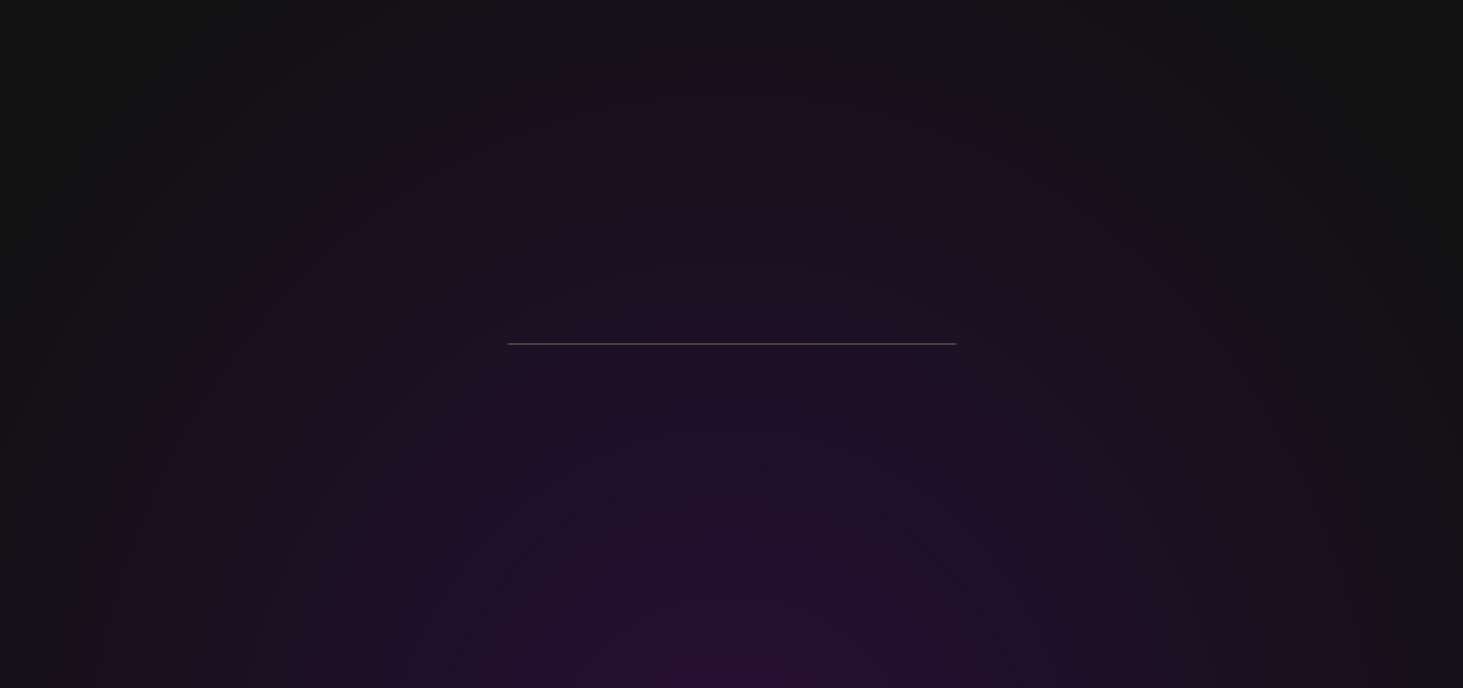 scroll, scrollTop: 0, scrollLeft: 0, axis: both 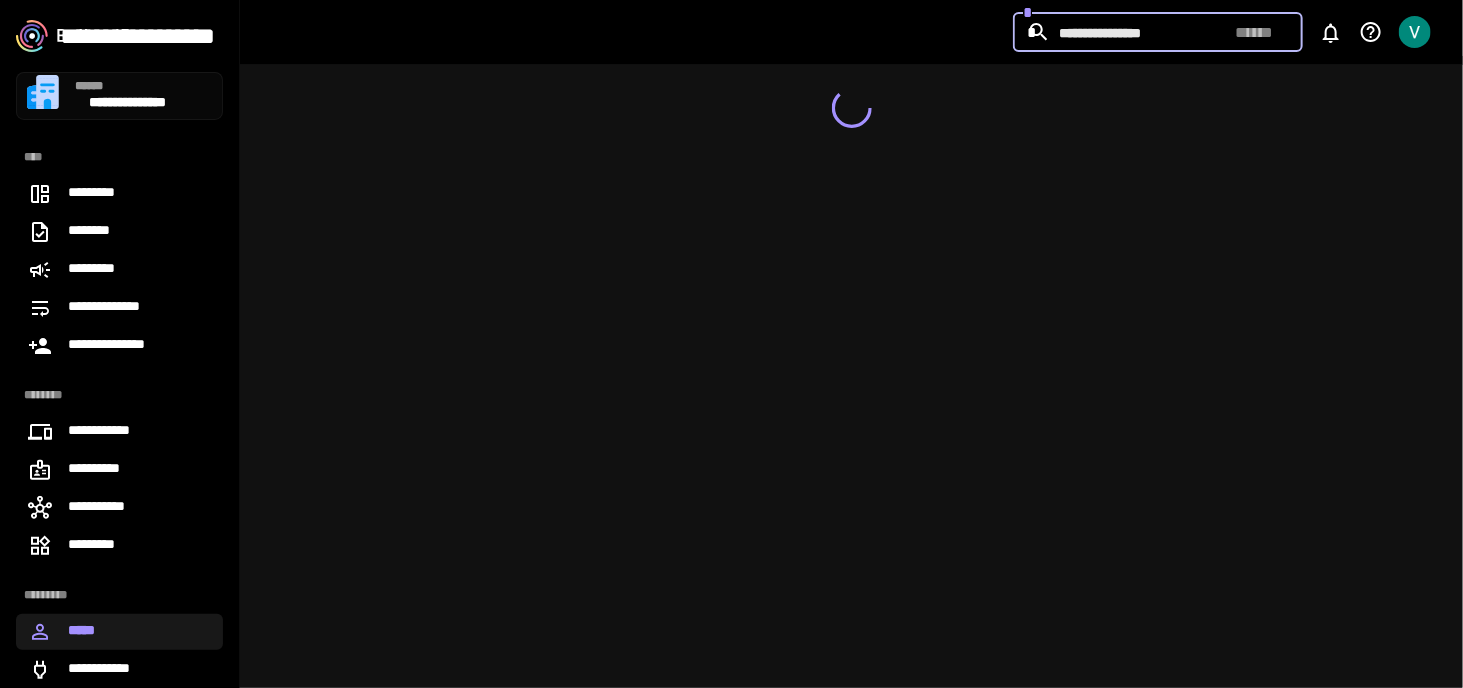 click at bounding box center [1139, 32] 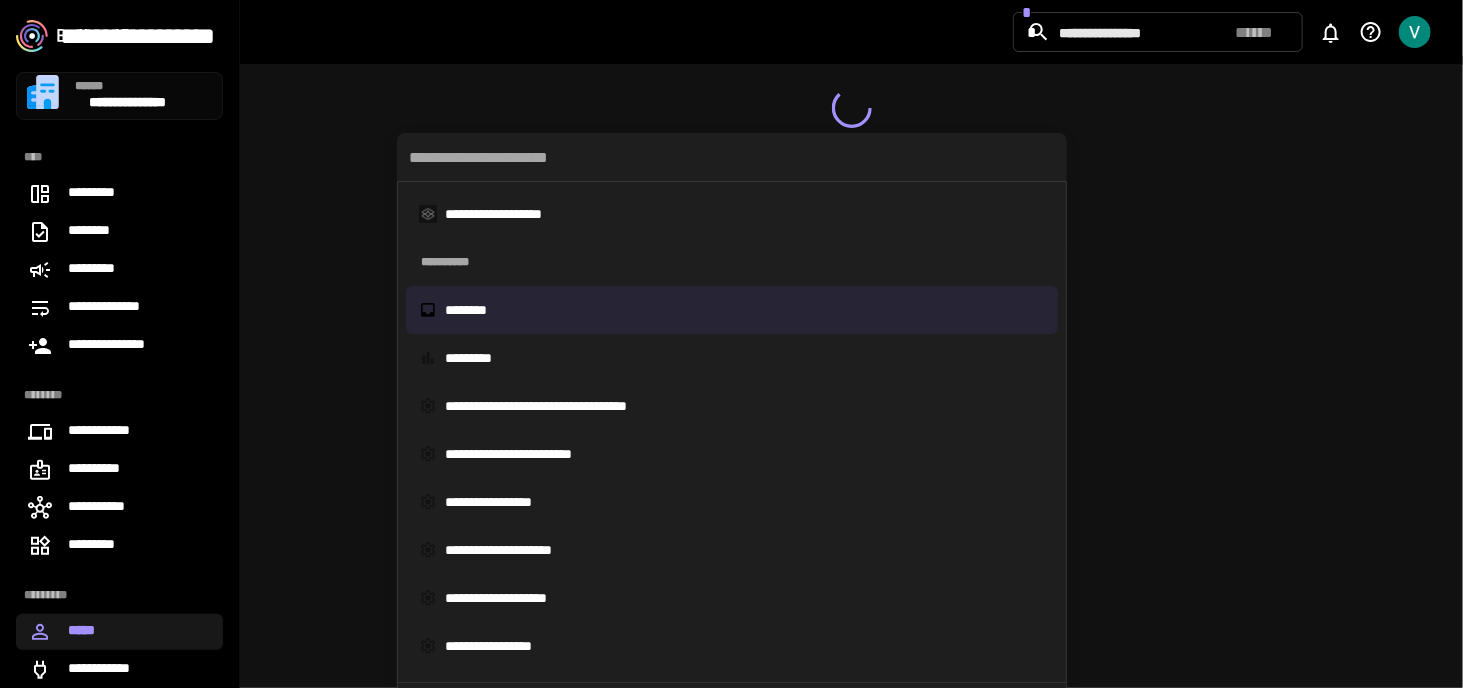 type on "**********" 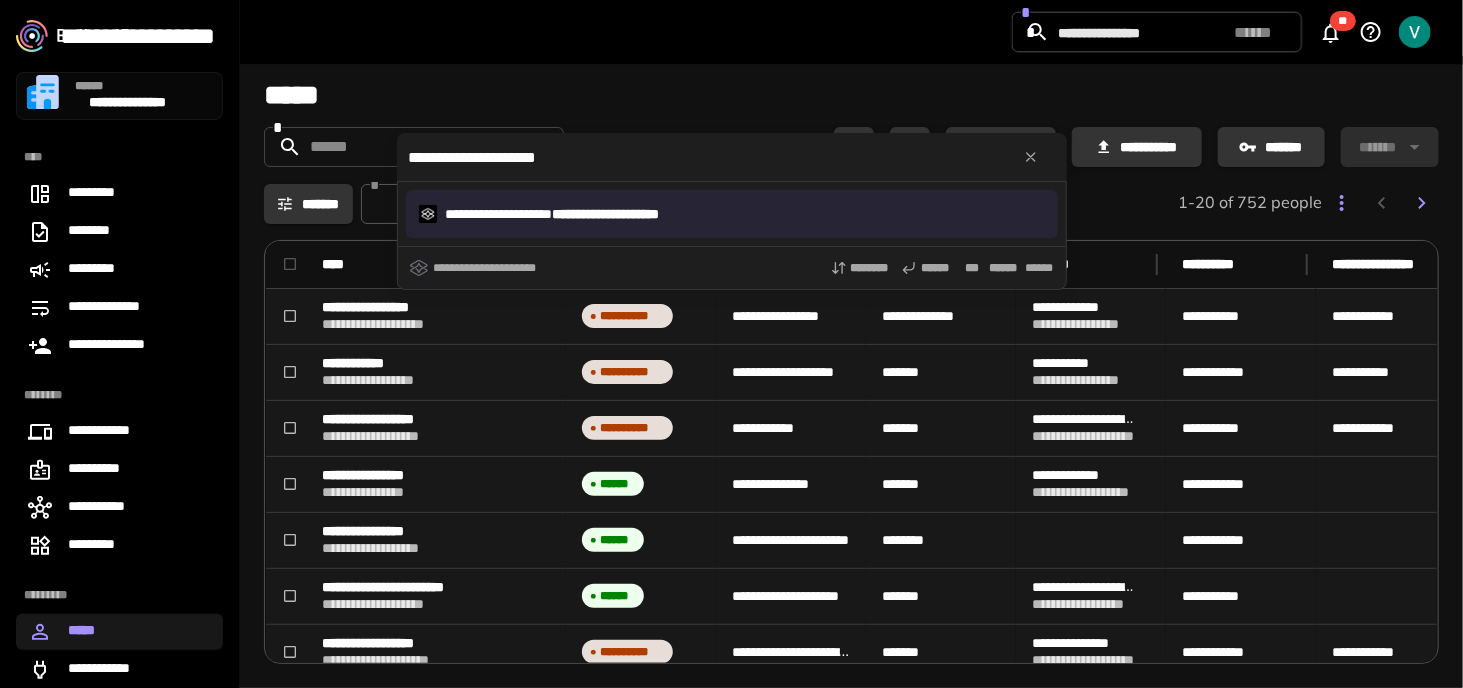 type 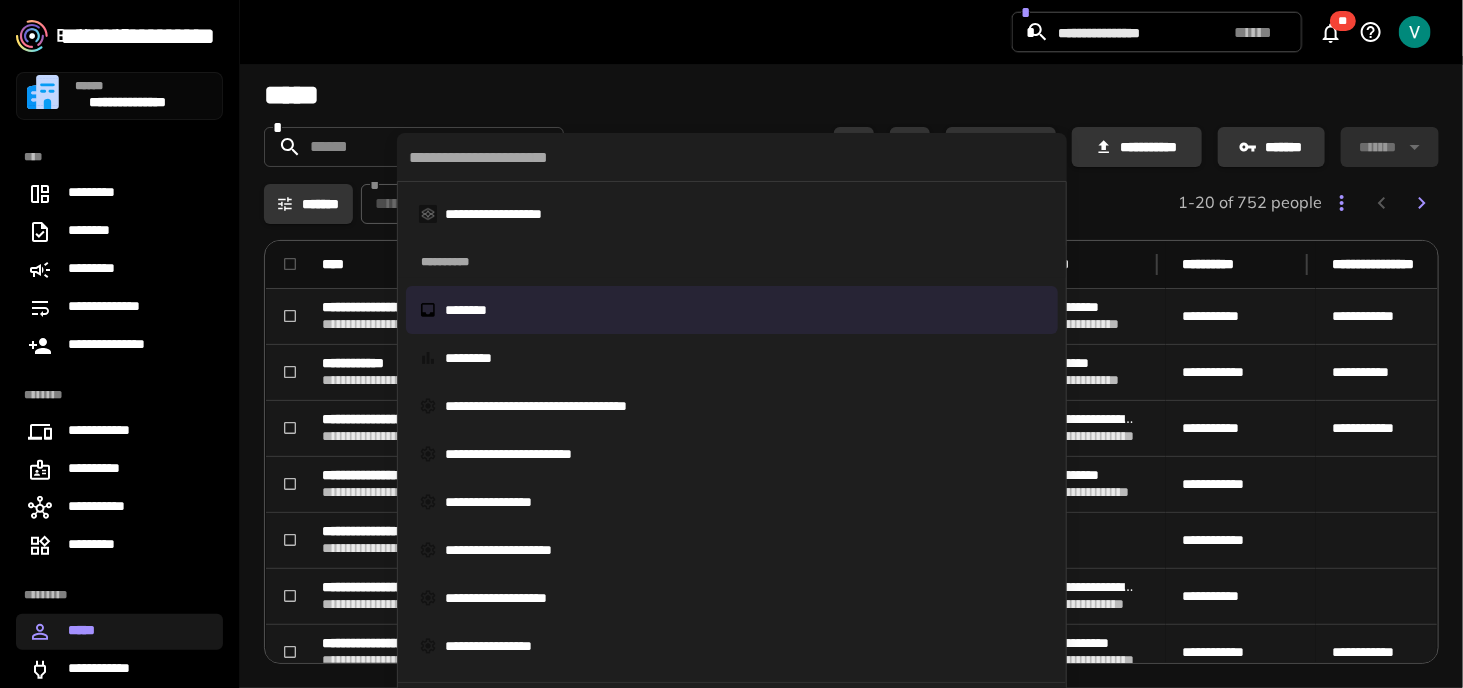 click on "**********" at bounding box center (731, 344) 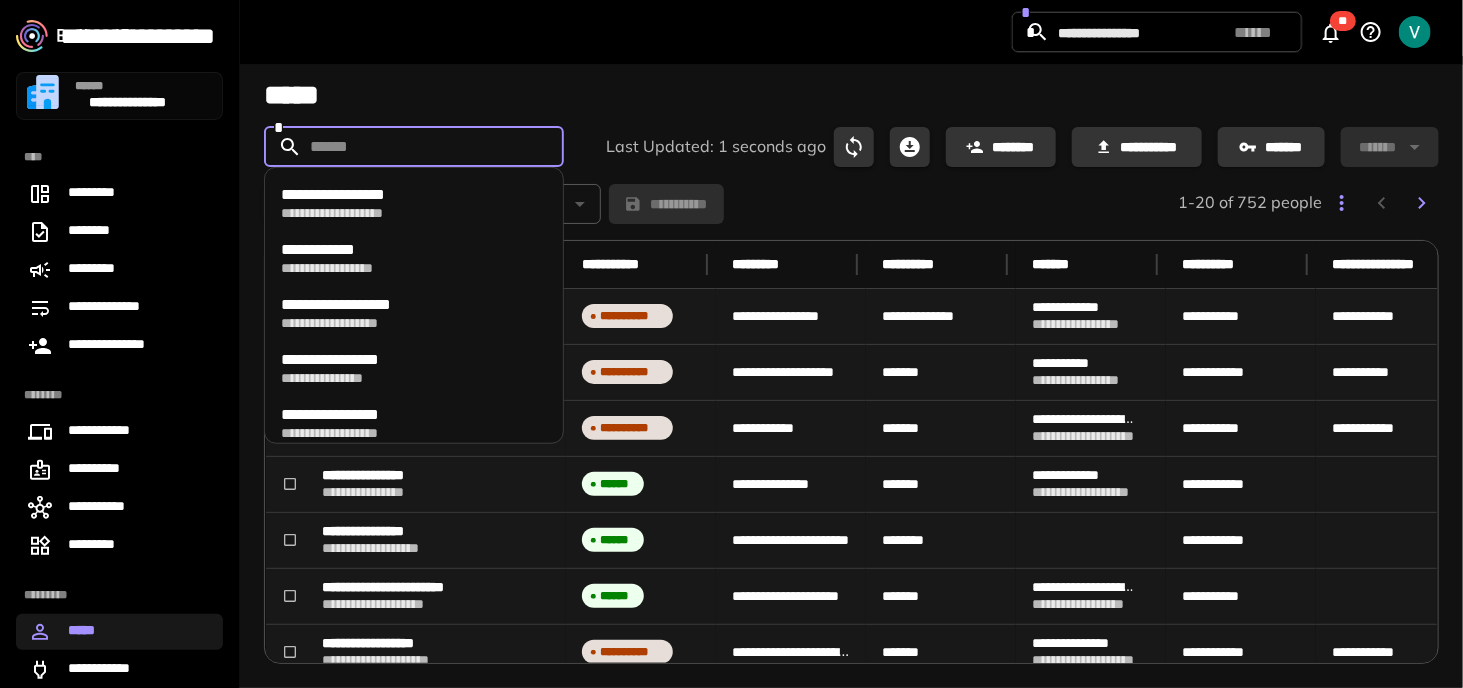 click at bounding box center (413, 147) 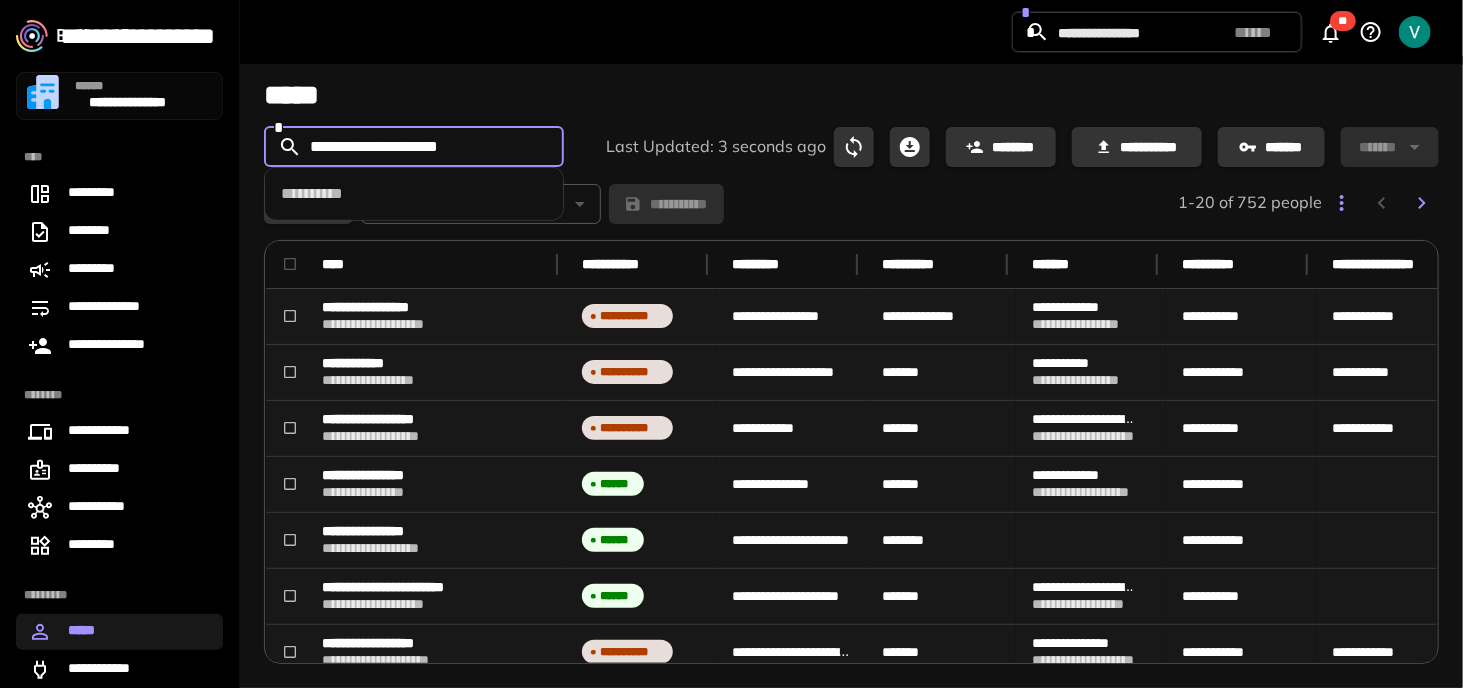 type on "**********" 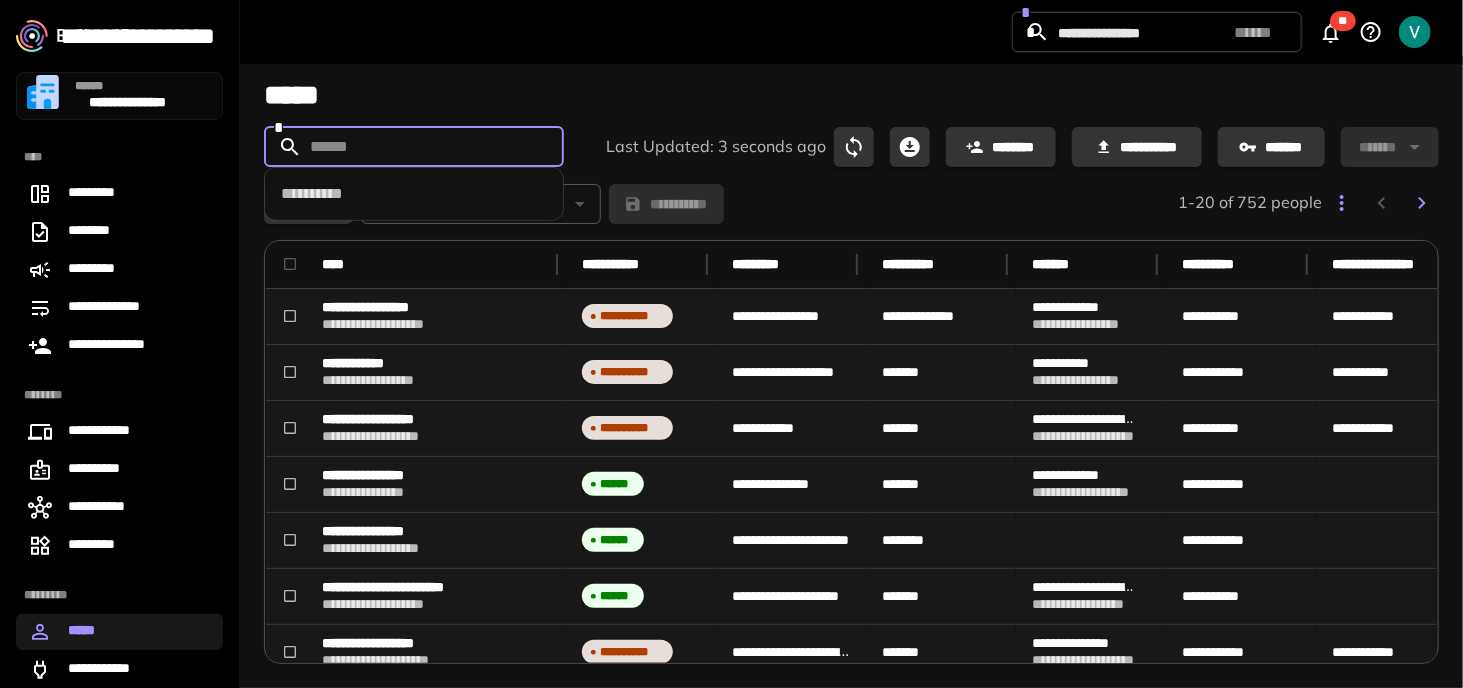 click on "*****" at bounding box center [851, 95] 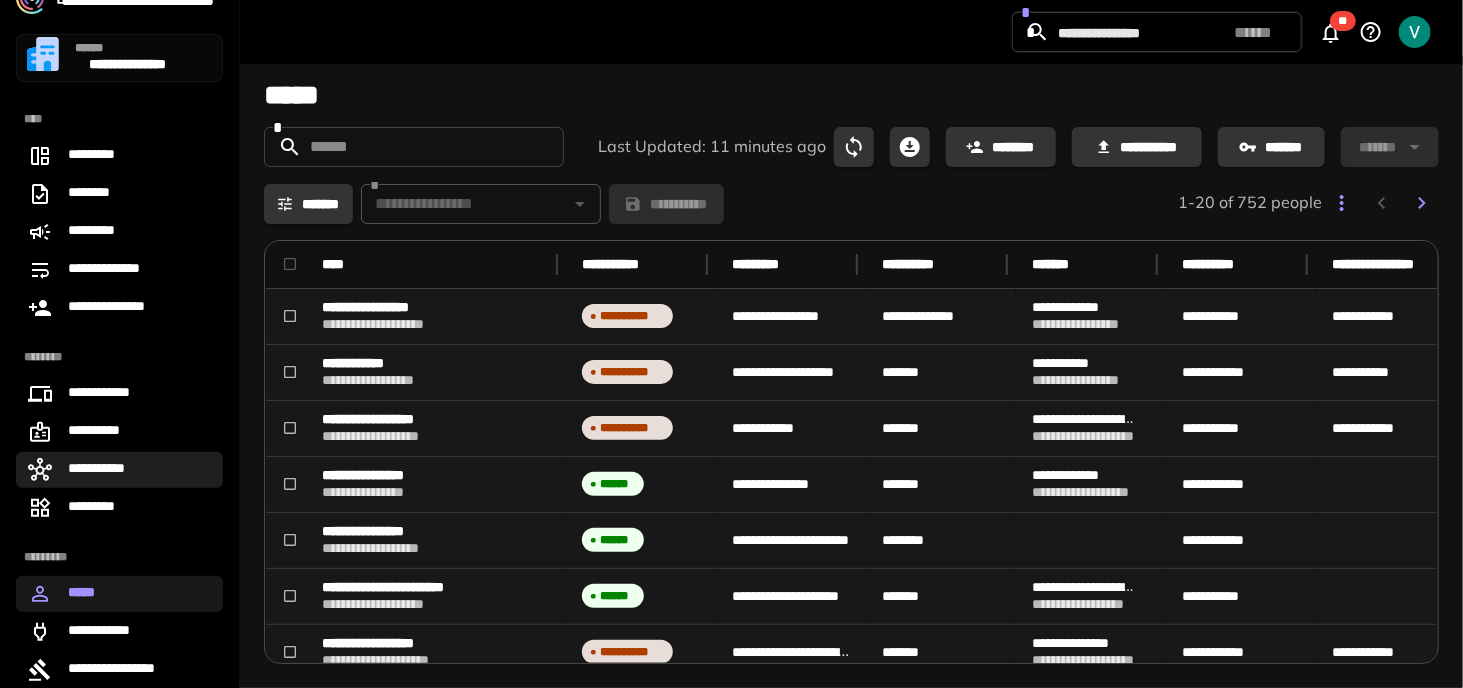 scroll, scrollTop: 114, scrollLeft: 0, axis: vertical 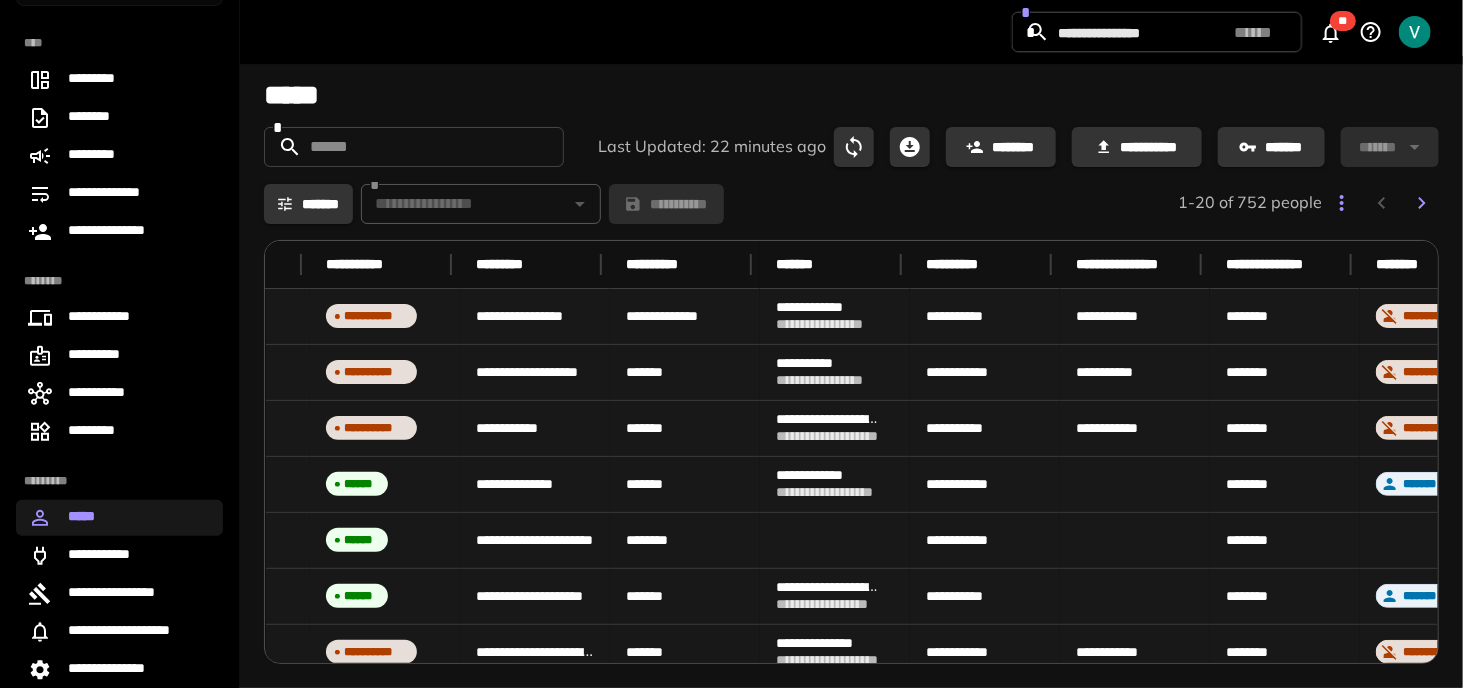 drag, startPoint x: 750, startPoint y: 442, endPoint x: 869, endPoint y: 433, distance: 119.33985 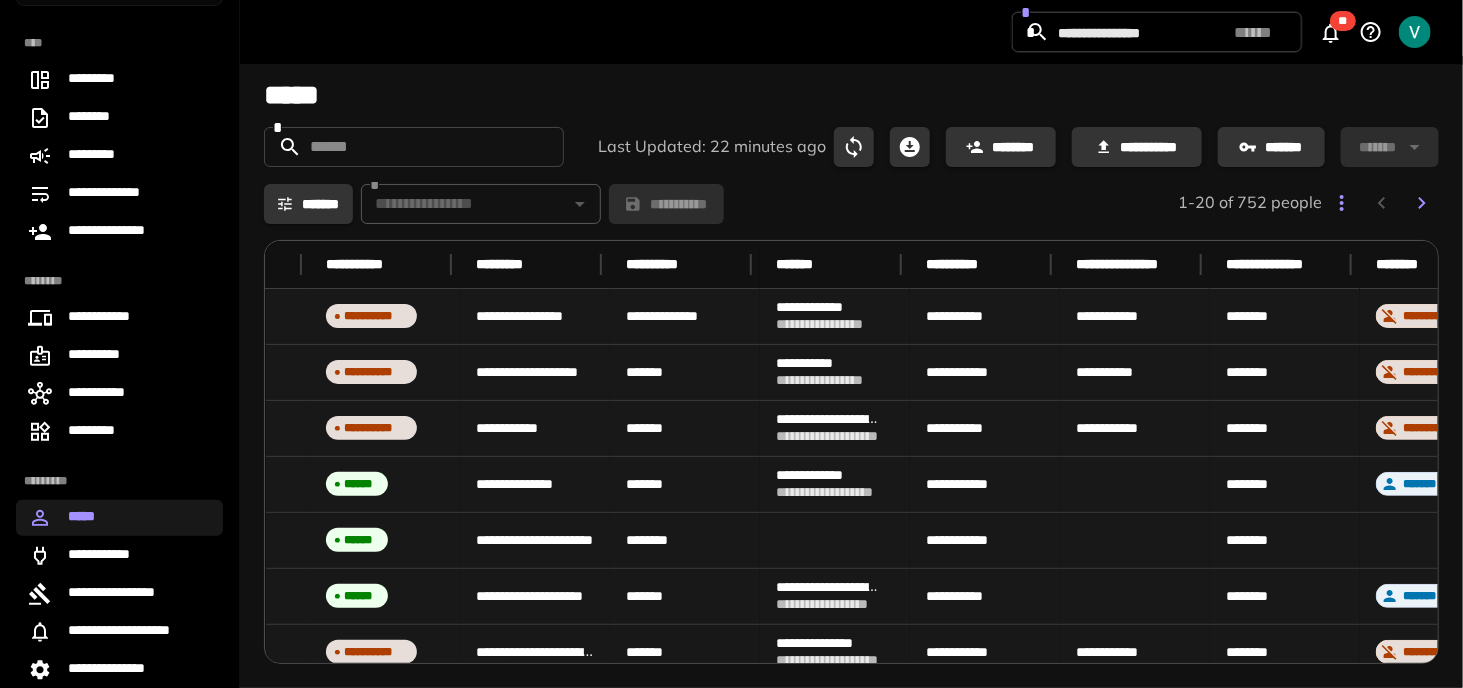 scroll, scrollTop: 0, scrollLeft: 261, axis: horizontal 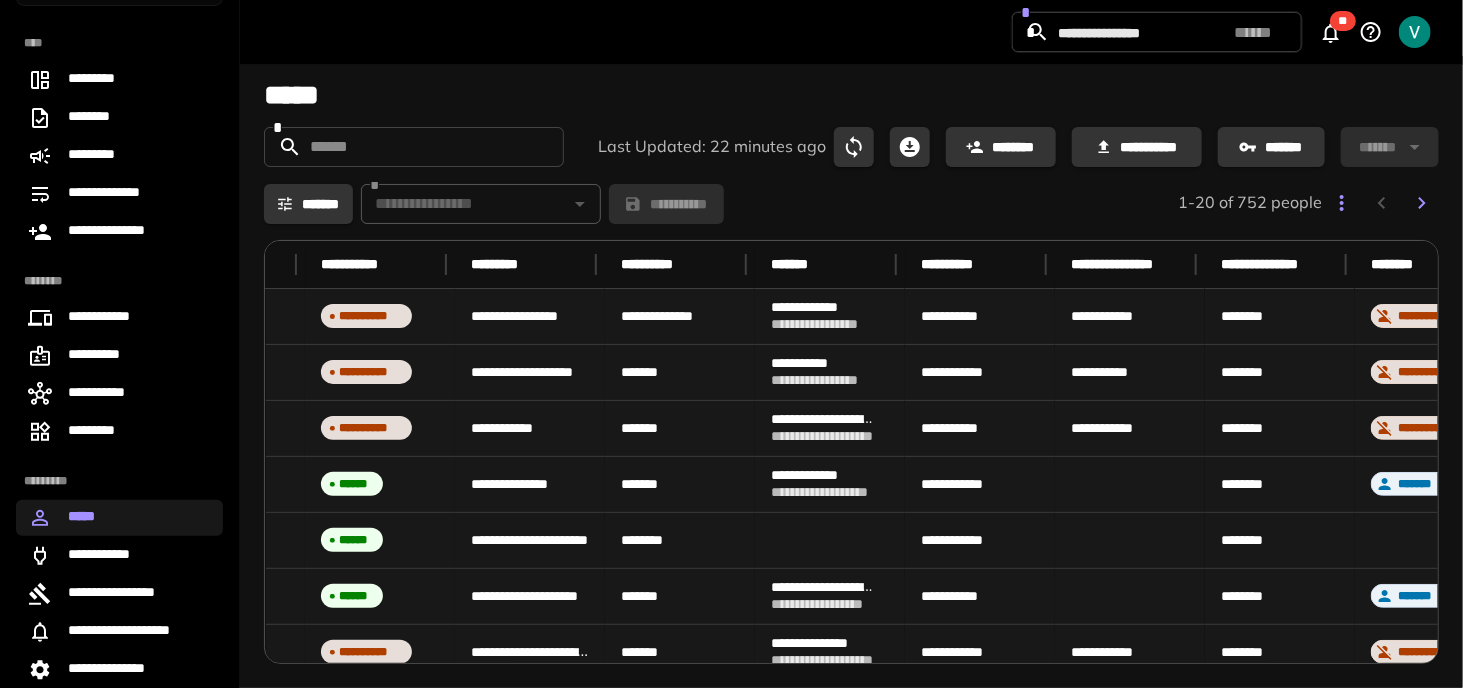 drag, startPoint x: 585, startPoint y: 548, endPoint x: 463, endPoint y: 548, distance: 122 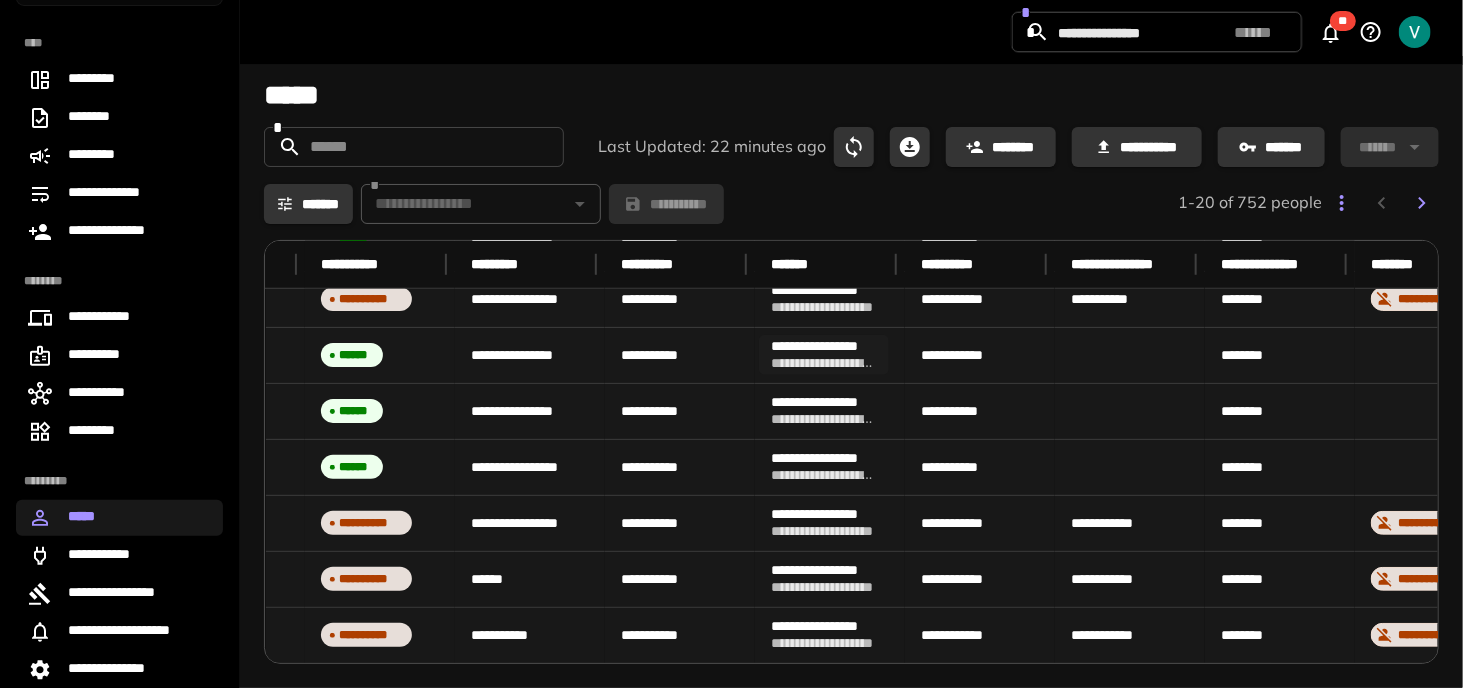 scroll, scrollTop: 760, scrollLeft: 261, axis: both 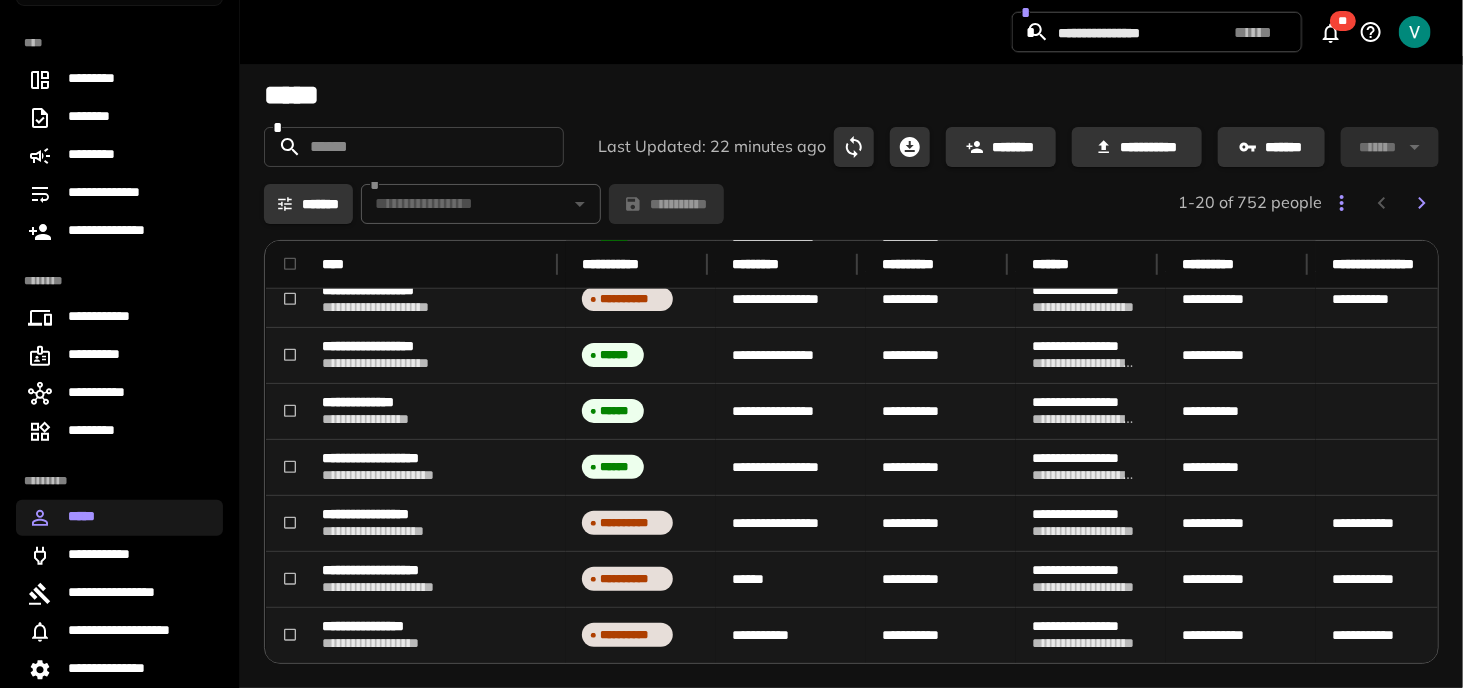 drag, startPoint x: 698, startPoint y: 521, endPoint x: 584, endPoint y: 521, distance: 114 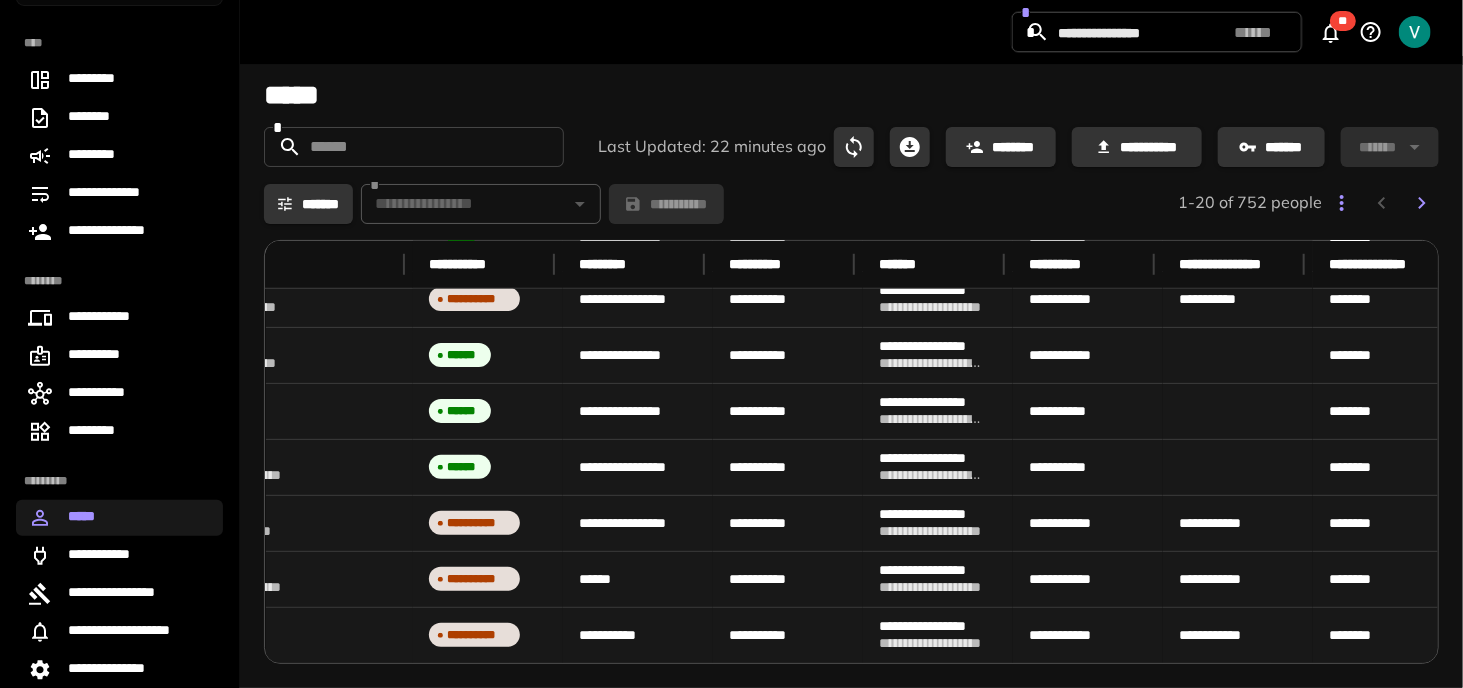drag, startPoint x: 584, startPoint y: 521, endPoint x: 743, endPoint y: 522, distance: 159.00314 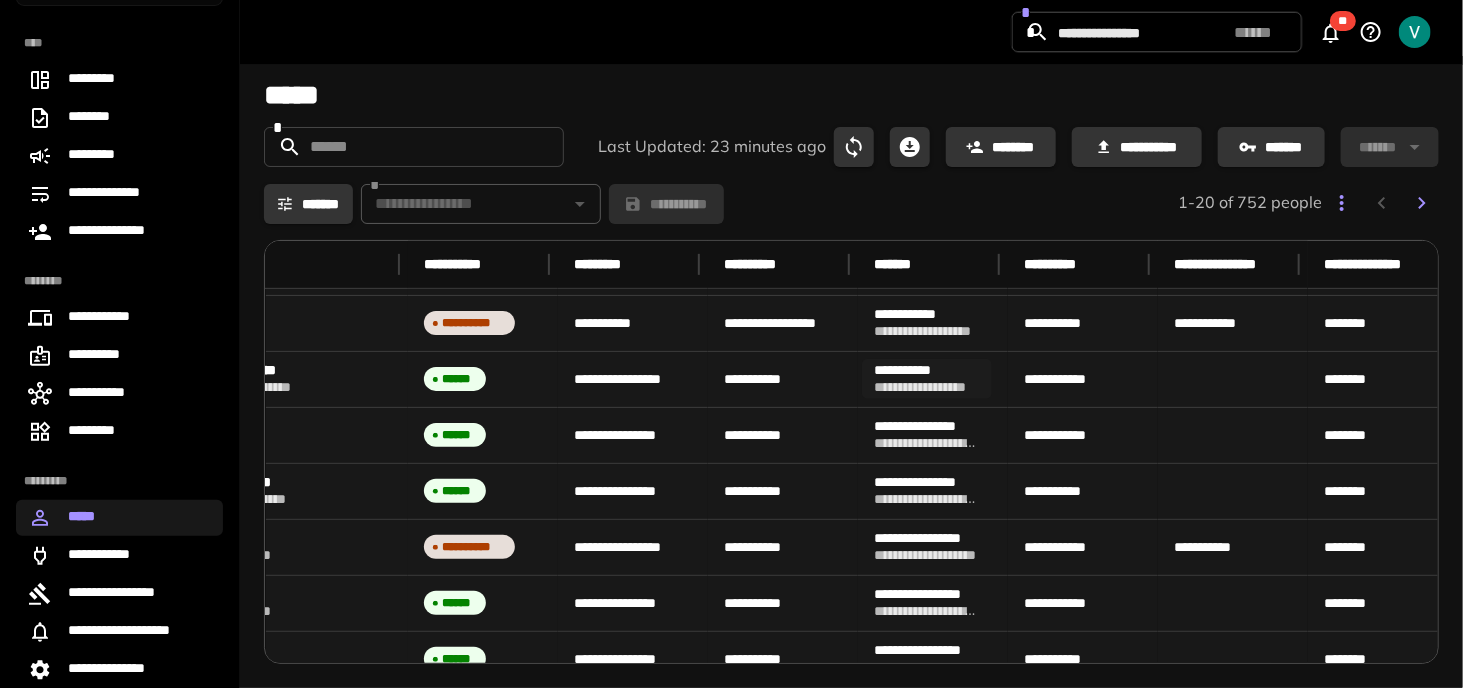 scroll, scrollTop: 500, scrollLeft: 158, axis: both 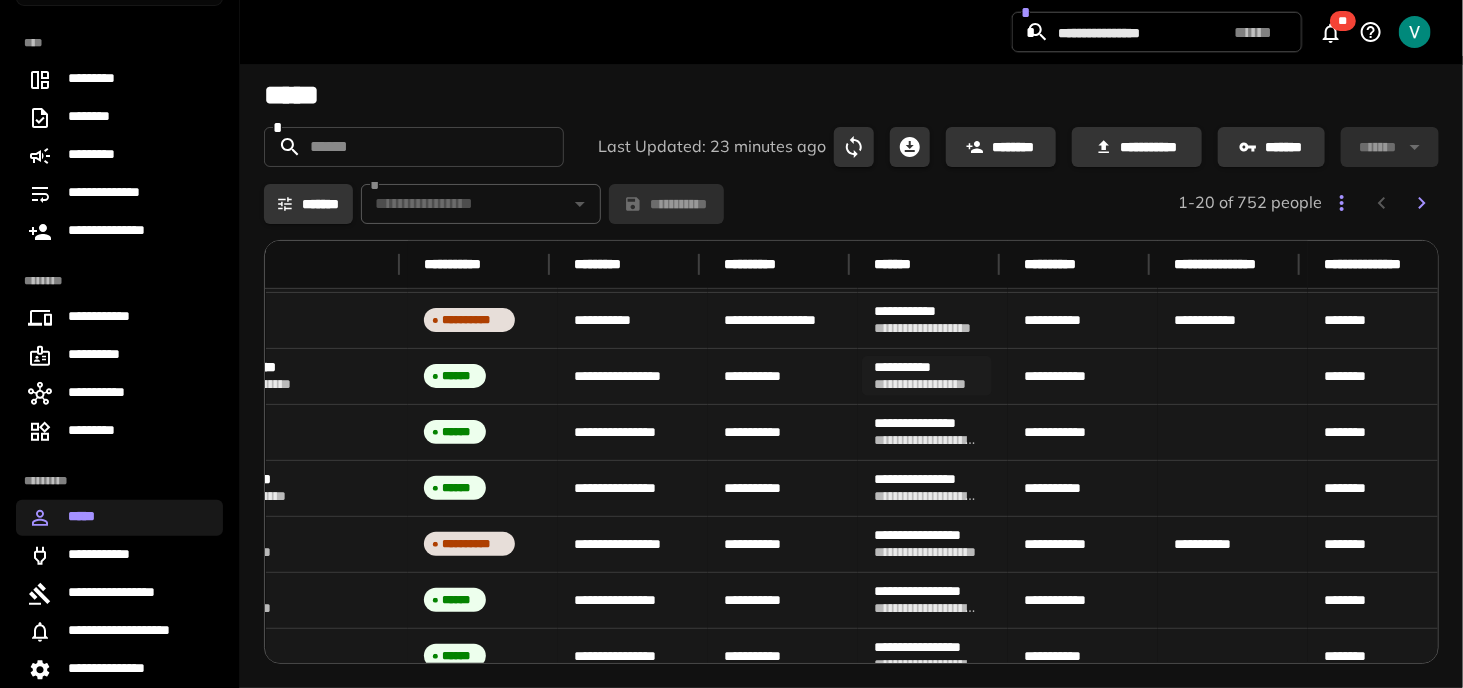 click on "**********" at bounding box center [927, 535] 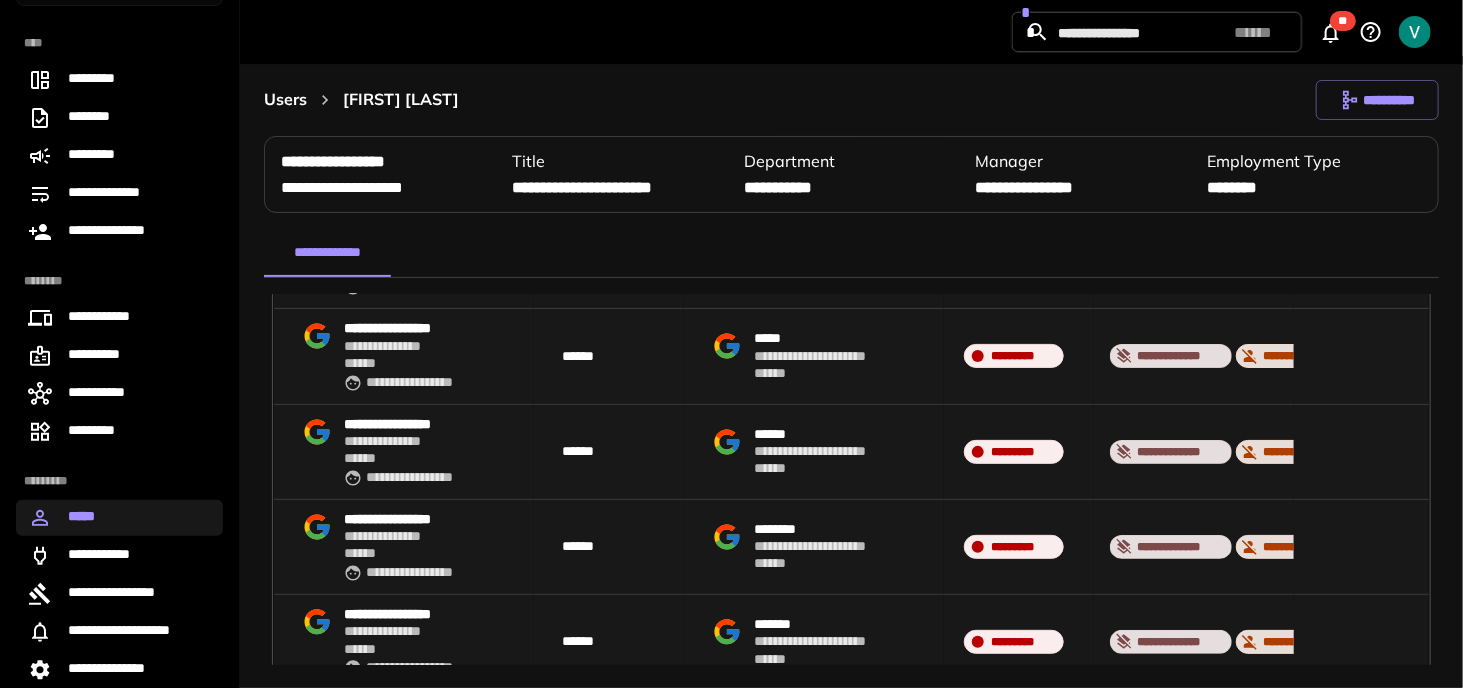 scroll, scrollTop: 0, scrollLeft: 0, axis: both 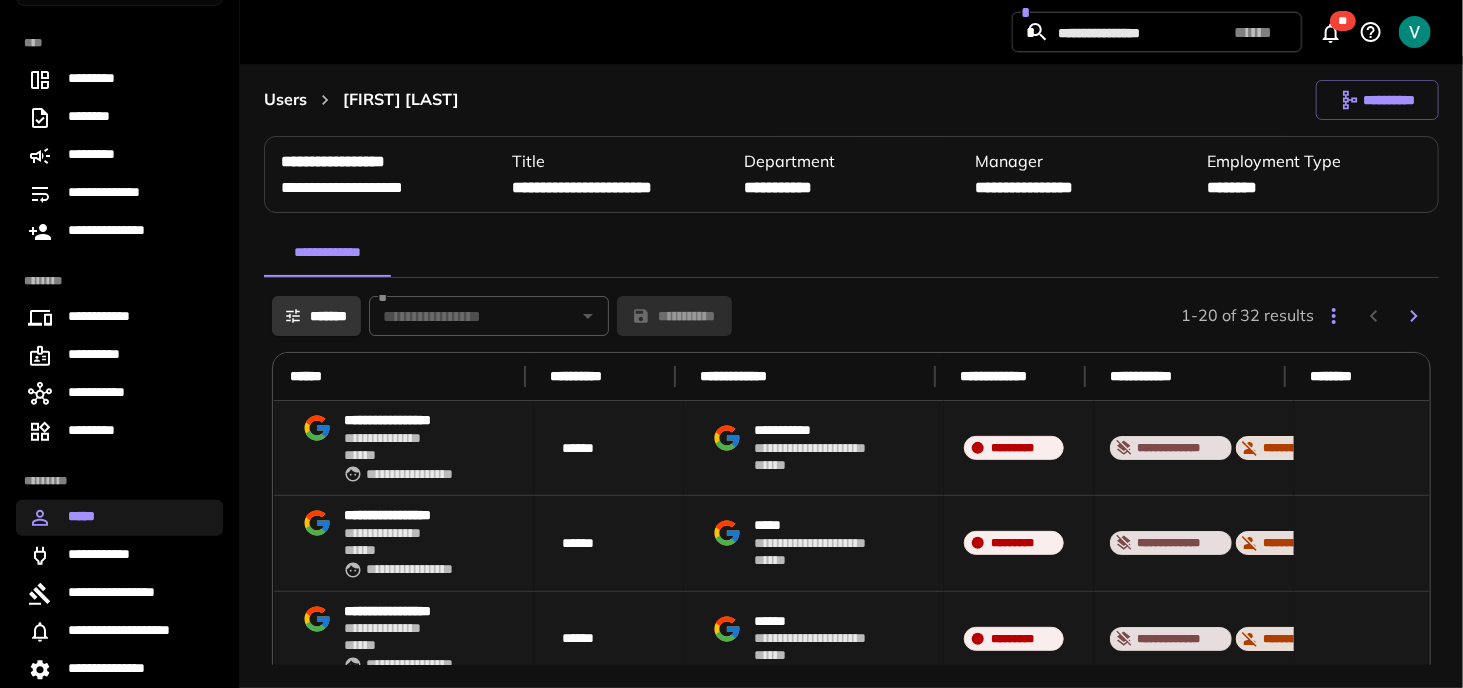 click on "**********" at bounding box center [1377, 100] 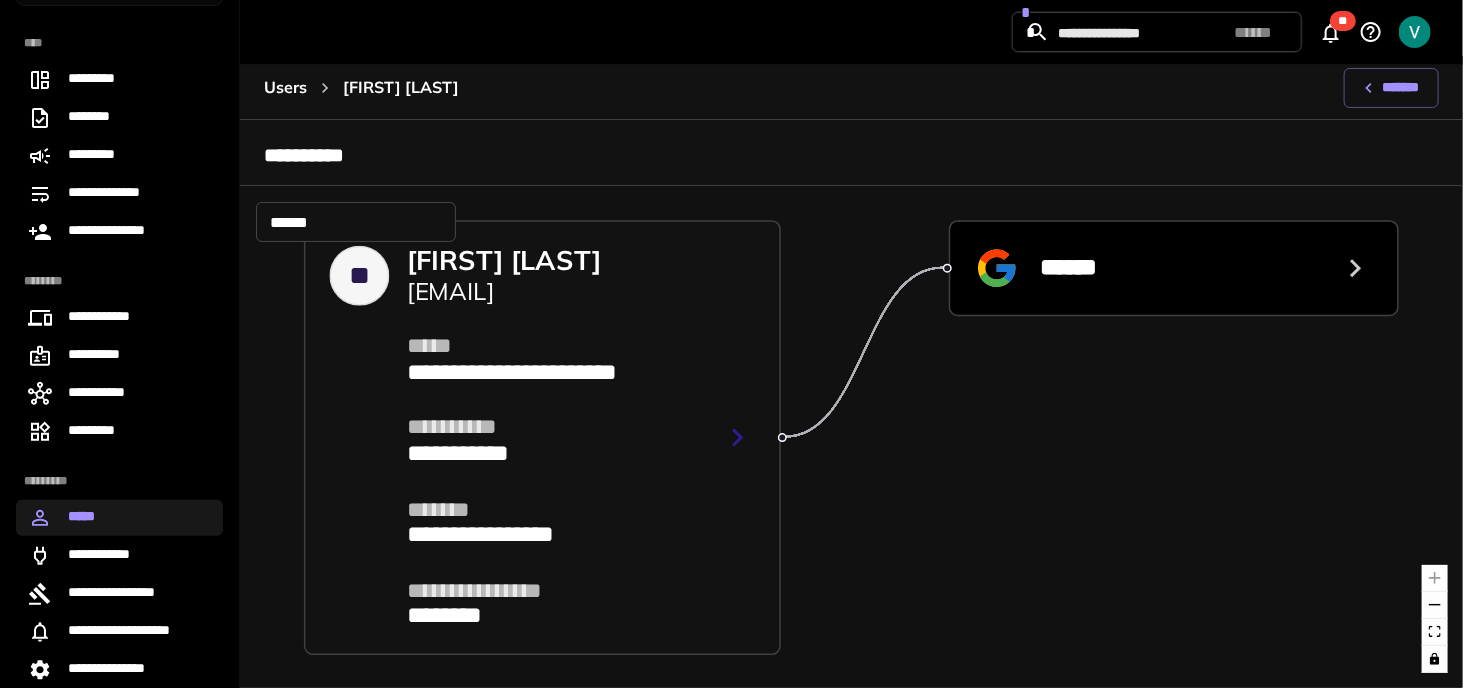 click on "users" at bounding box center (285, 88) 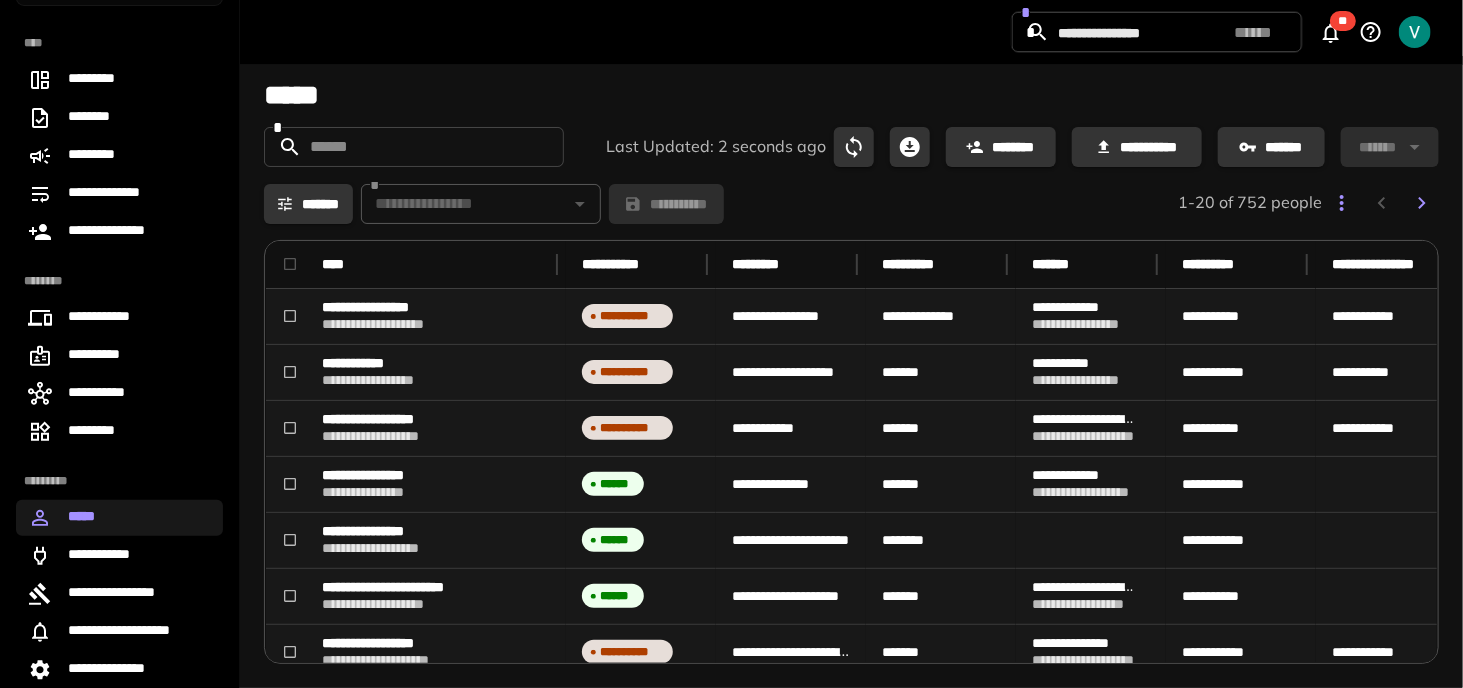 click 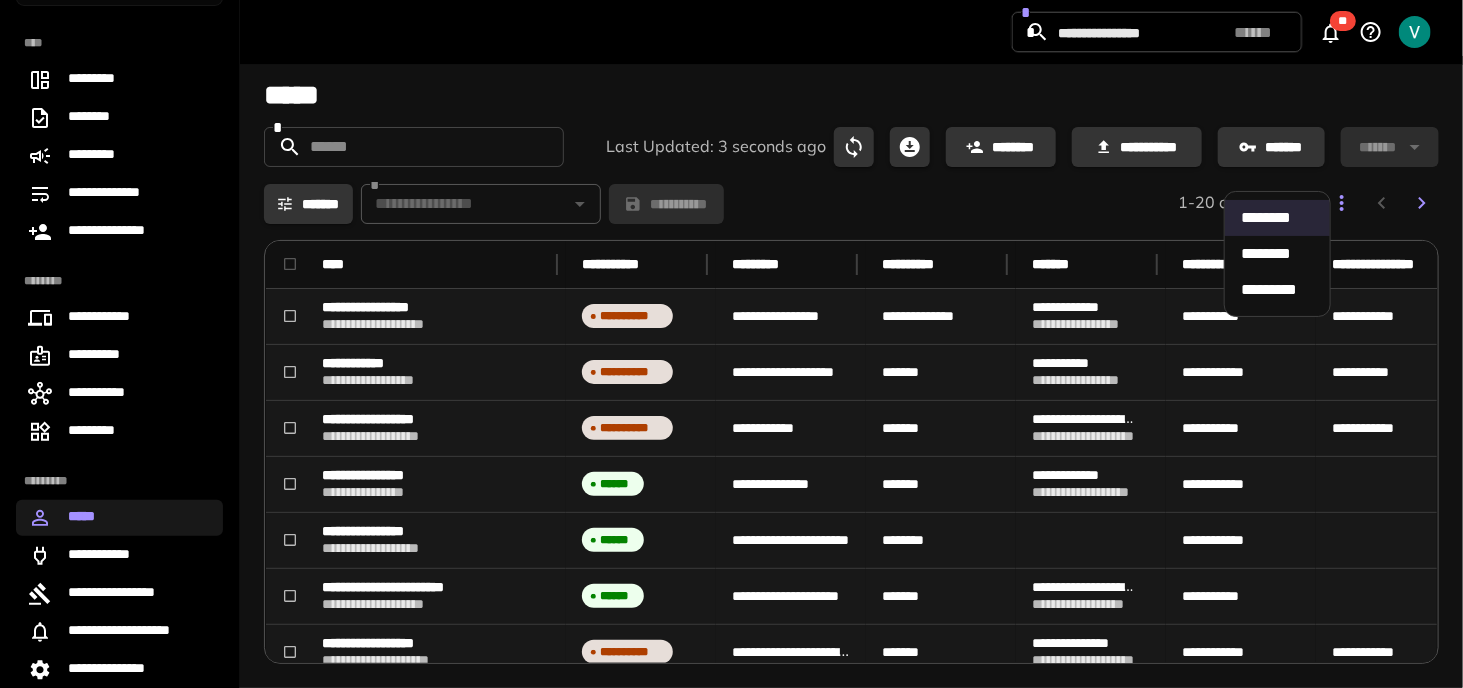 click at bounding box center [731, 344] 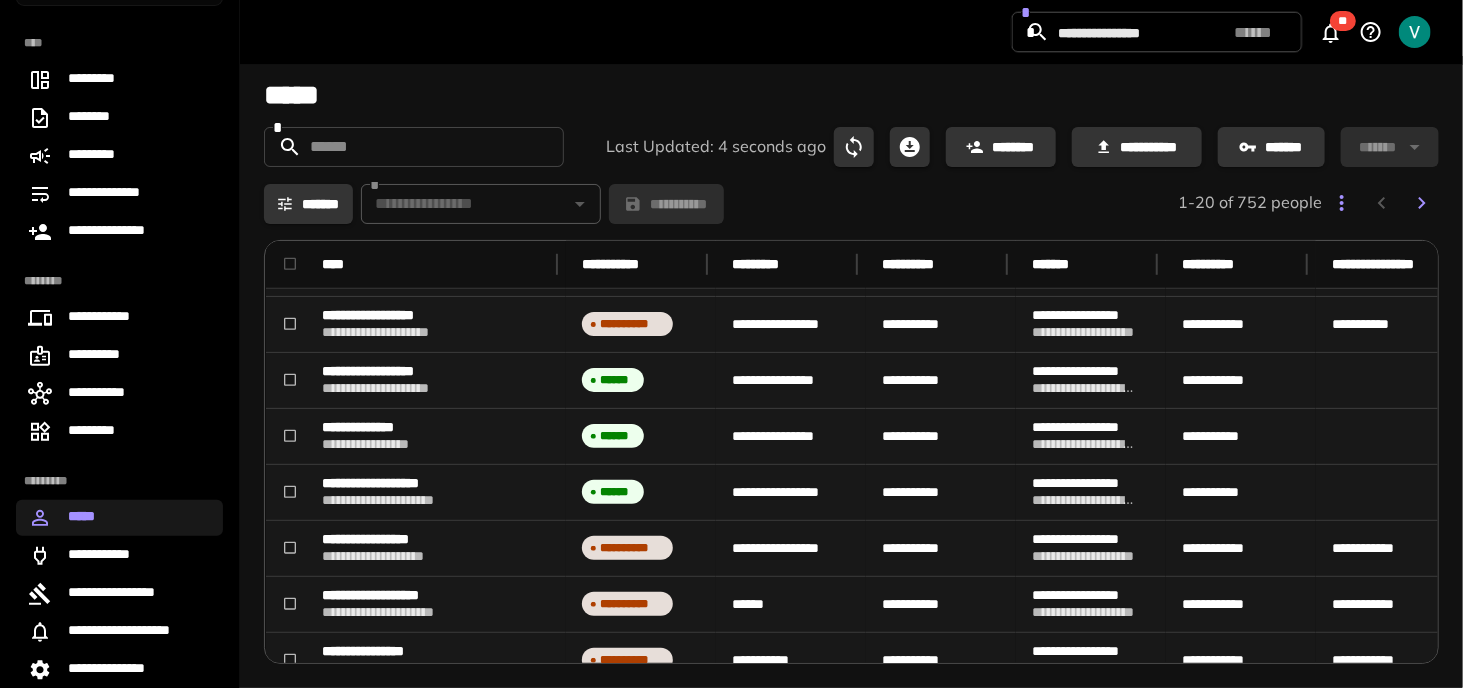 scroll, scrollTop: 760, scrollLeft: 0, axis: vertical 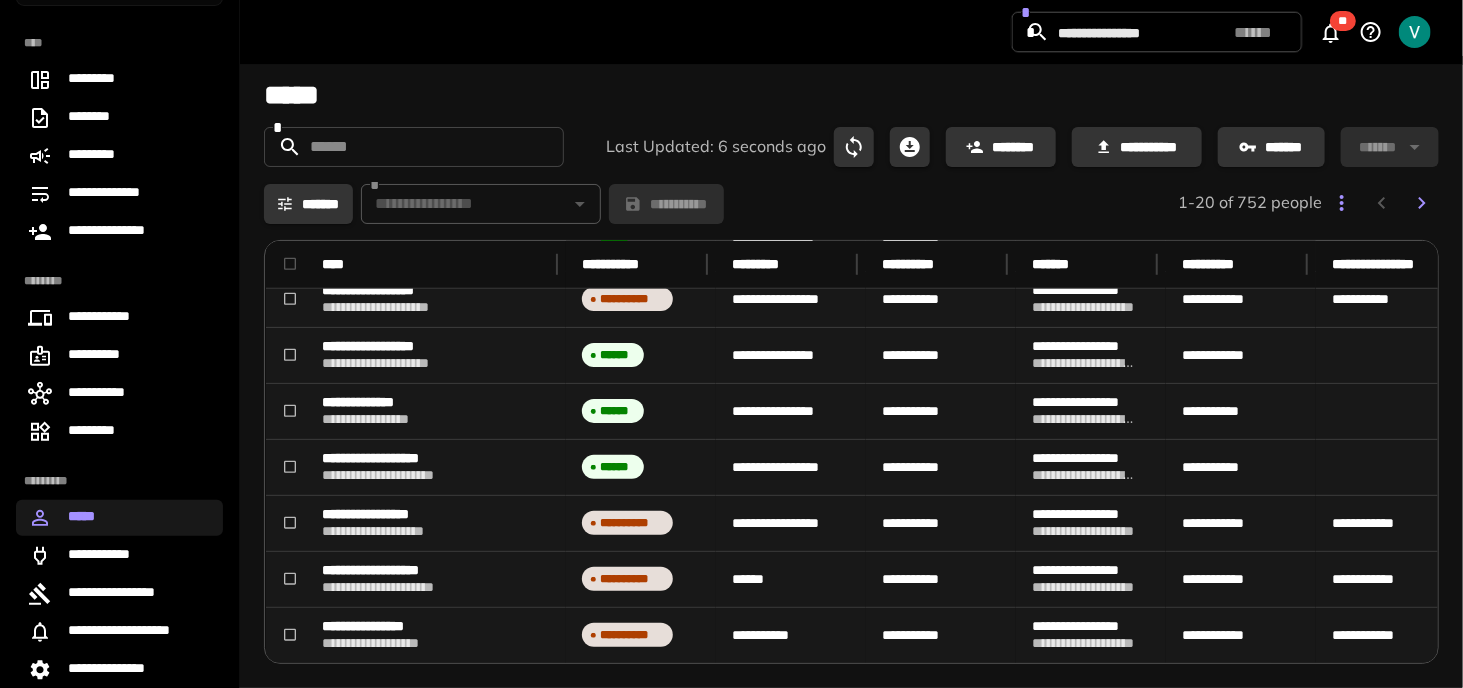 click on "**********" at bounding box center (851, 372) 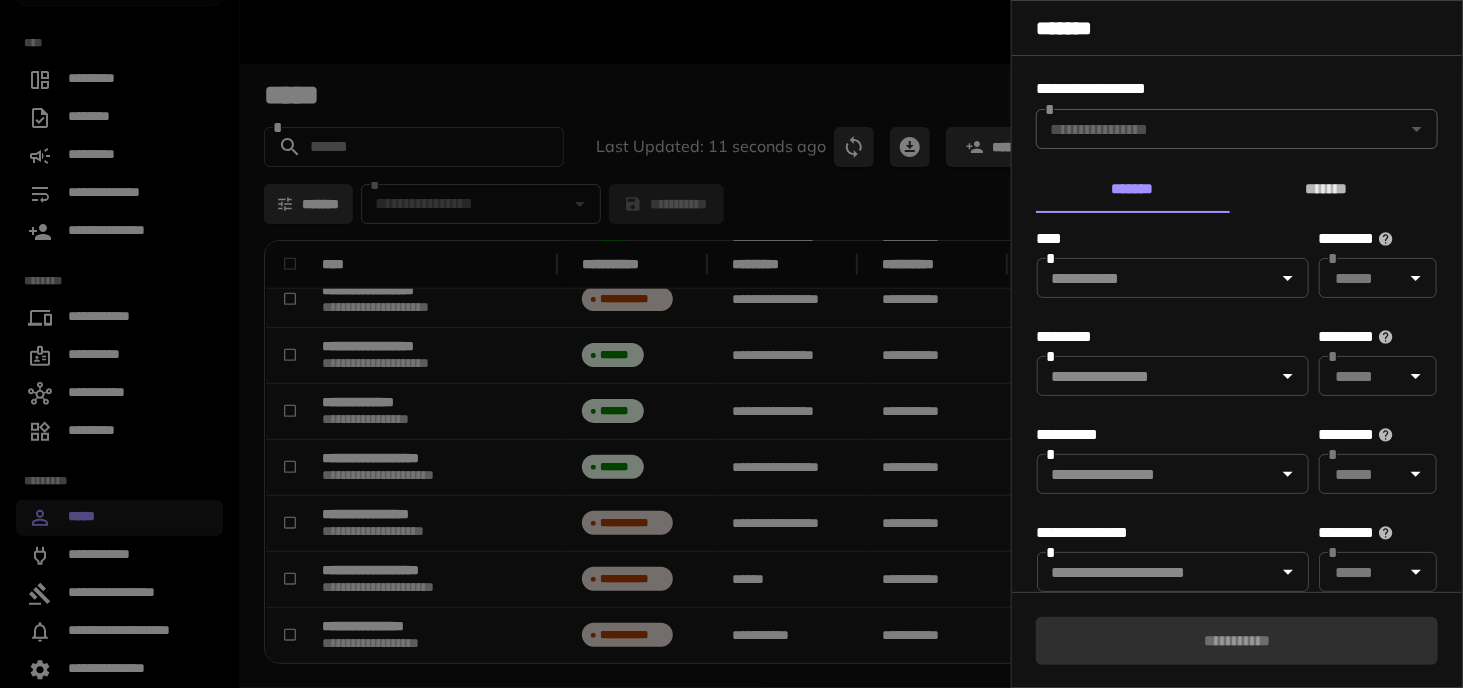 scroll, scrollTop: 0, scrollLeft: 0, axis: both 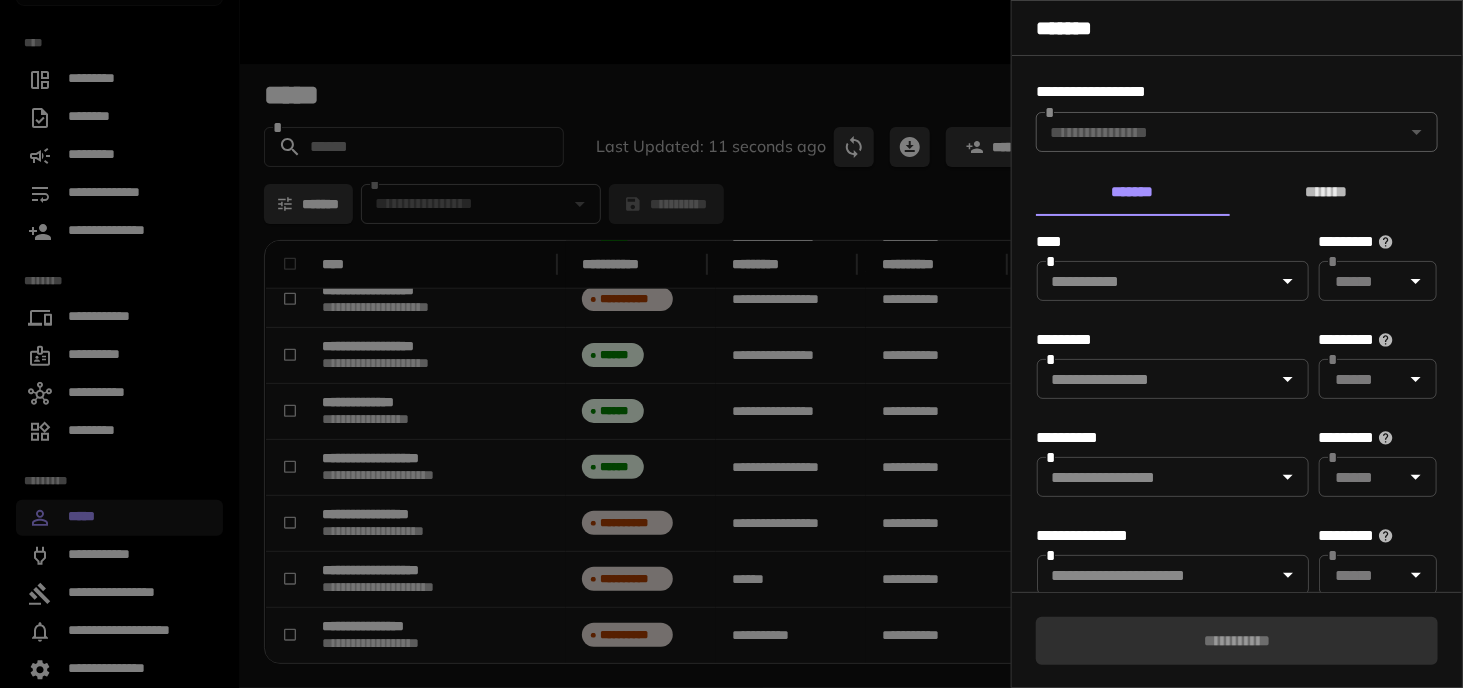 click on "*" at bounding box center [1237, 132] 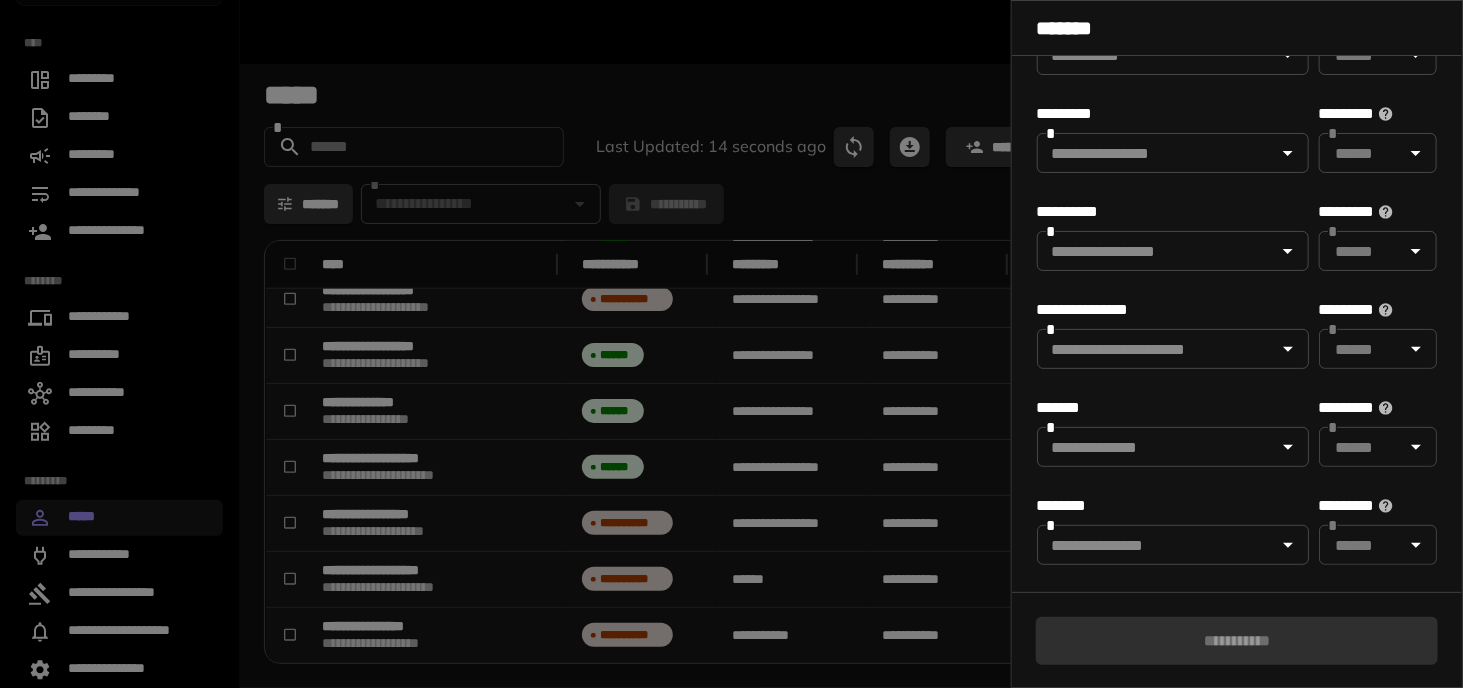scroll, scrollTop: 428, scrollLeft: 0, axis: vertical 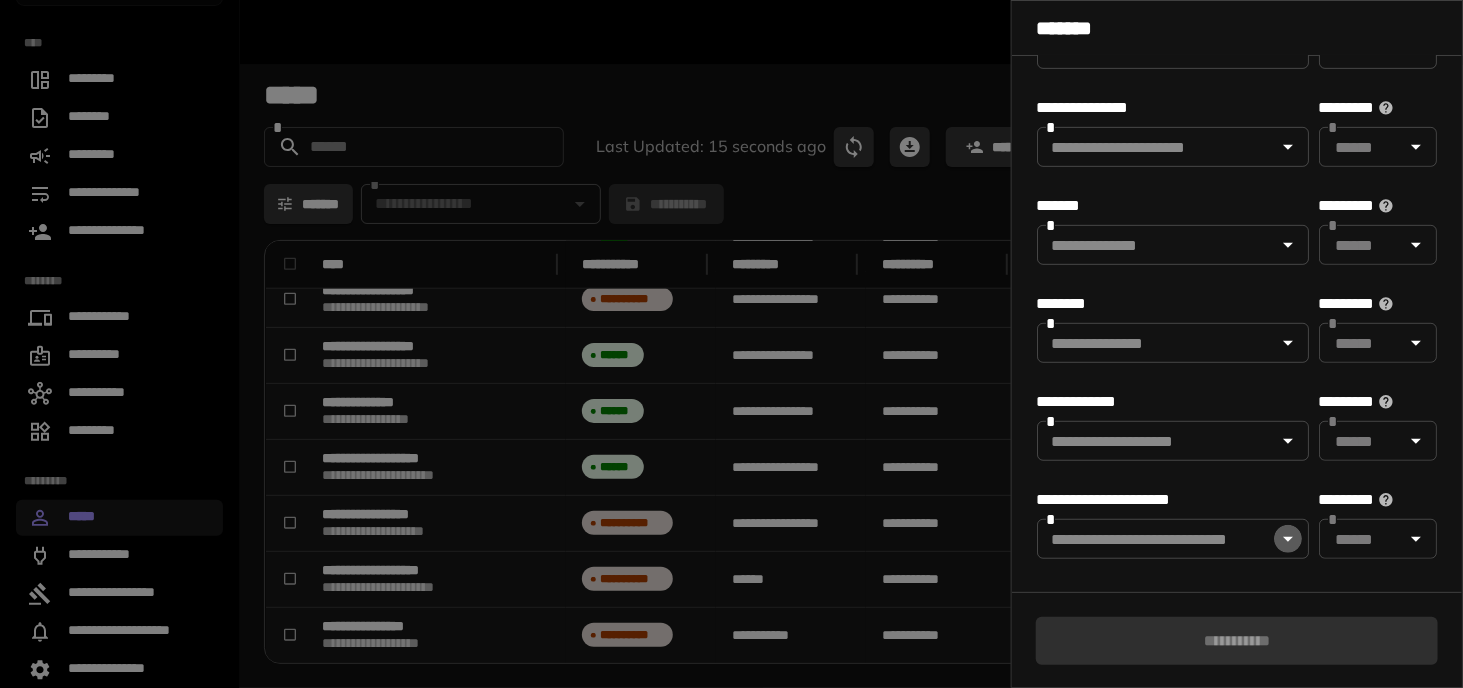 click 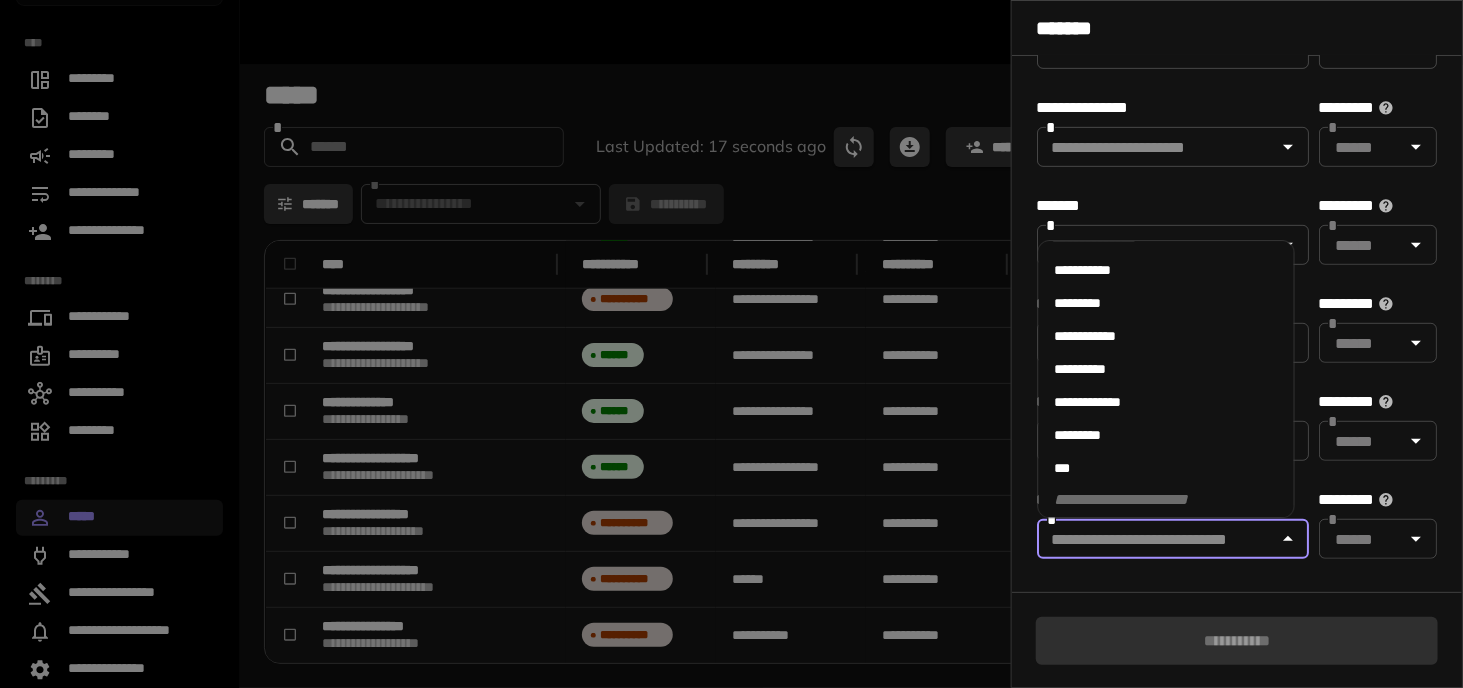 scroll, scrollTop: 58, scrollLeft: 0, axis: vertical 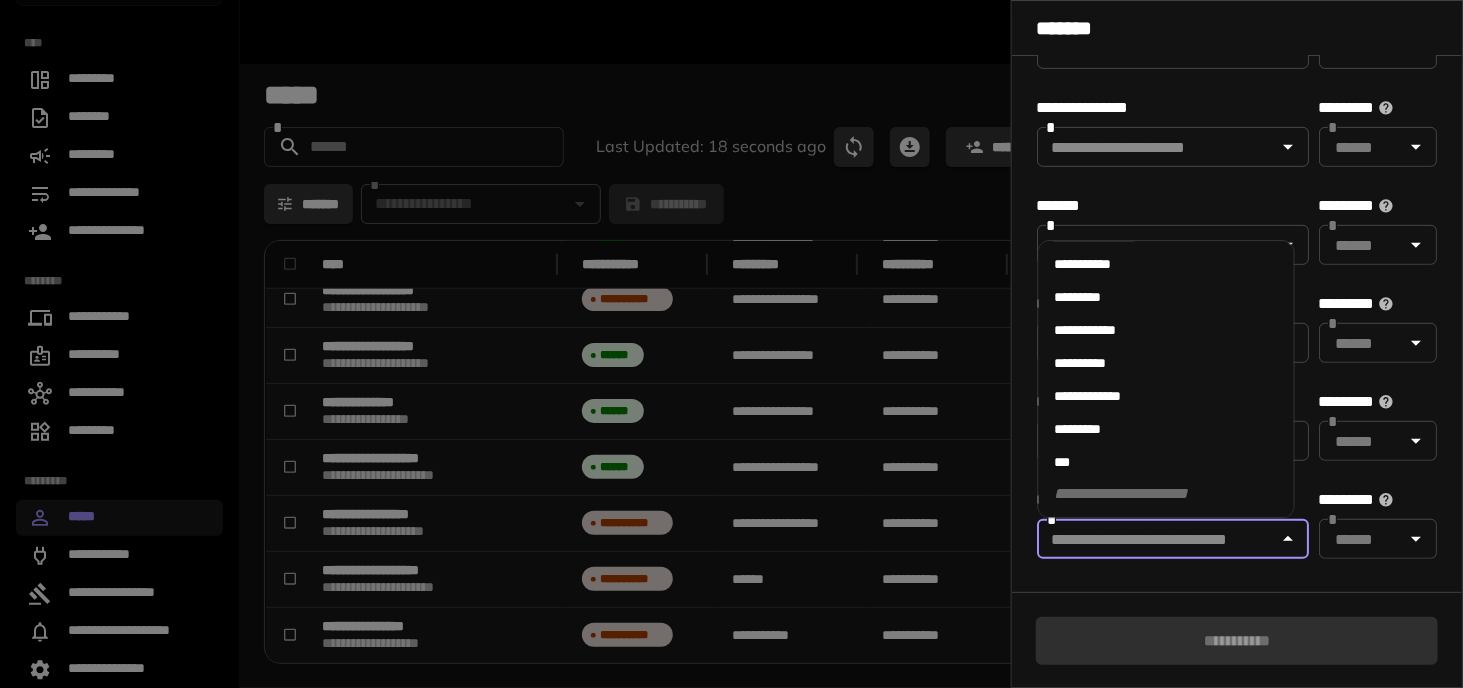 click on "***" at bounding box center [1167, 463] 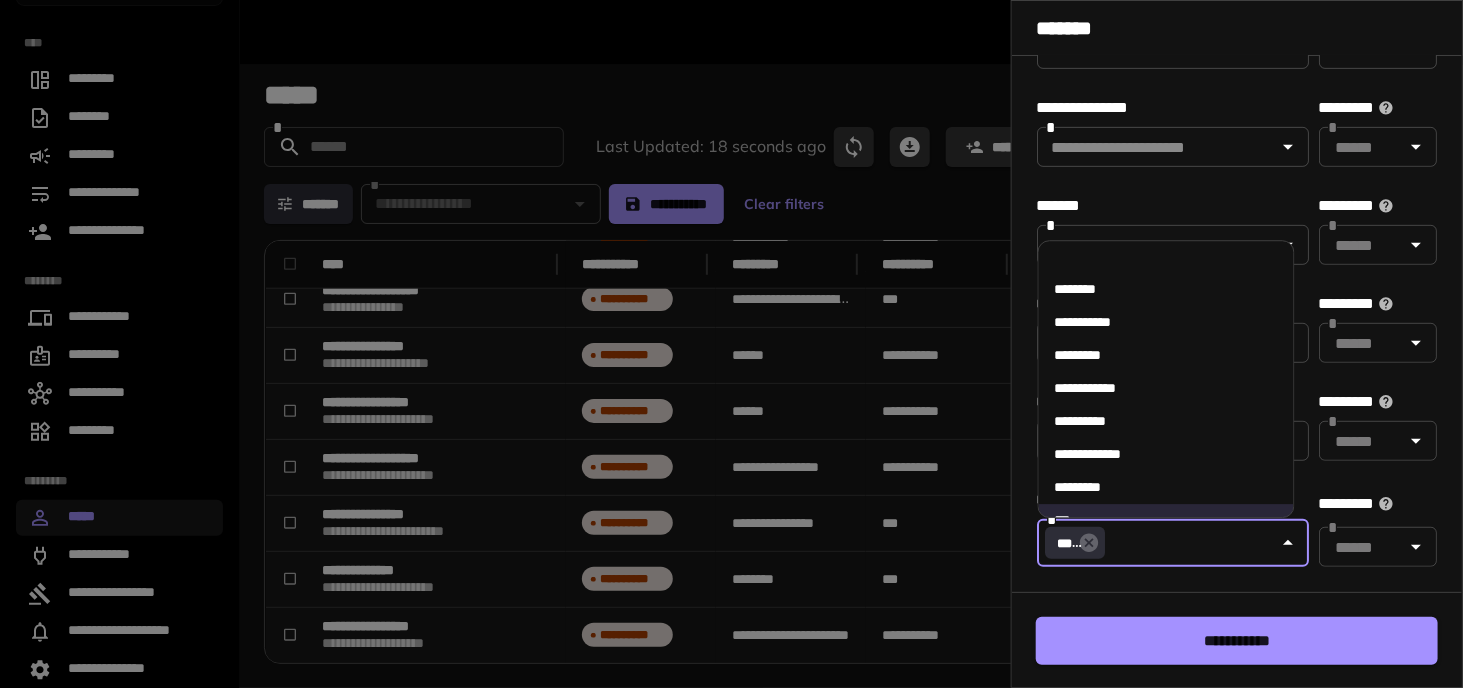 click on "**********" at bounding box center [1237, 641] 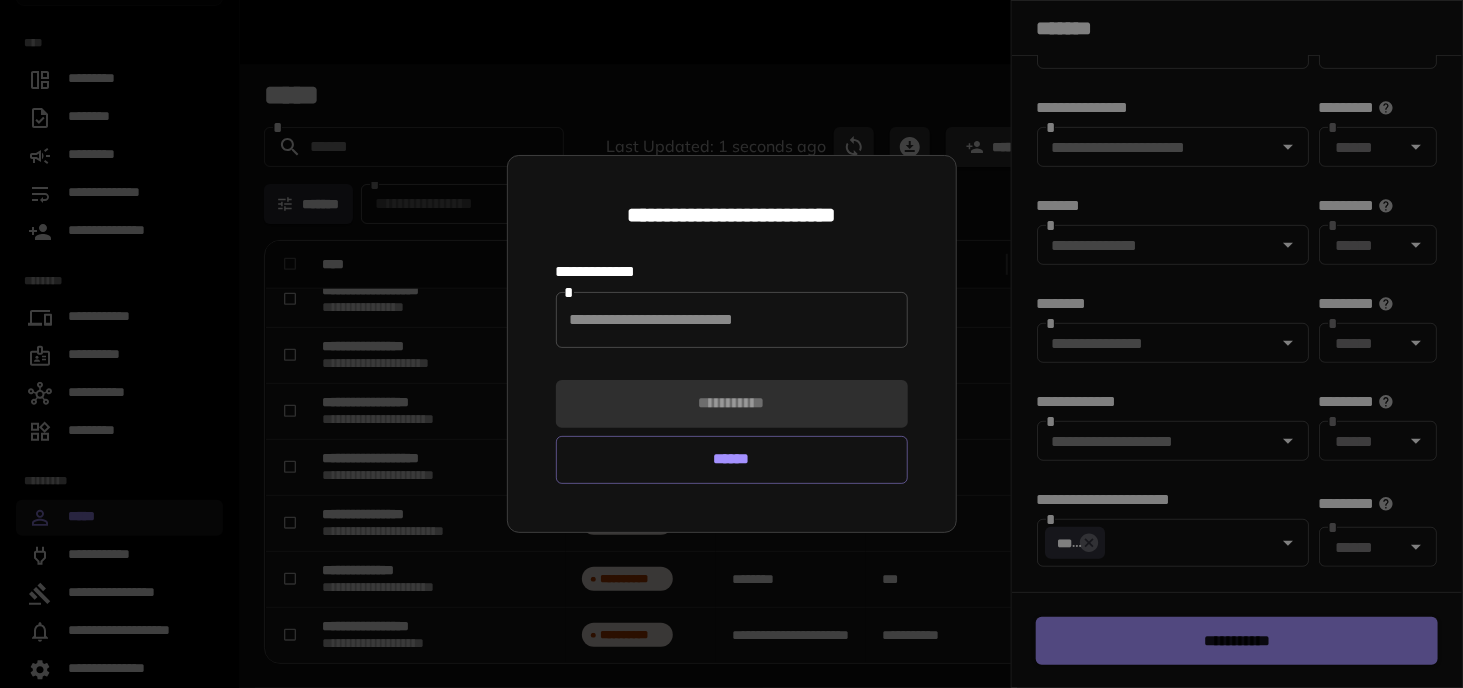 click on "******" at bounding box center [732, 460] 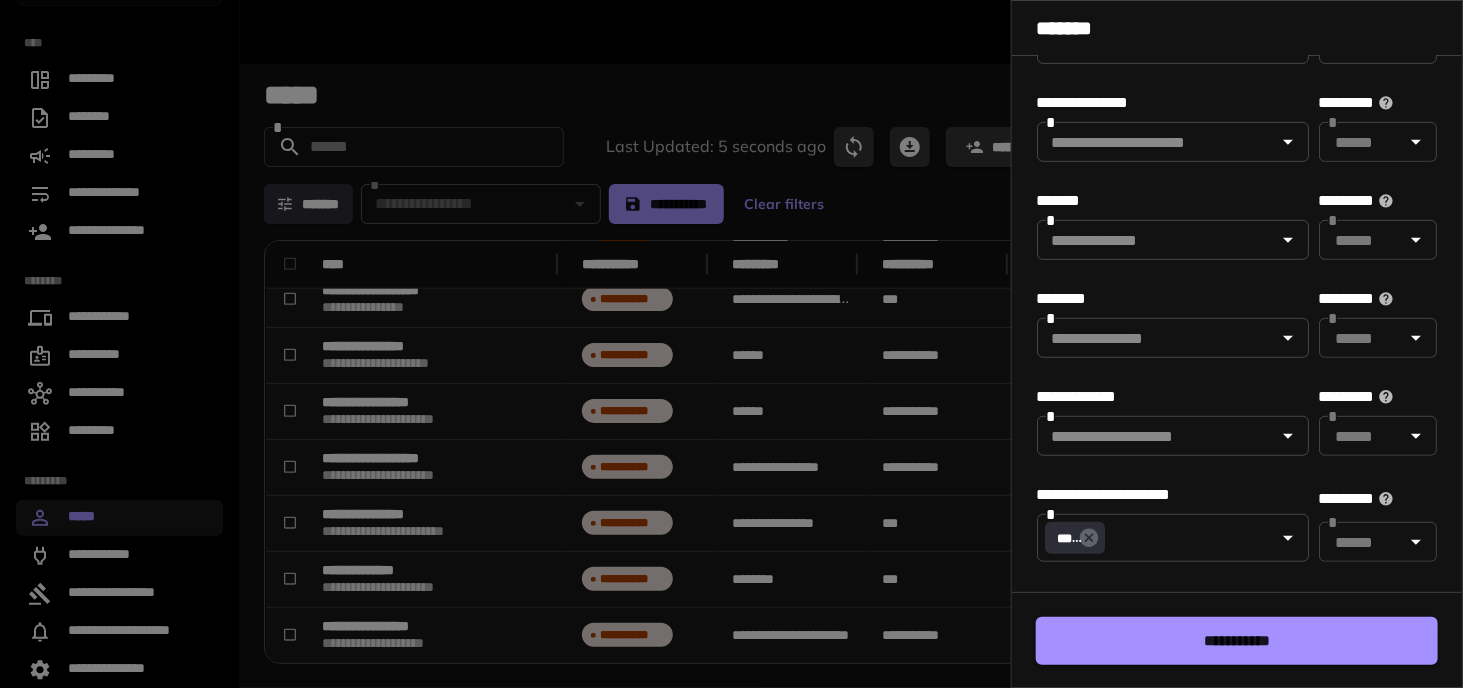 scroll, scrollTop: 436, scrollLeft: 0, axis: vertical 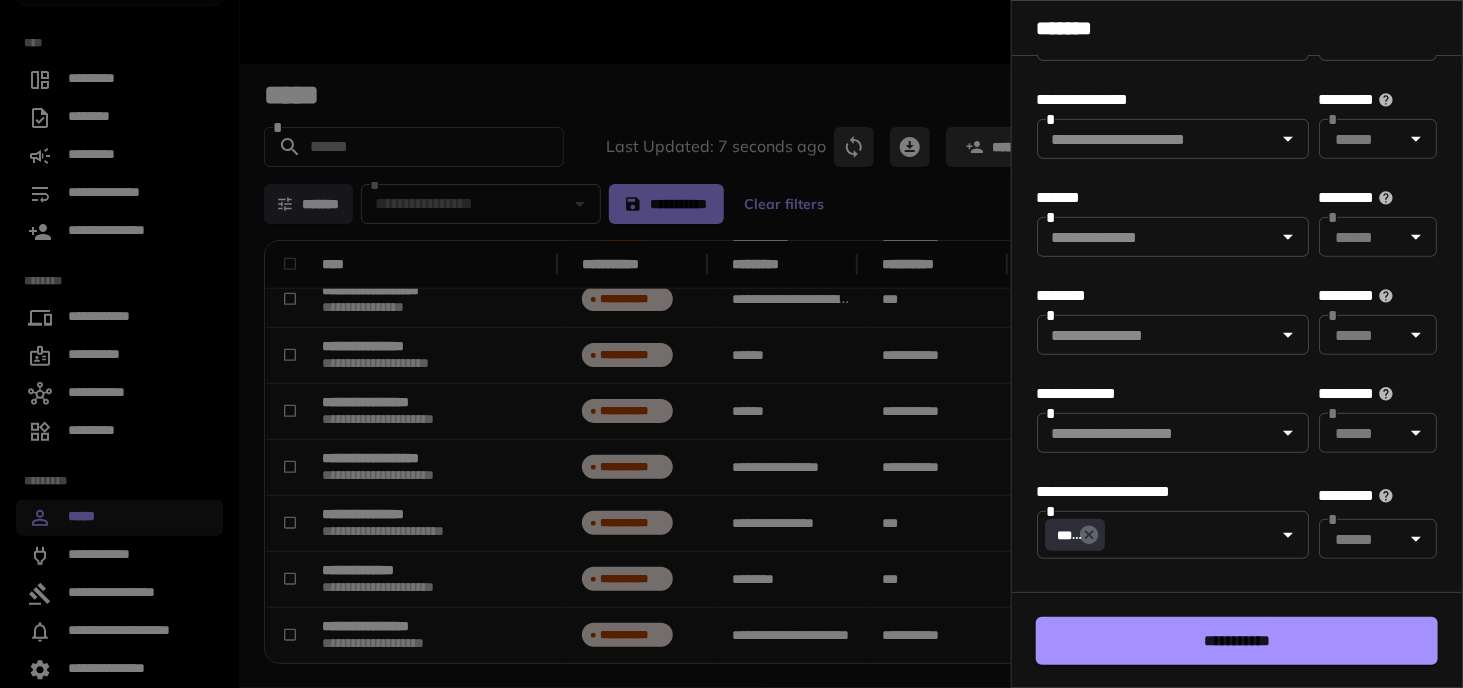 click on "**********" at bounding box center [1237, 641] 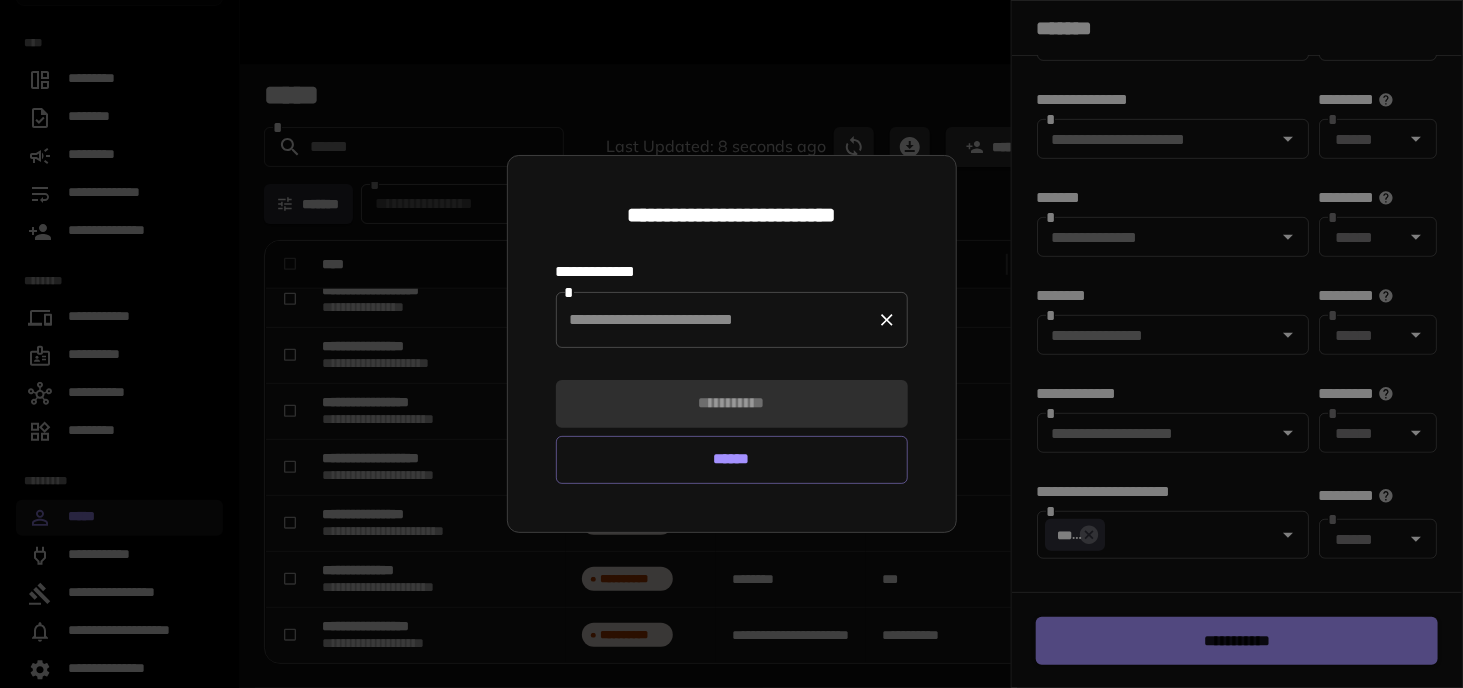 click at bounding box center (717, 320) 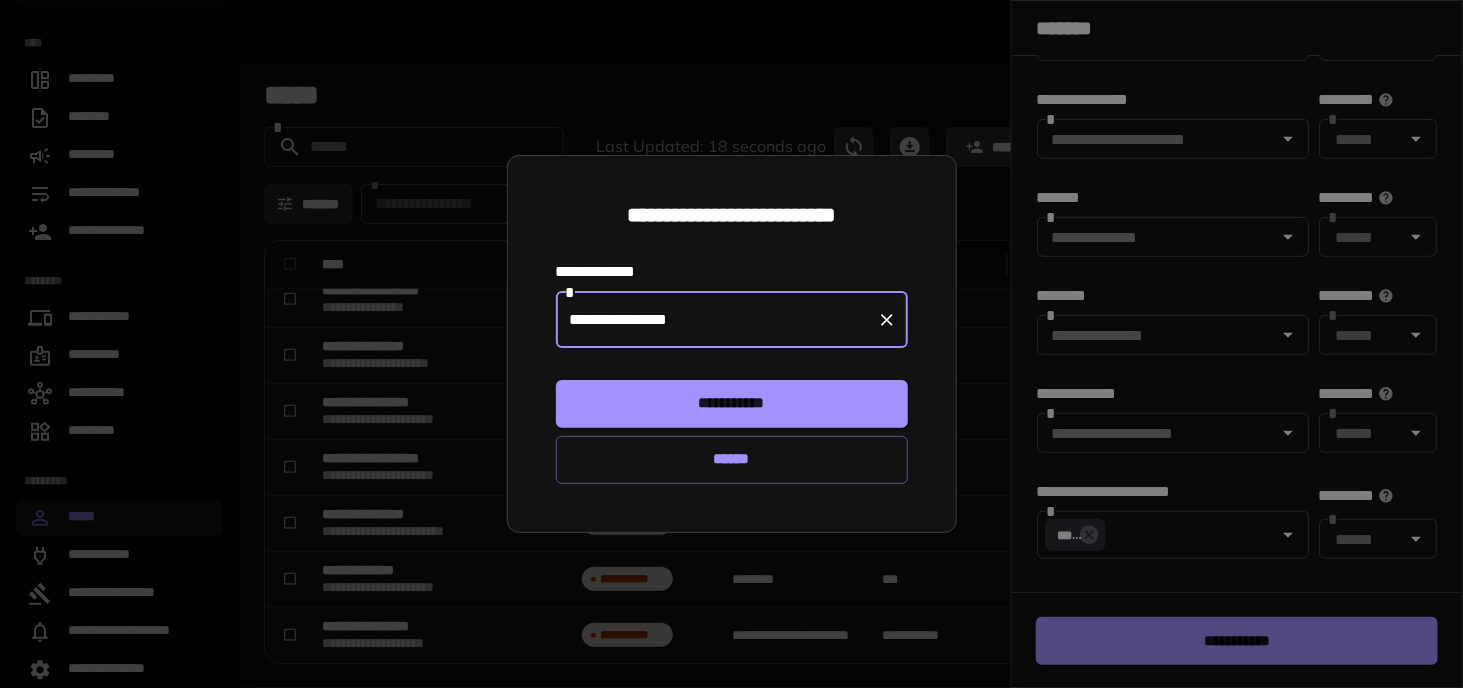 type on "**********" 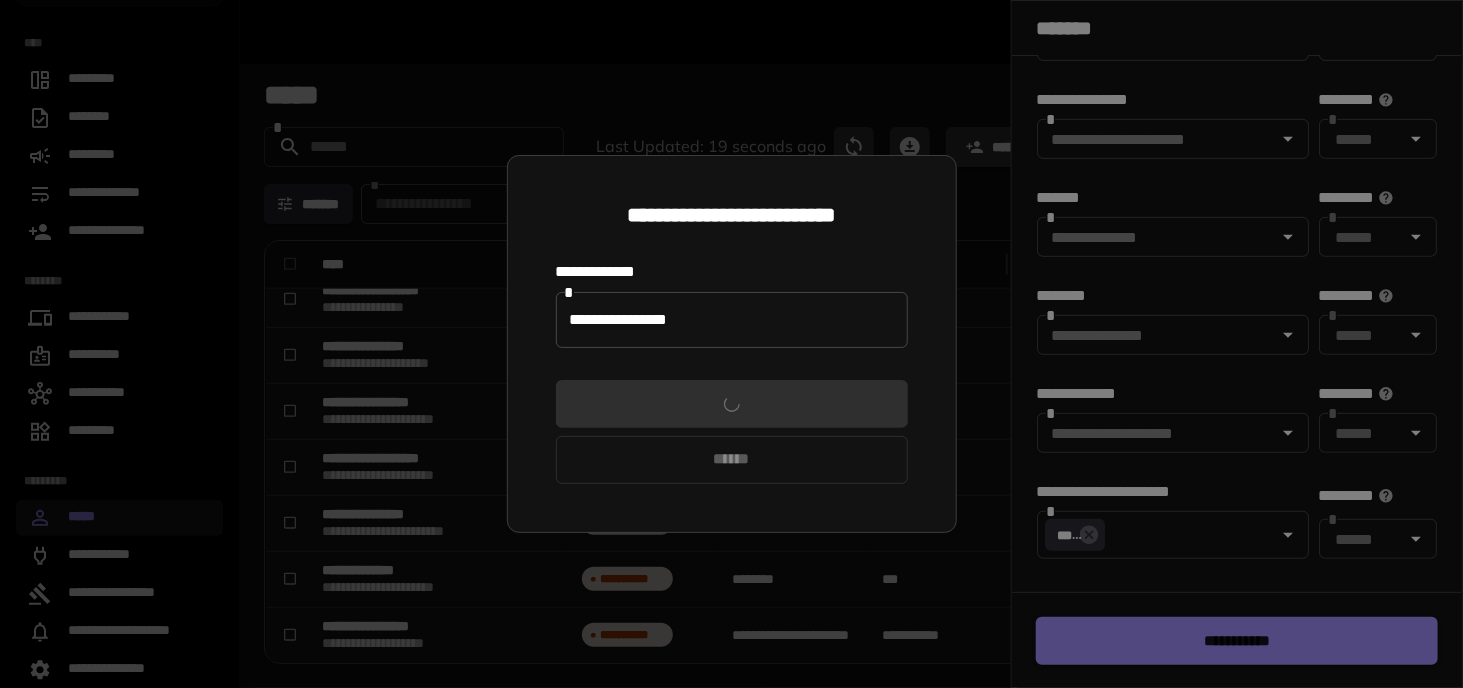 type on "**********" 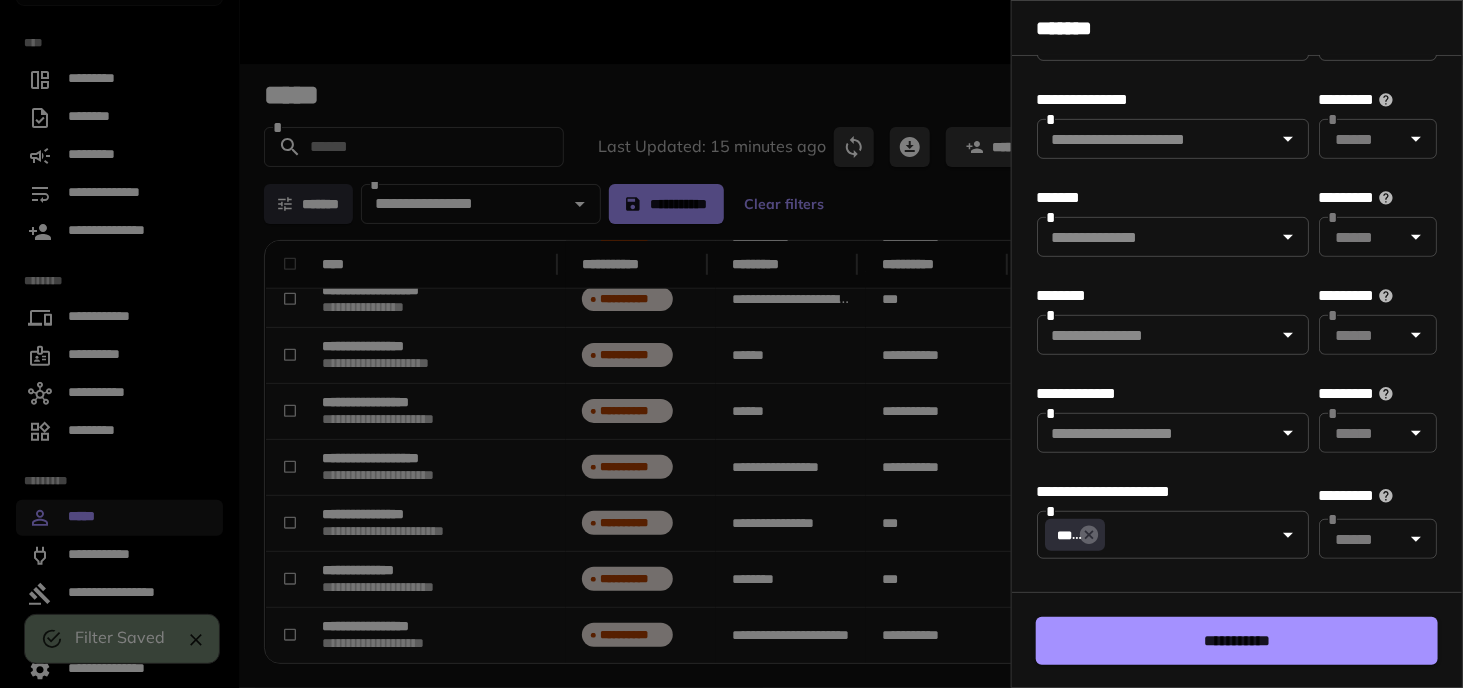 click at bounding box center [731, 344] 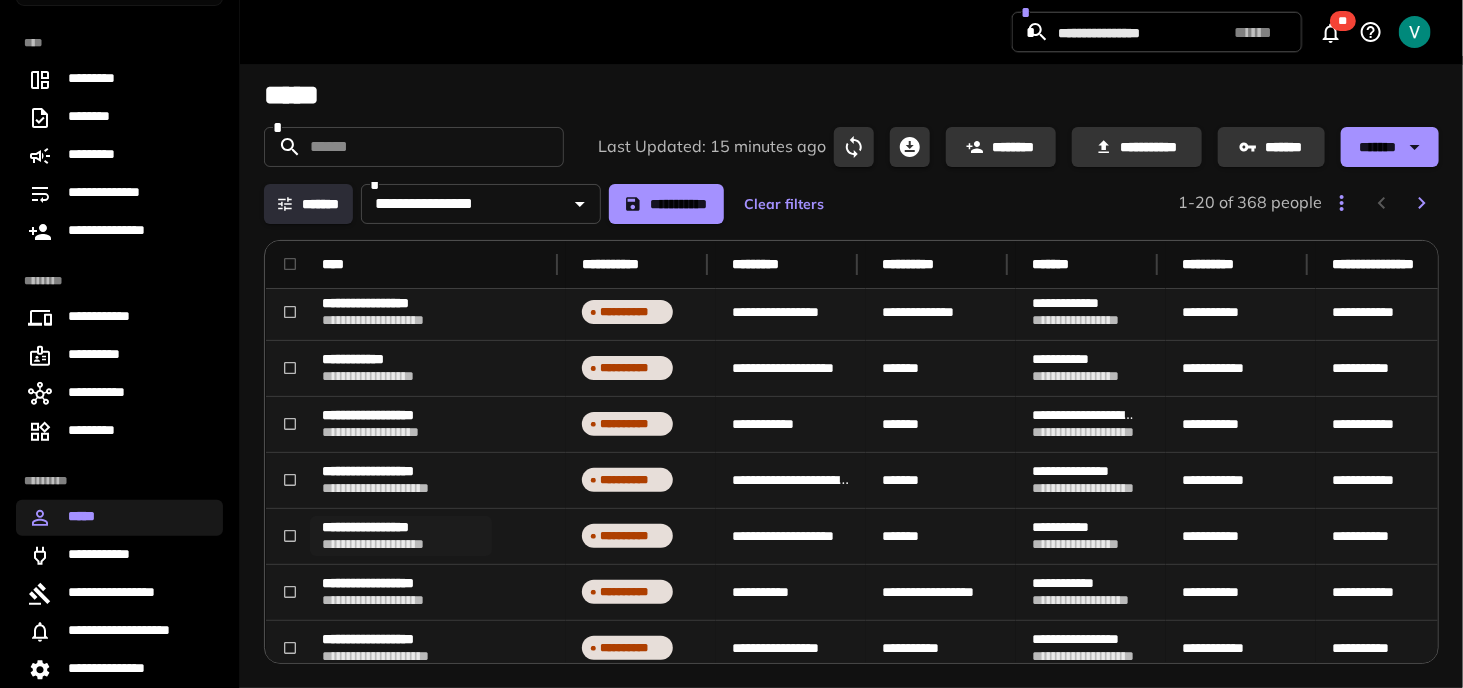 scroll, scrollTop: 0, scrollLeft: 0, axis: both 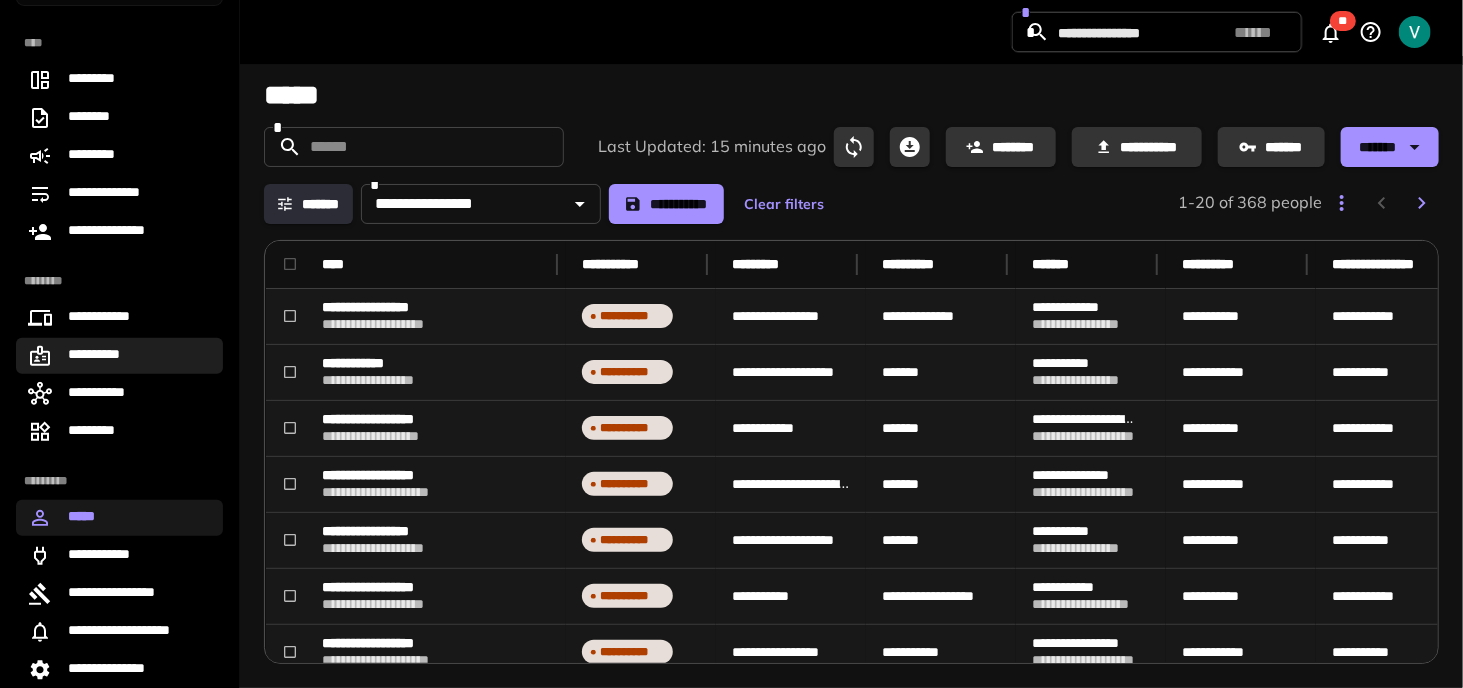 click on "**********" at bounding box center (119, 356) 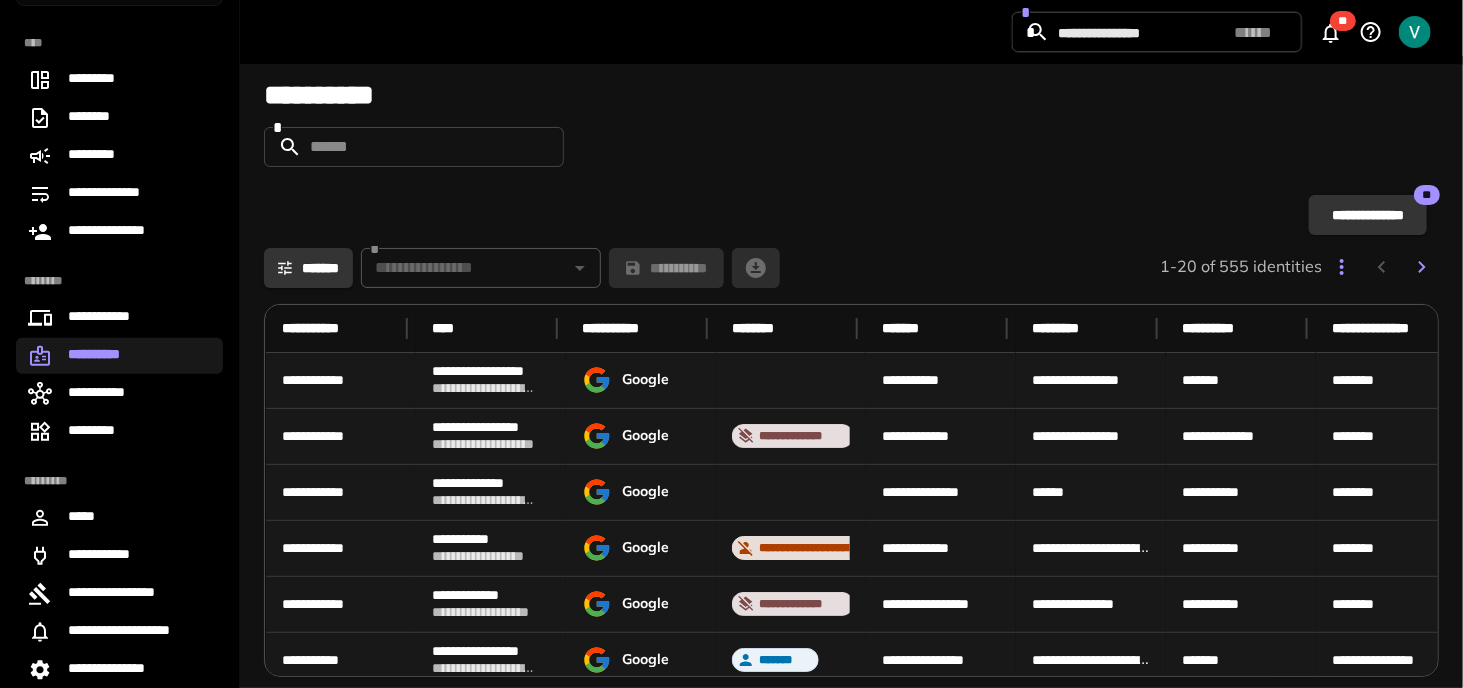 scroll, scrollTop: 0, scrollLeft: 592, axis: horizontal 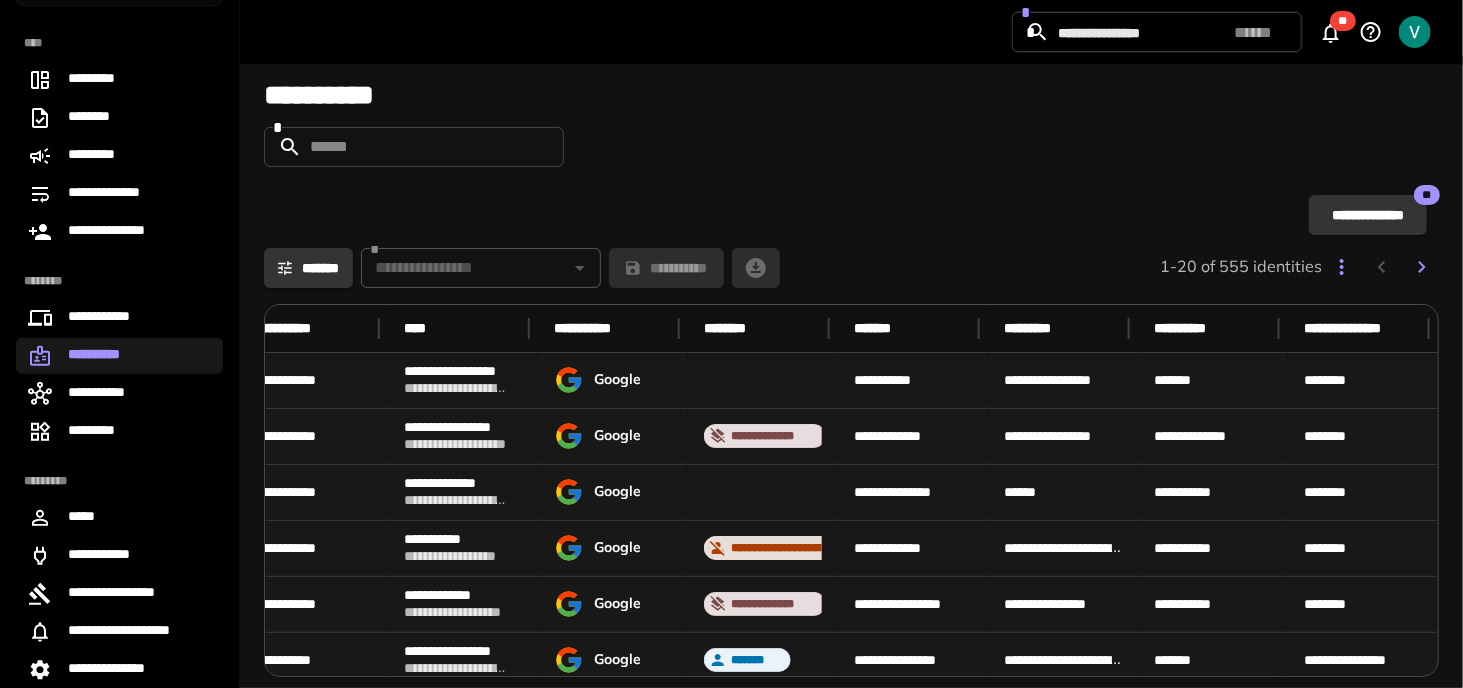 drag, startPoint x: 1124, startPoint y: 450, endPoint x: 1338, endPoint y: 445, distance: 214.05841 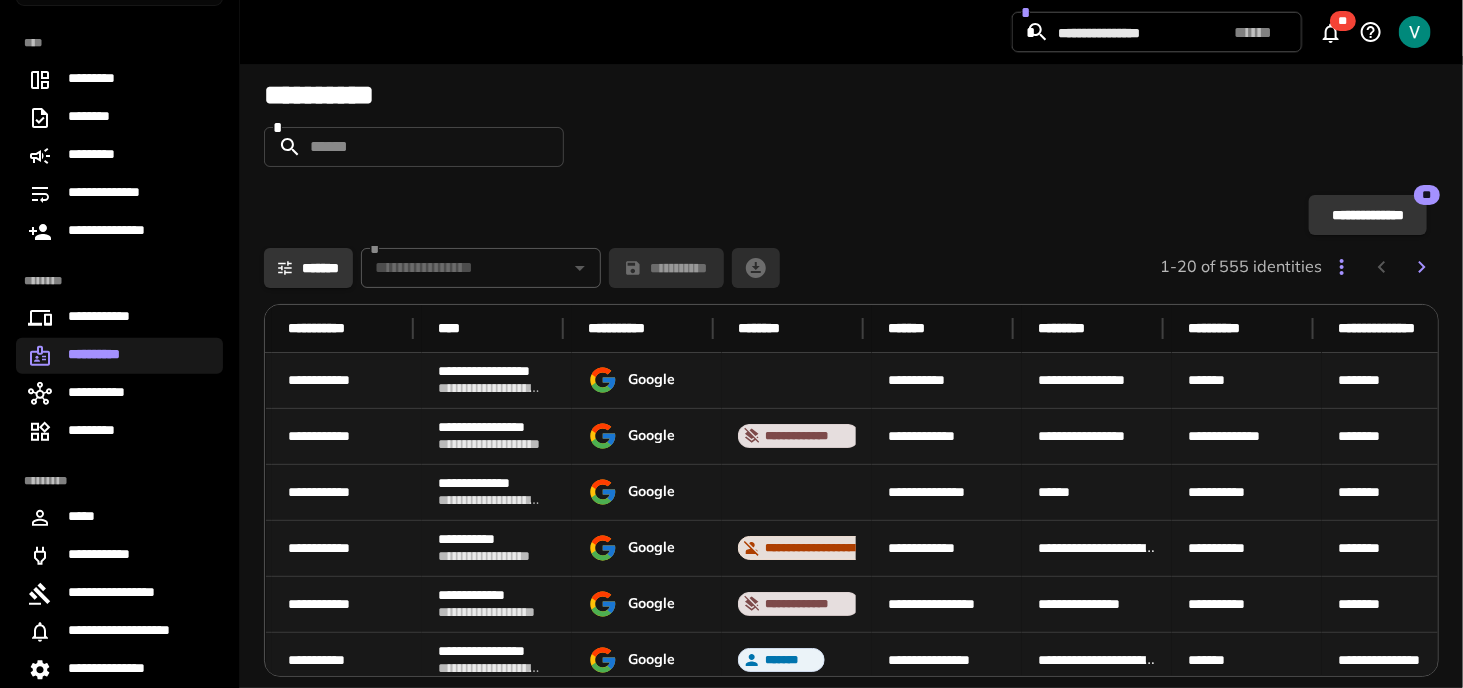 scroll, scrollTop: 0, scrollLeft: 0, axis: both 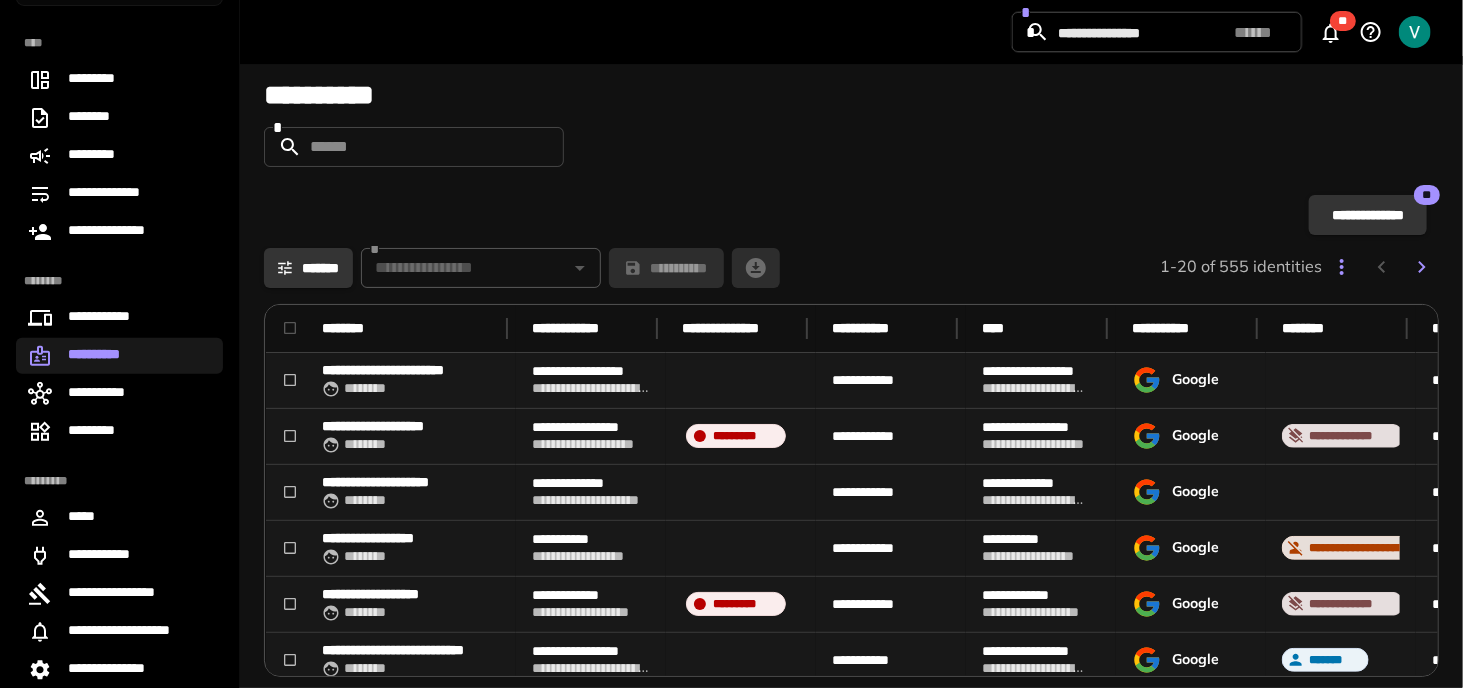 drag, startPoint x: 967, startPoint y: 447, endPoint x: 174, endPoint y: 349, distance: 799.03253 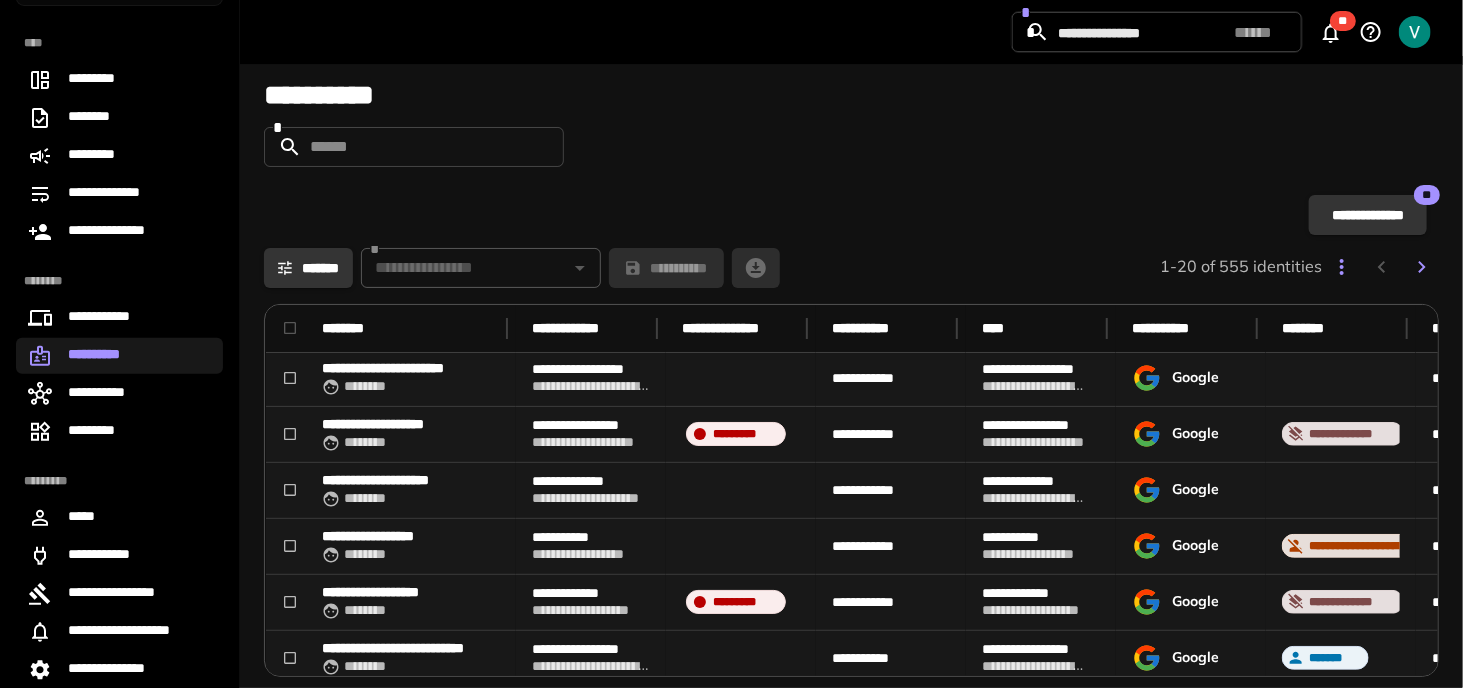 scroll, scrollTop: 0, scrollLeft: 0, axis: both 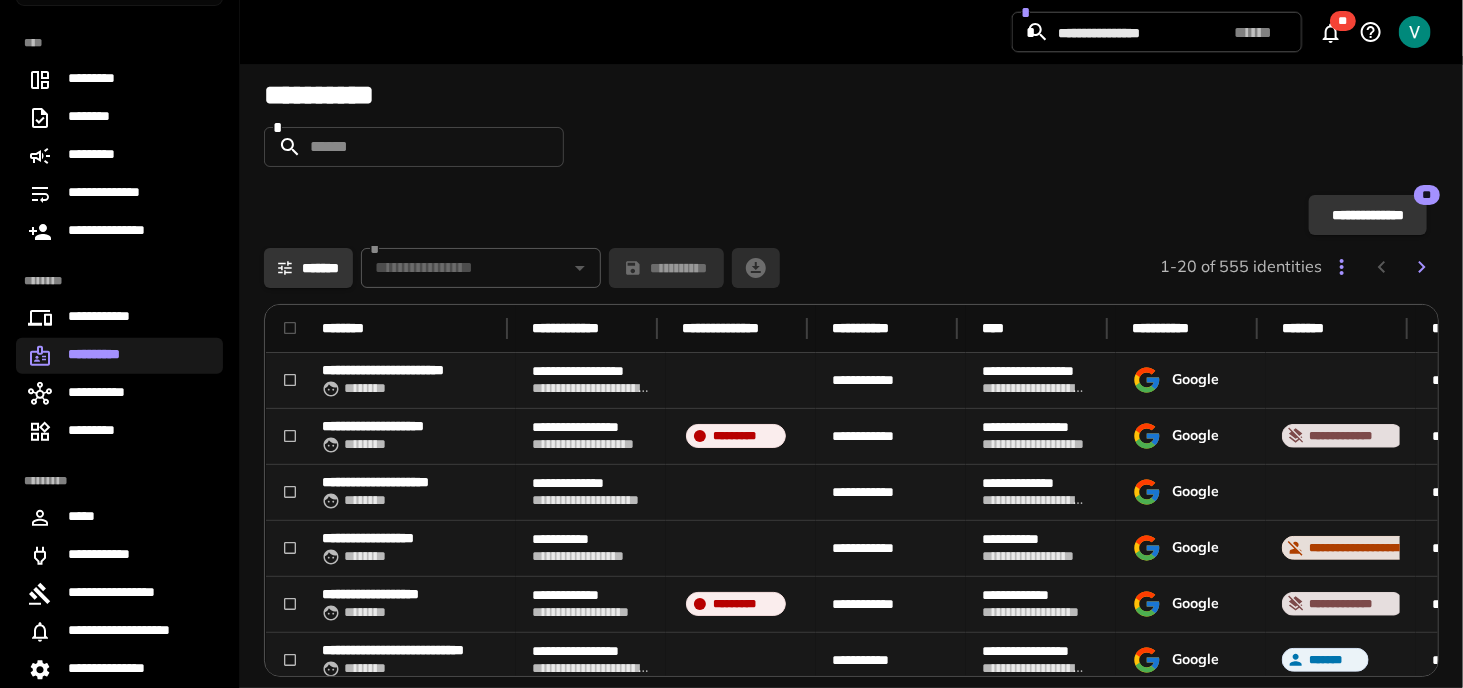 click on "*******" at bounding box center [308, 268] 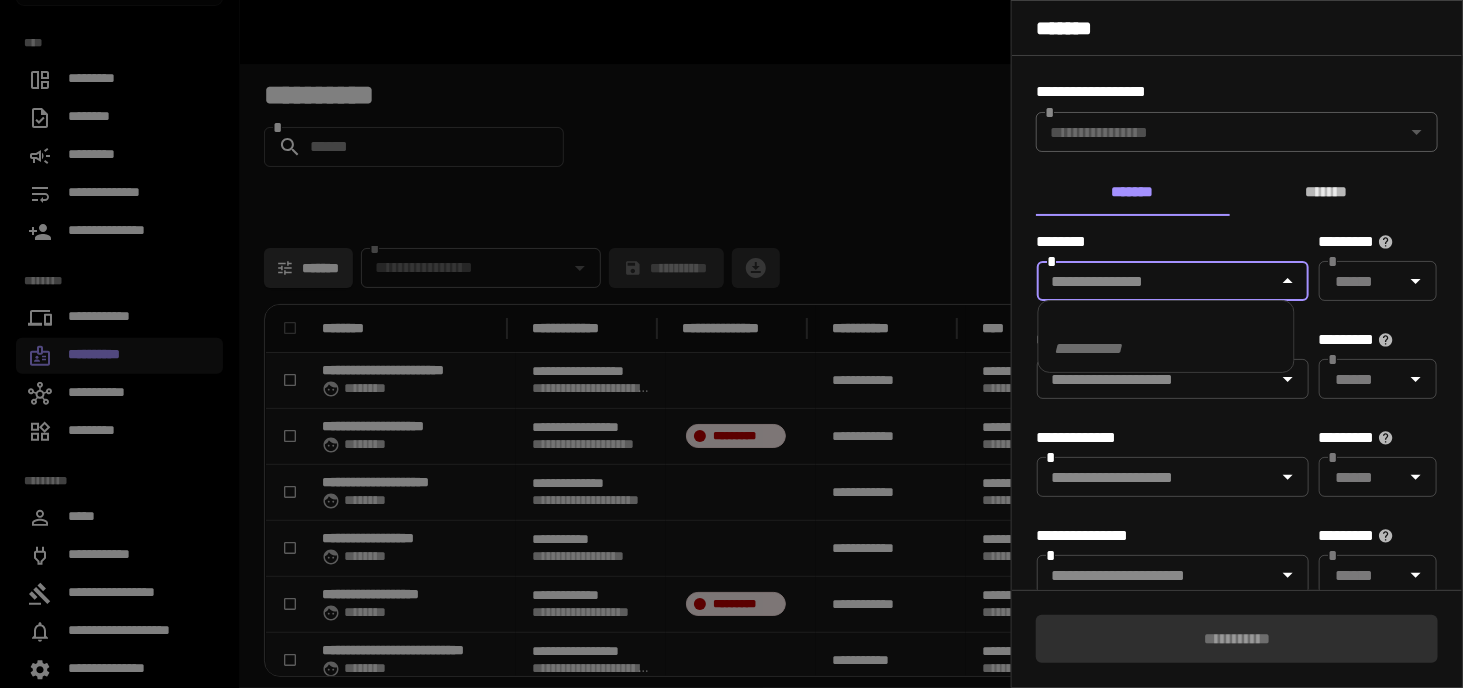 click at bounding box center [1156, 281] 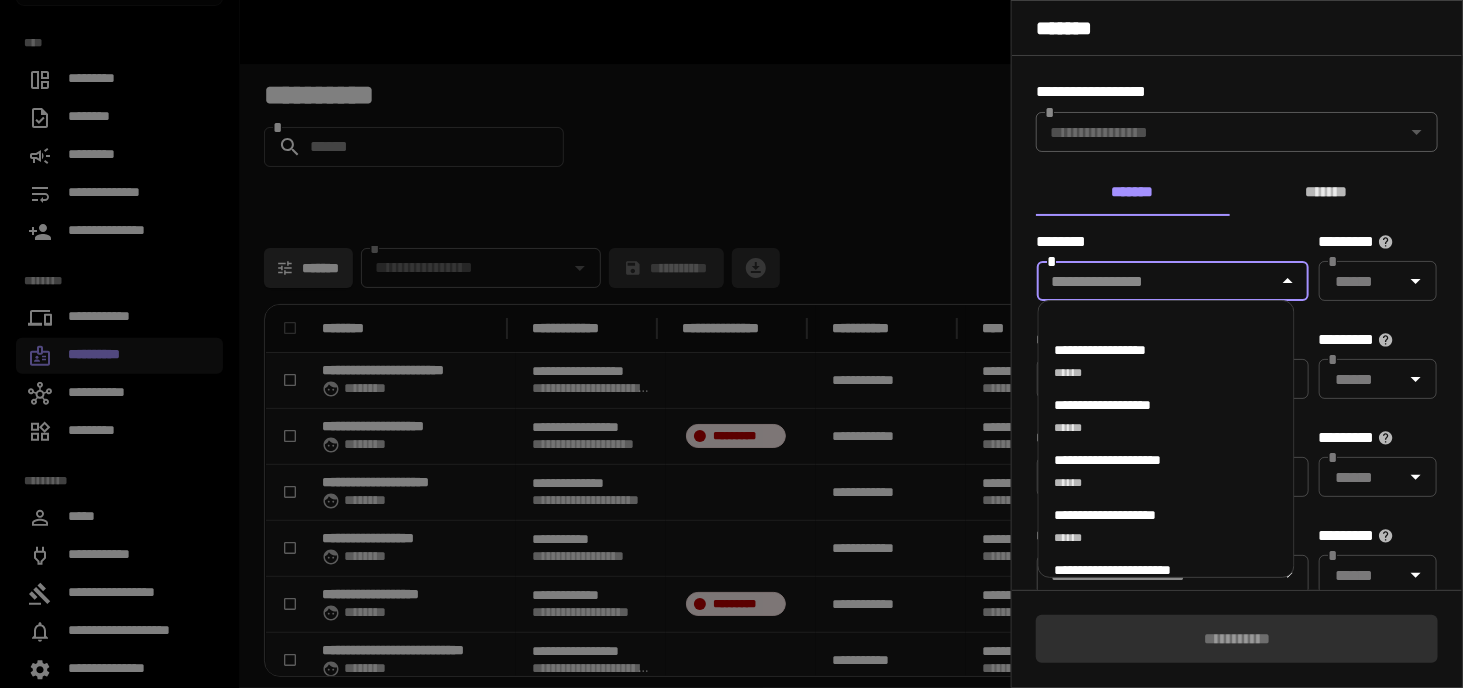 click on "********" at bounding box center (1165, 242) 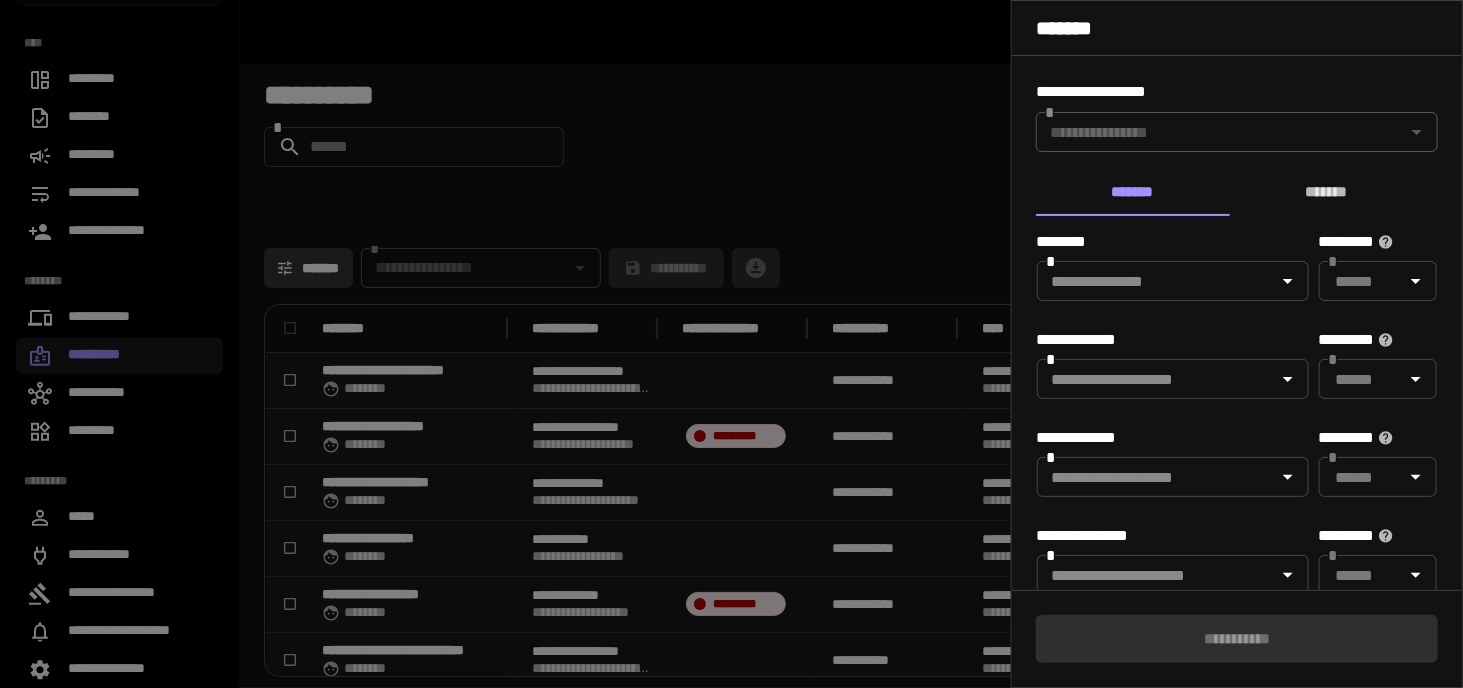click on "*******" at bounding box center (1327, 192) 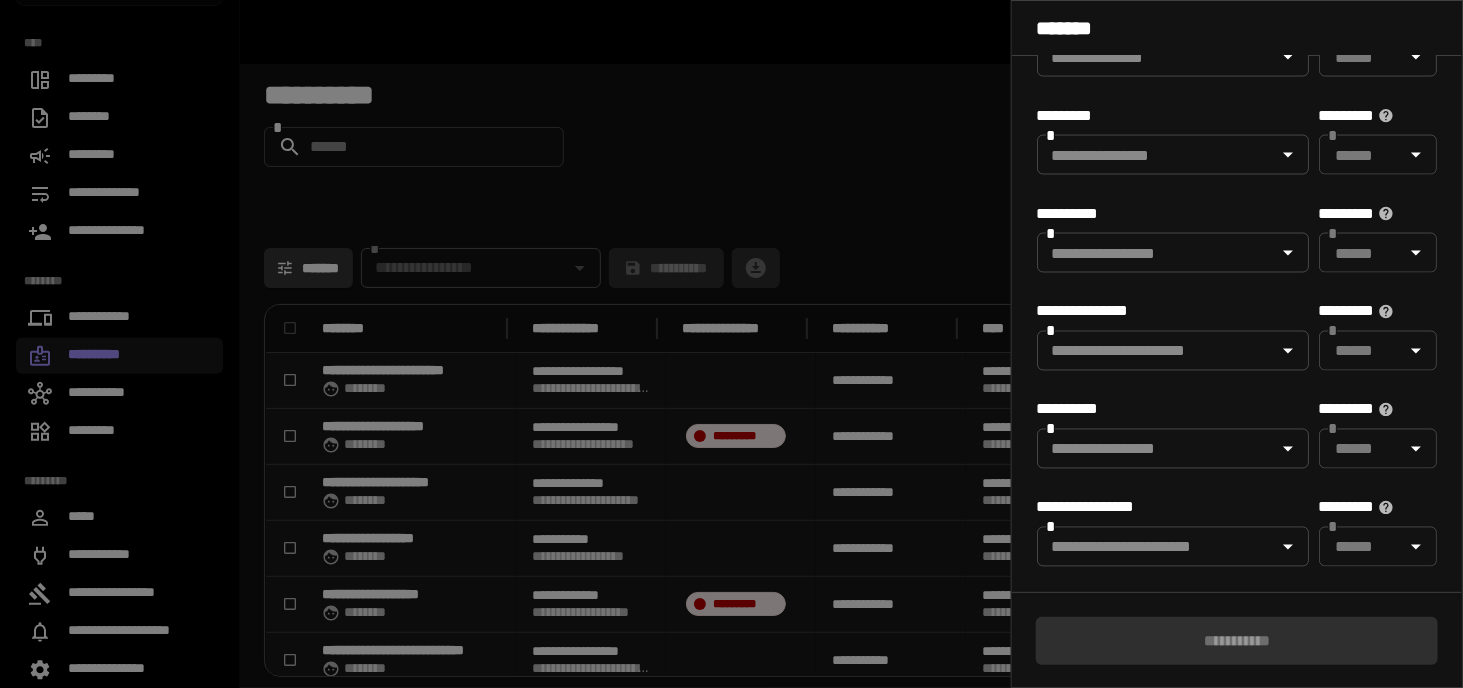 scroll, scrollTop: 1506, scrollLeft: 0, axis: vertical 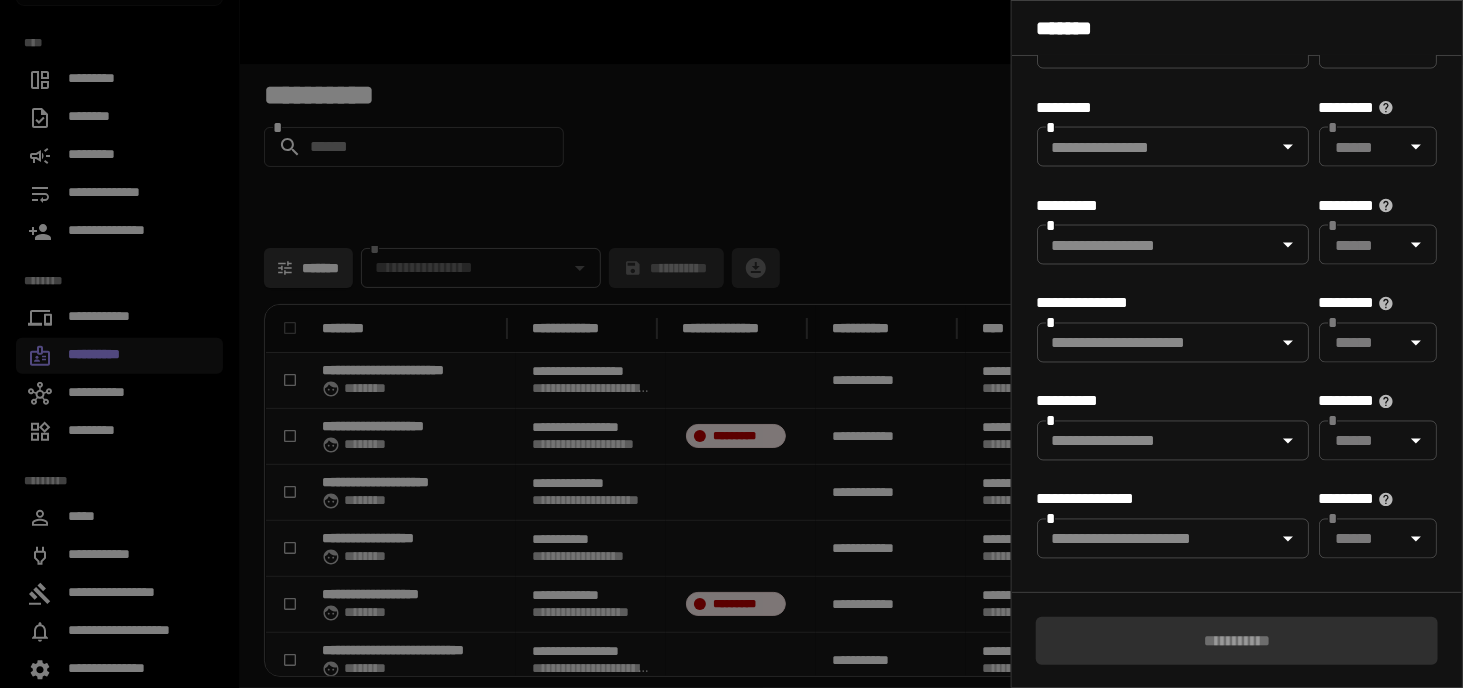 click at bounding box center [1156, 245] 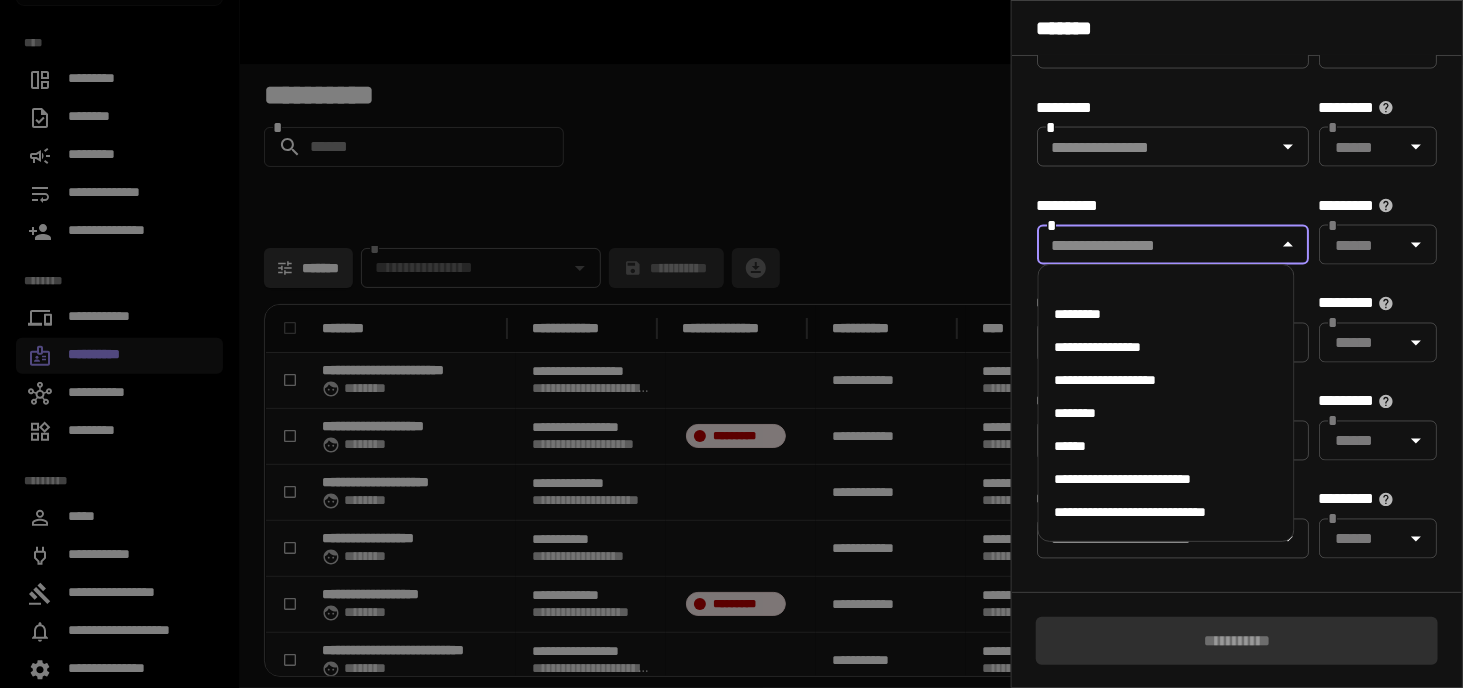 click on "**********" at bounding box center (1237, -353) 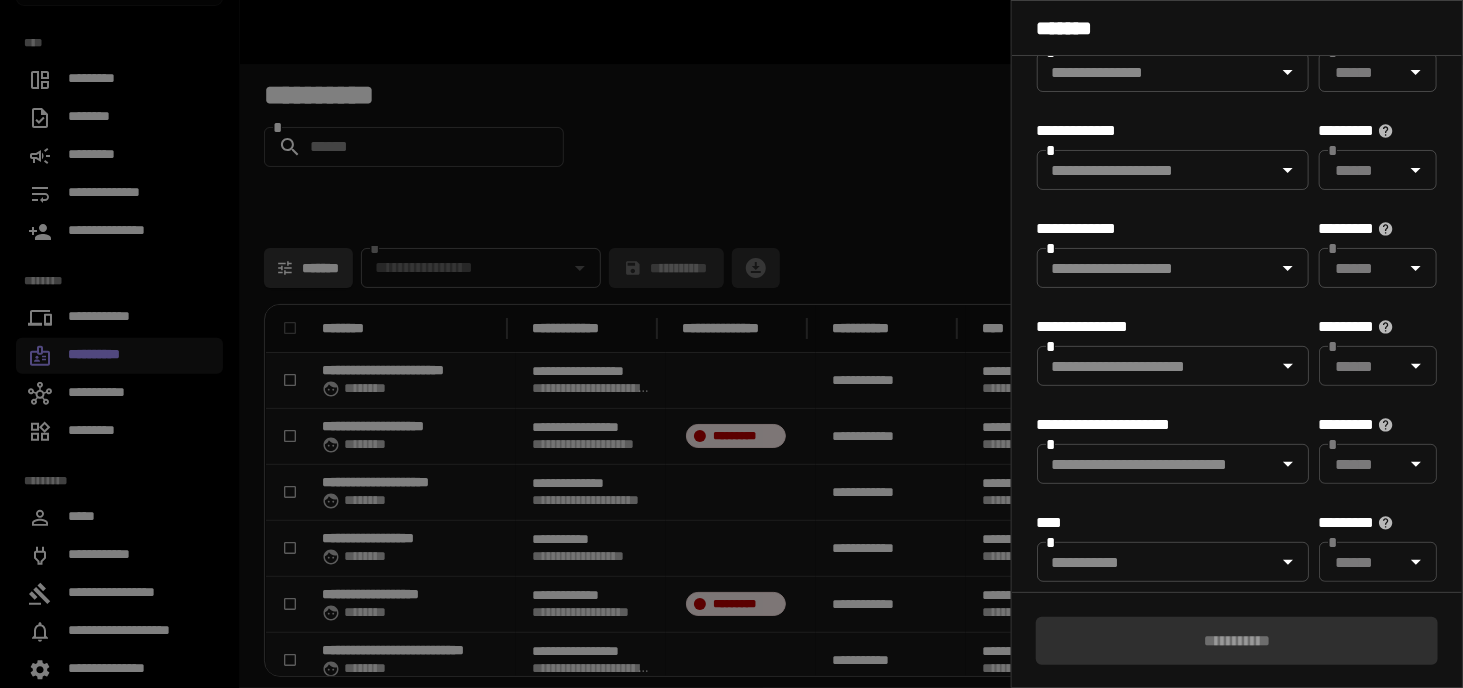 scroll, scrollTop: 206, scrollLeft: 0, axis: vertical 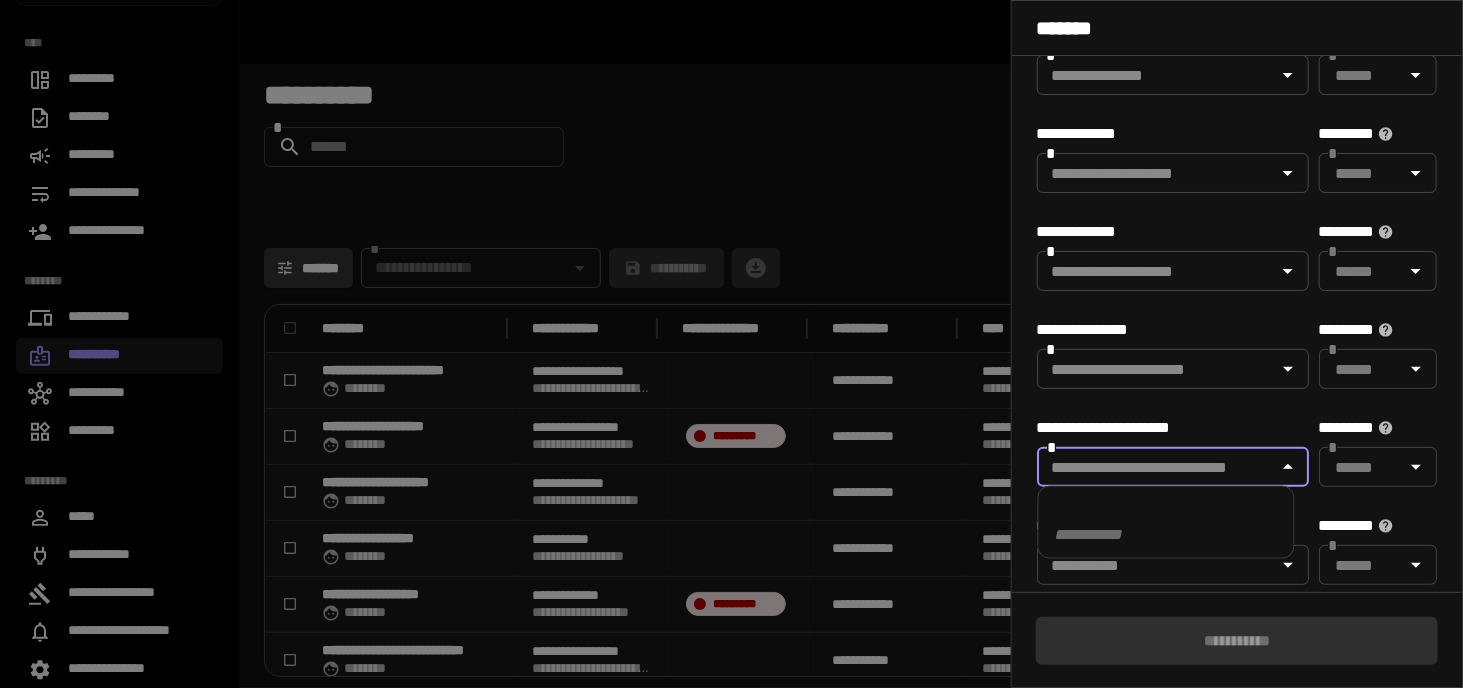 click at bounding box center (1156, 467) 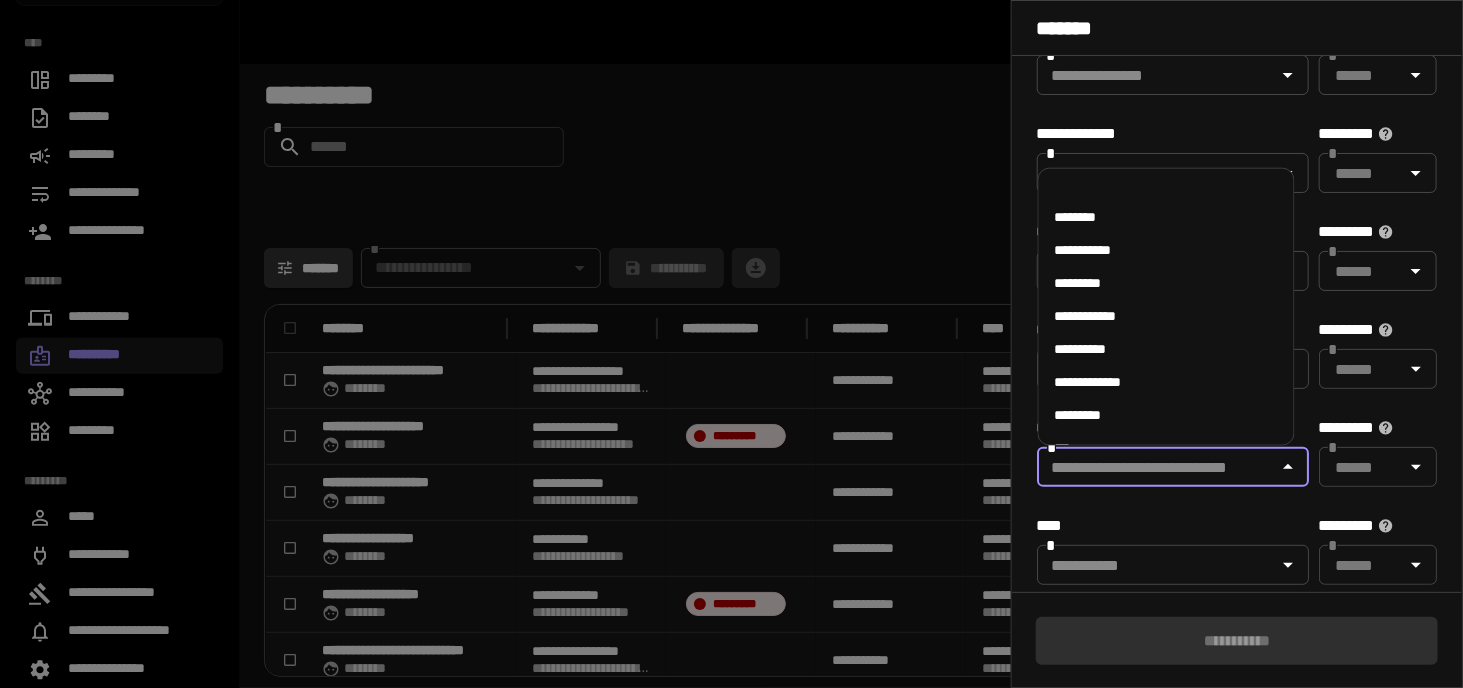 click on "*********" at bounding box center [1166, 415] 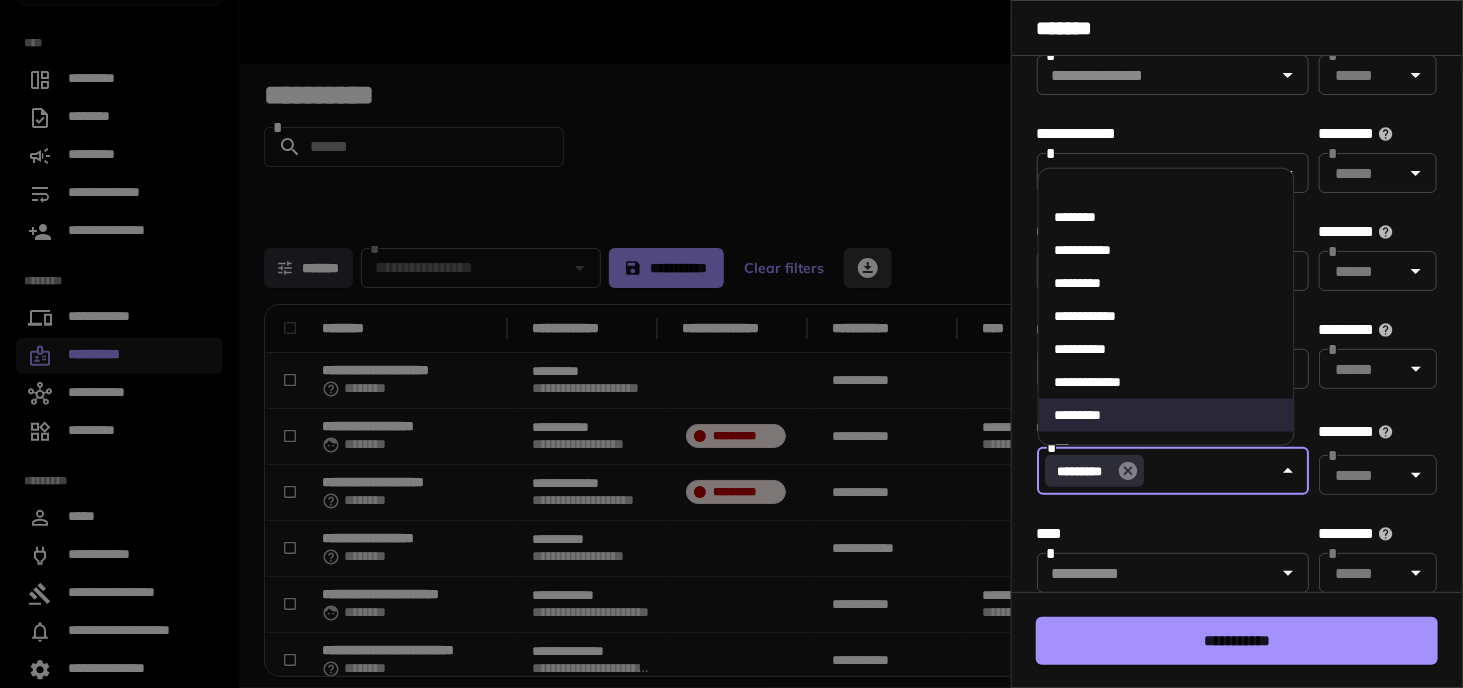click 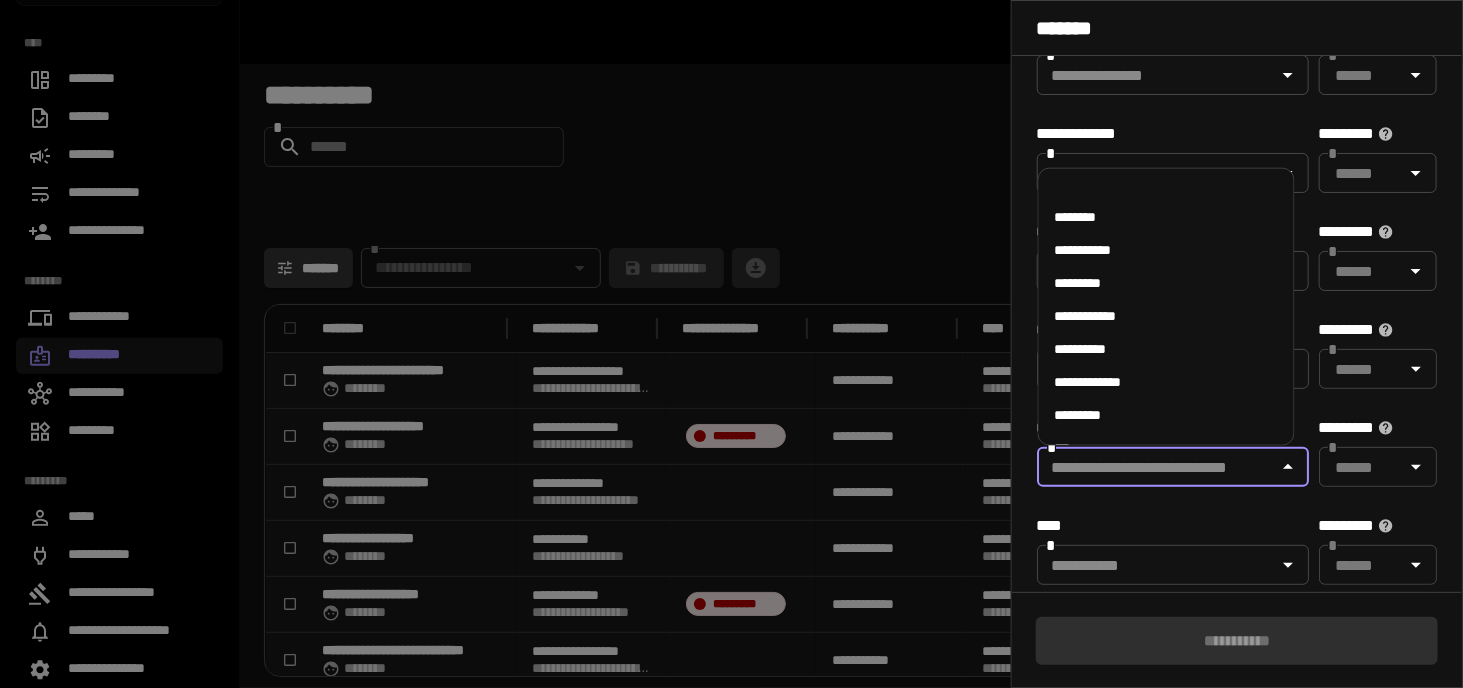 click on "*********" at bounding box center (1378, 232) 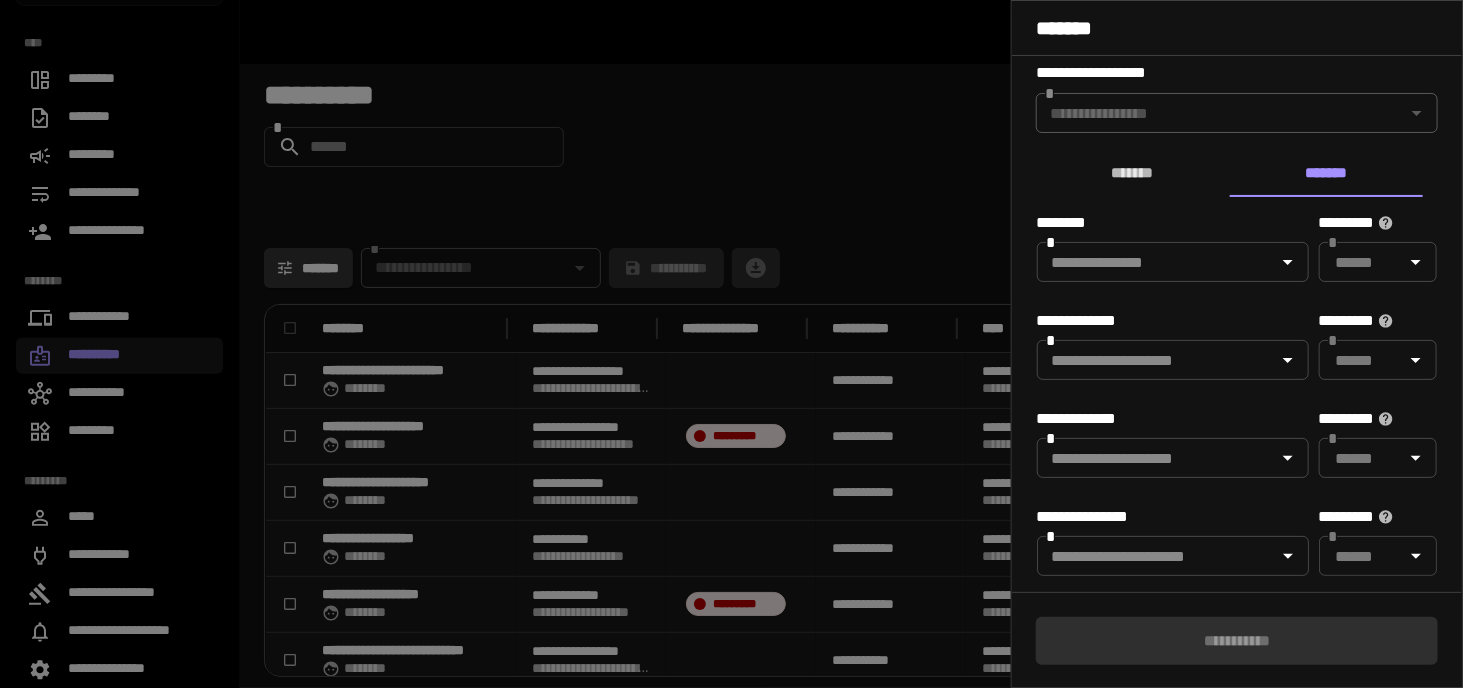 scroll, scrollTop: 0, scrollLeft: 0, axis: both 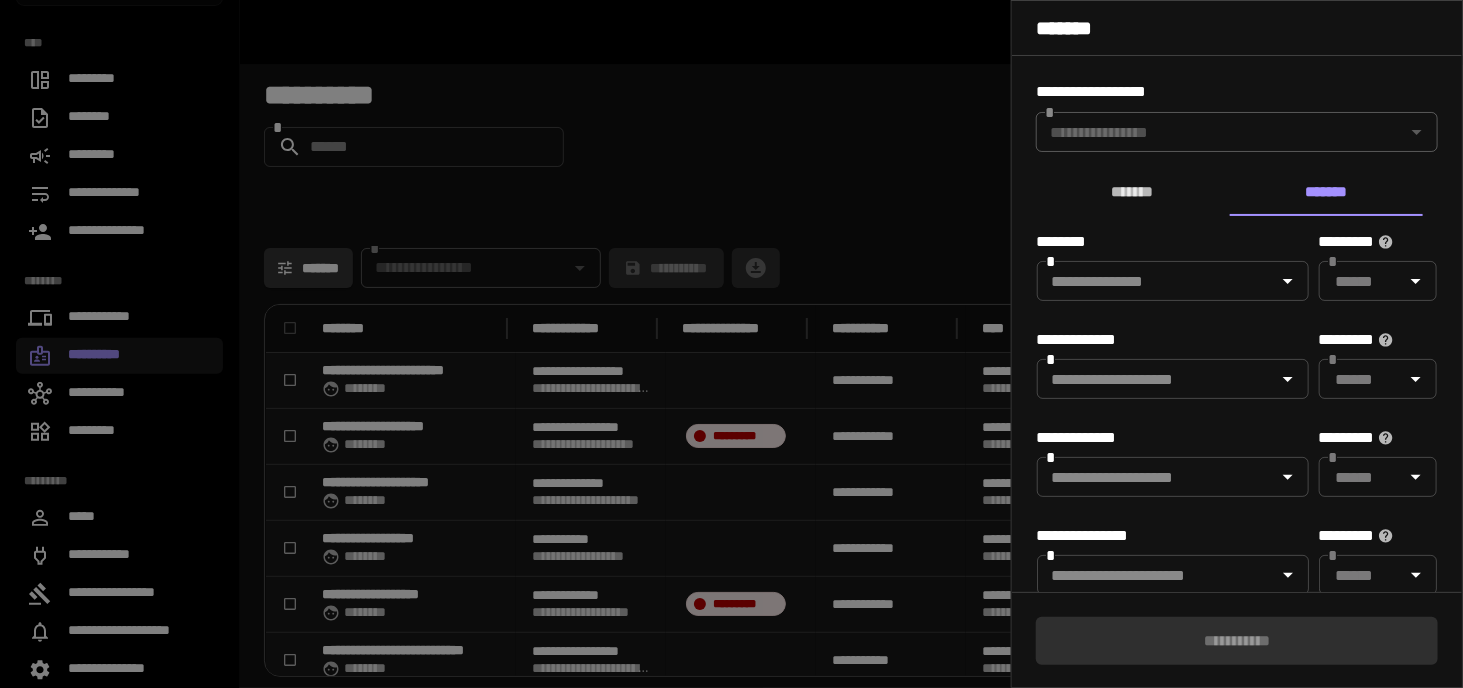 click at bounding box center (731, 344) 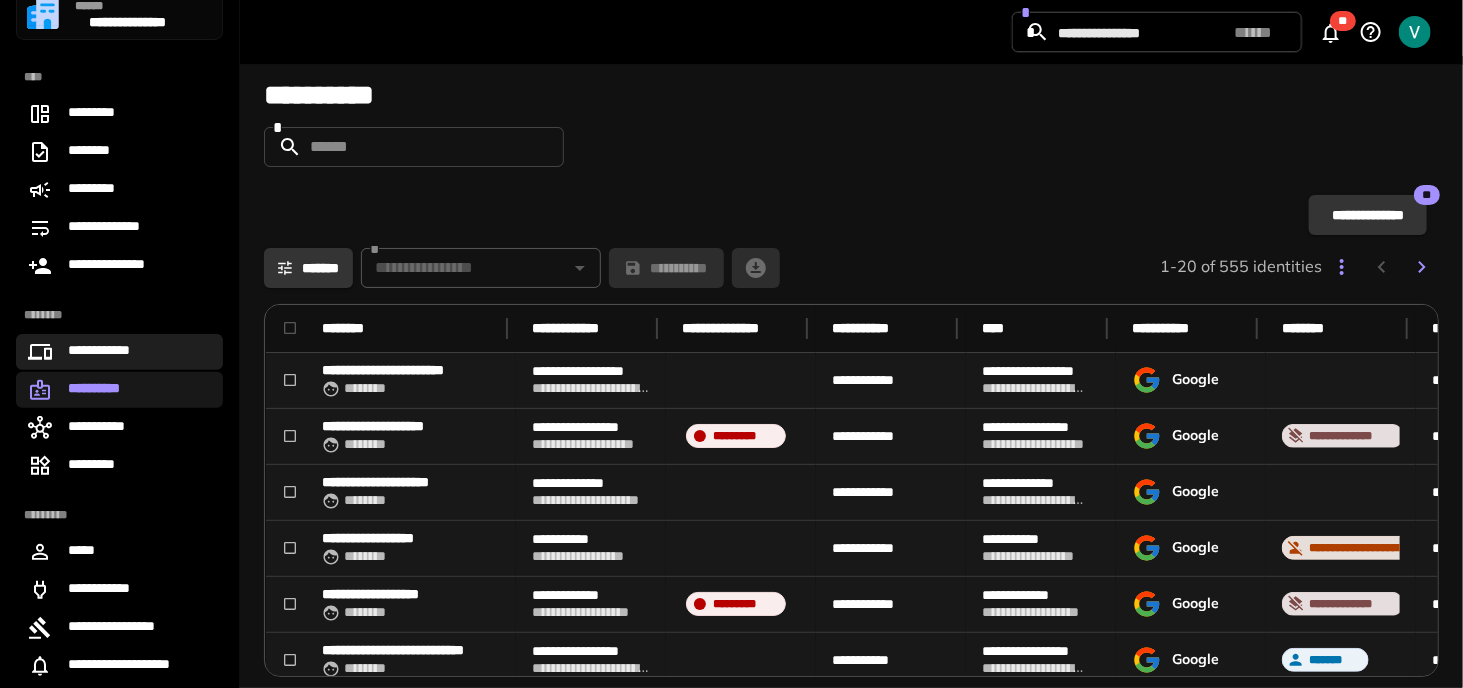 scroll, scrollTop: 0, scrollLeft: 0, axis: both 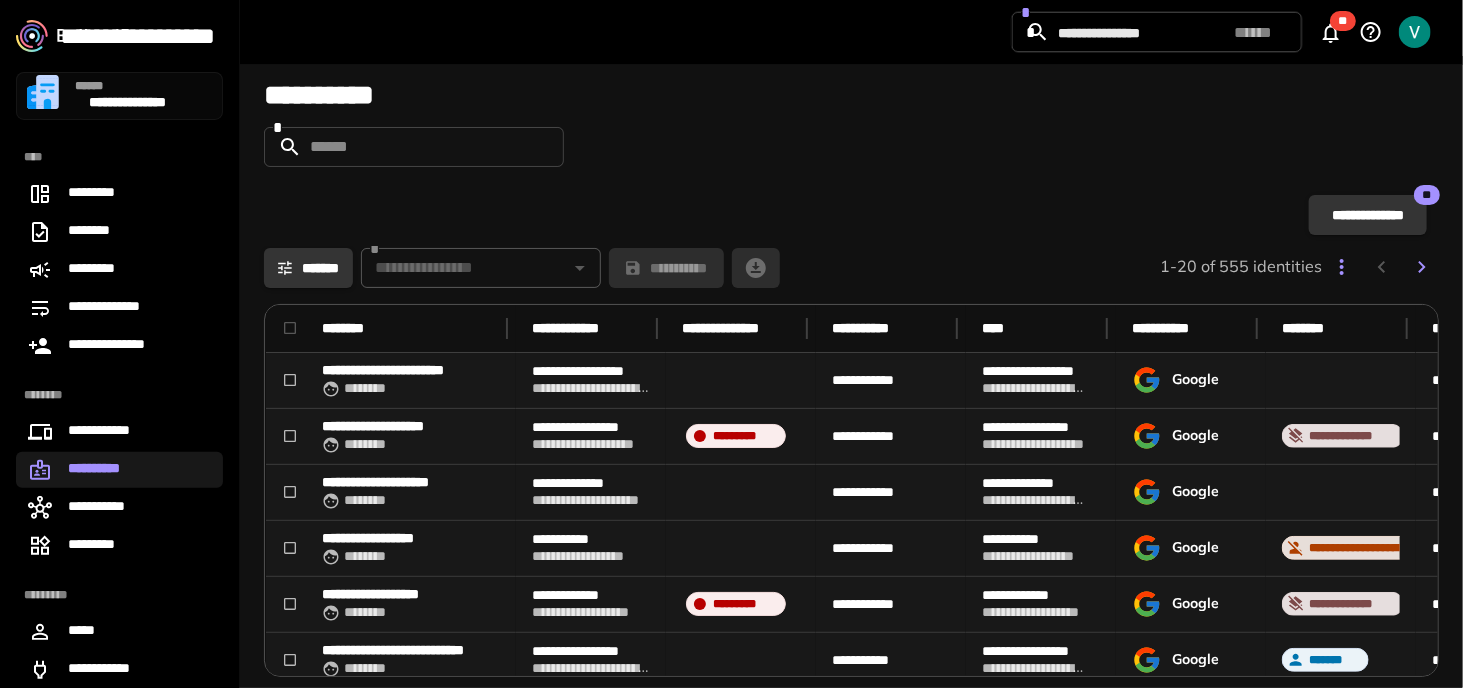 click on "**********" at bounding box center (119, 470) 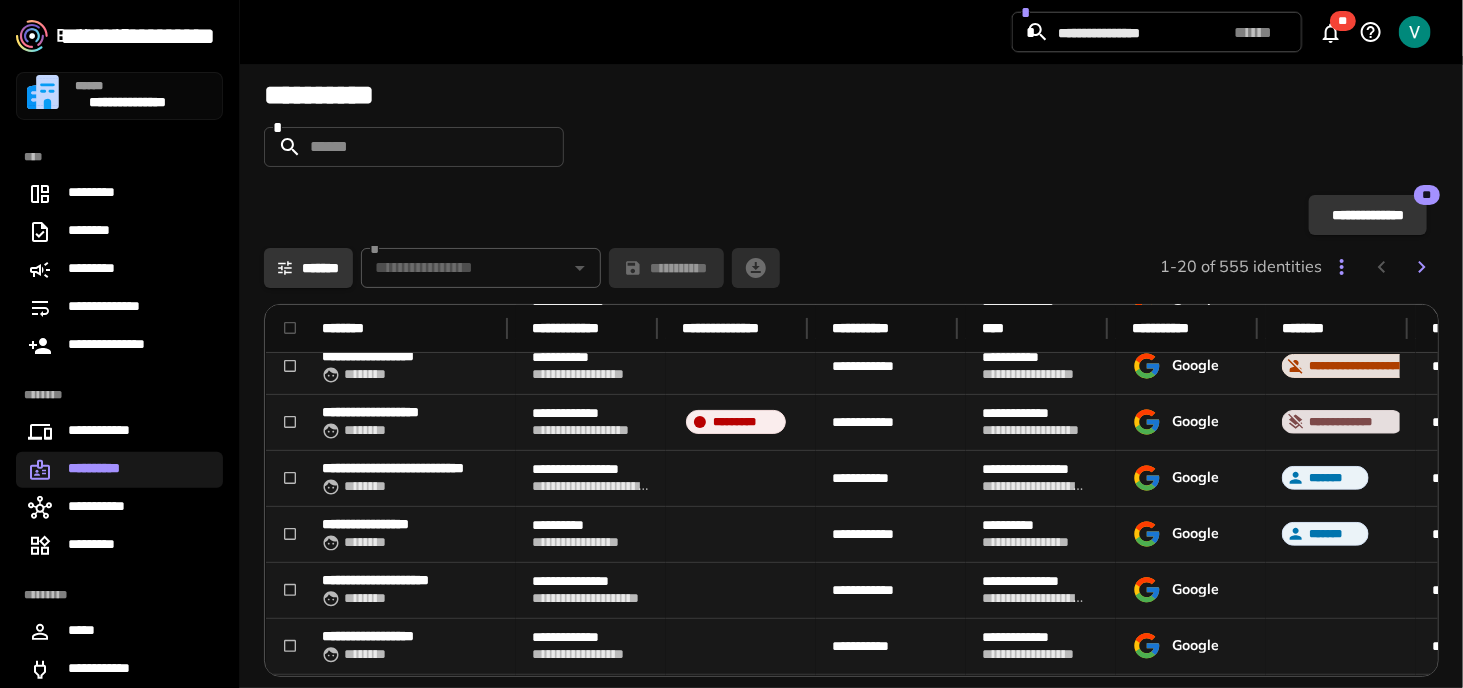 scroll, scrollTop: 200, scrollLeft: 0, axis: vertical 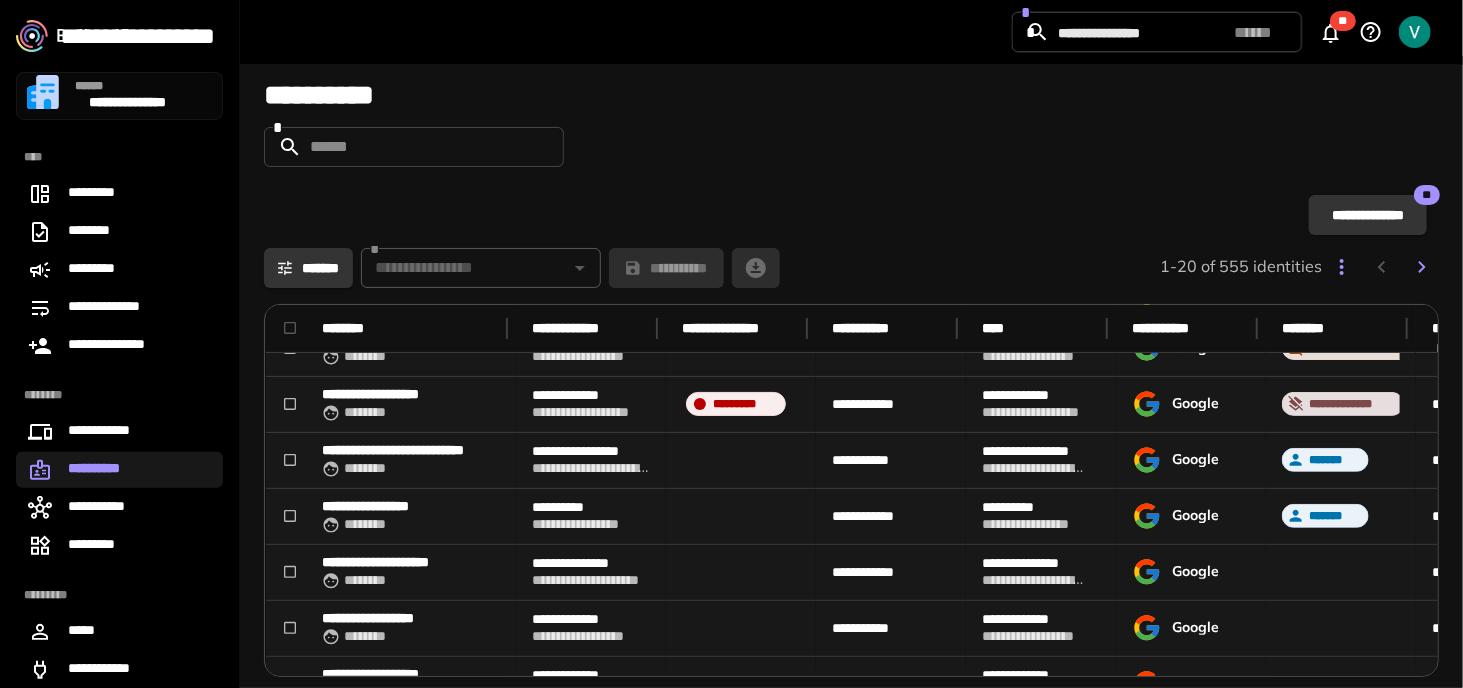 click on "*******" at bounding box center (308, 268) 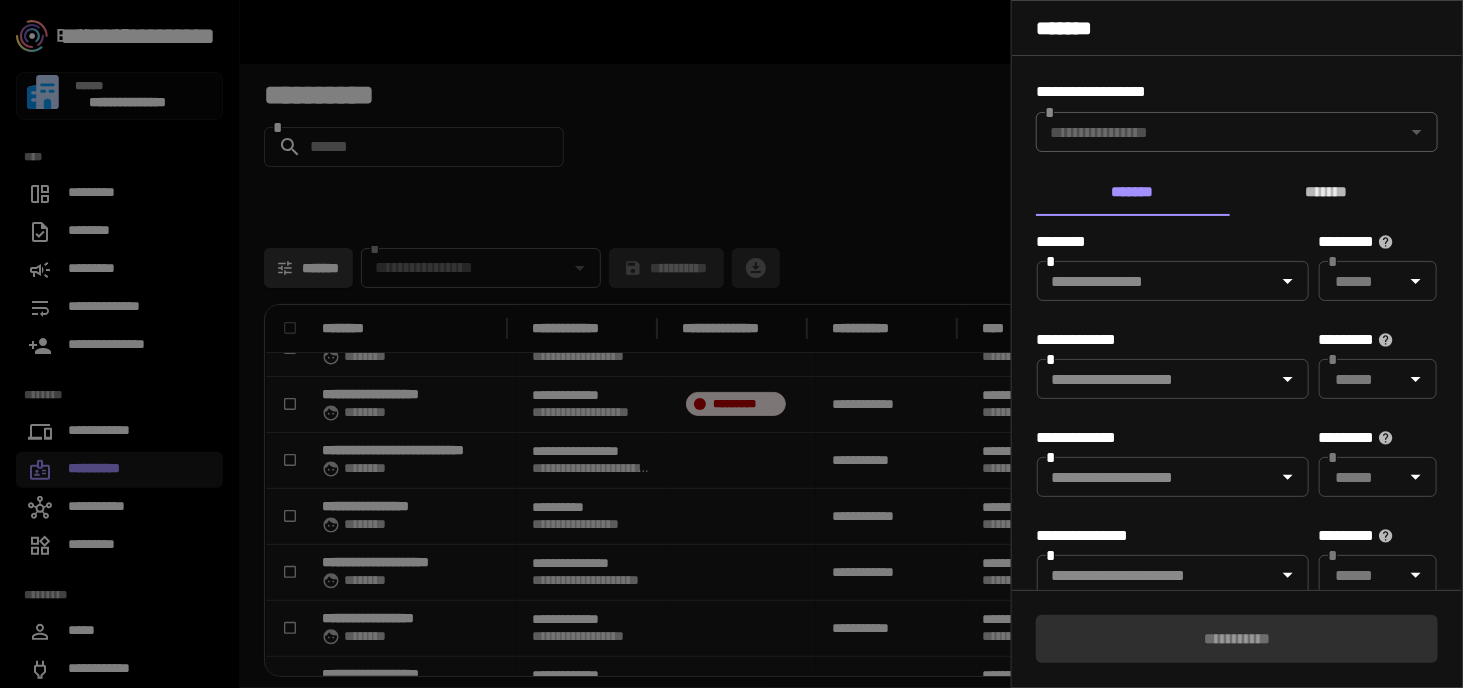 click on "*******" at bounding box center [1327, 192] 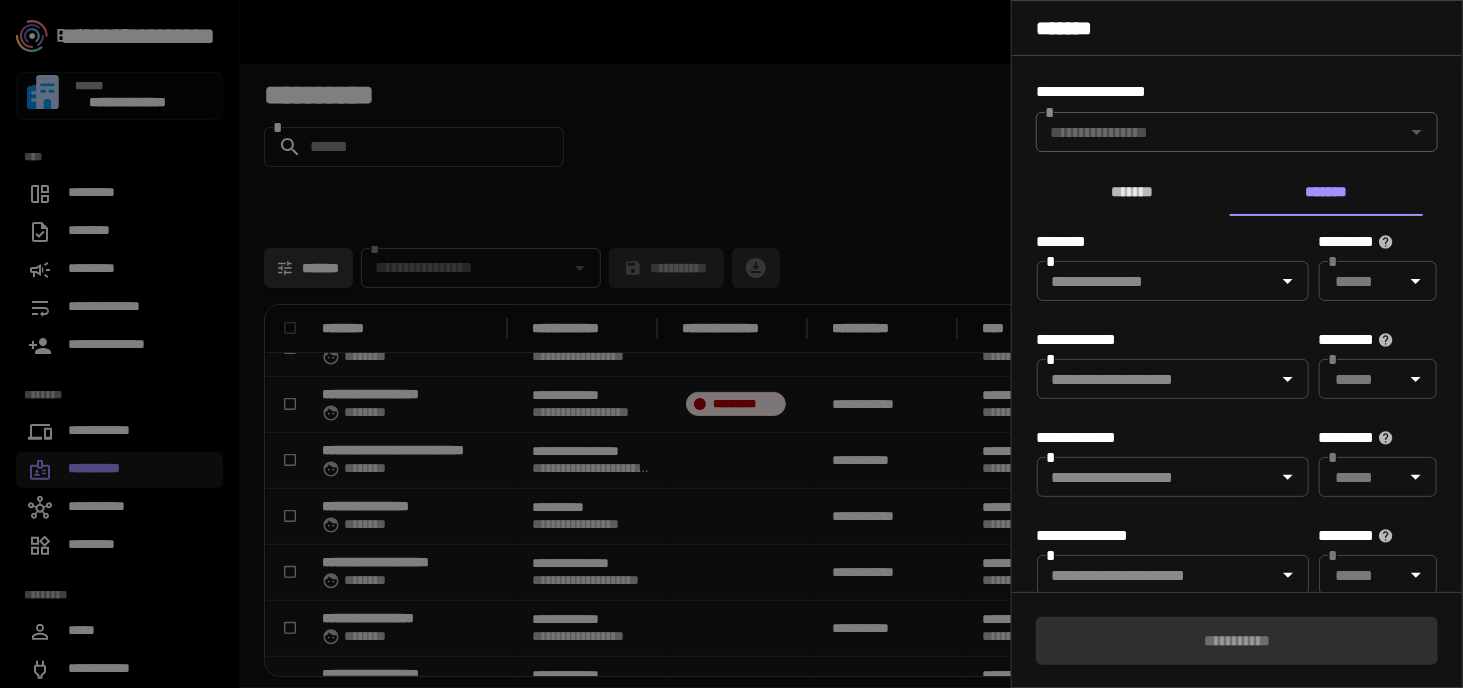 scroll, scrollTop: 0, scrollLeft: 0, axis: both 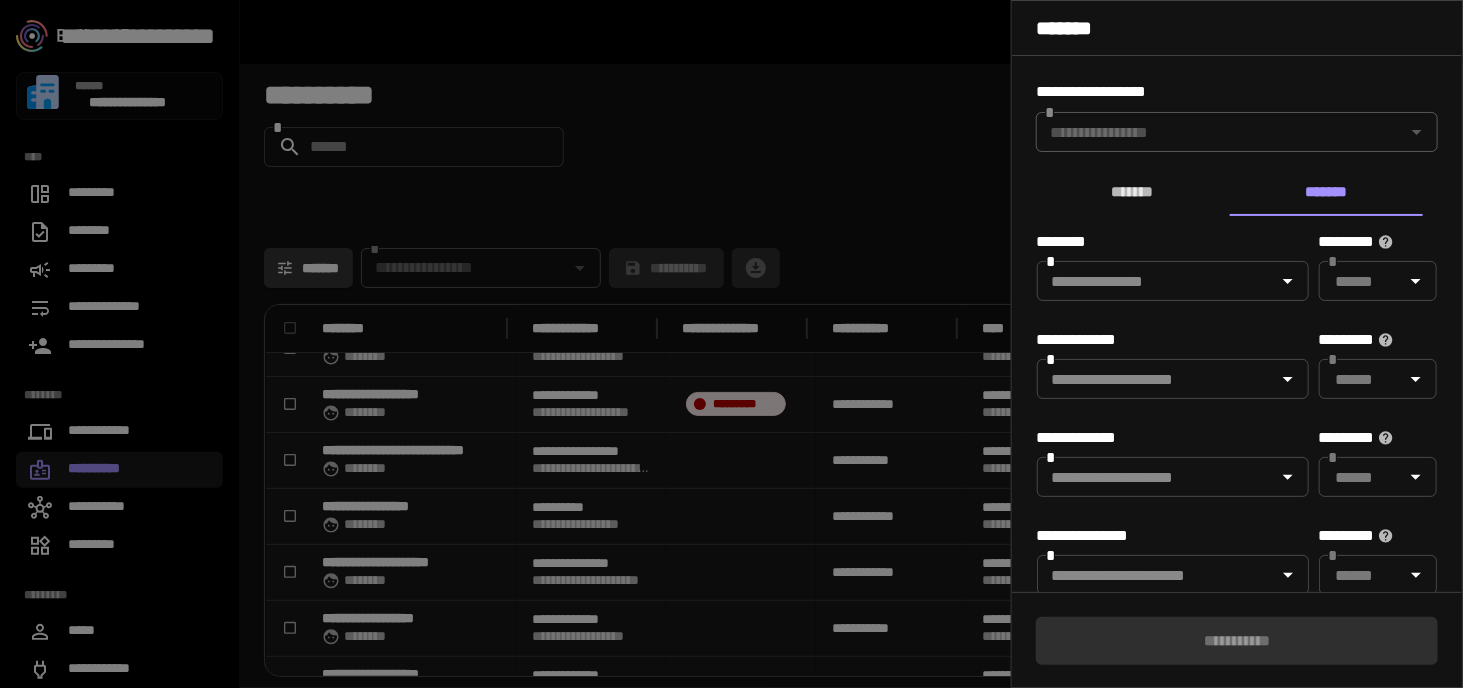 click on "*******" at bounding box center [1133, 192] 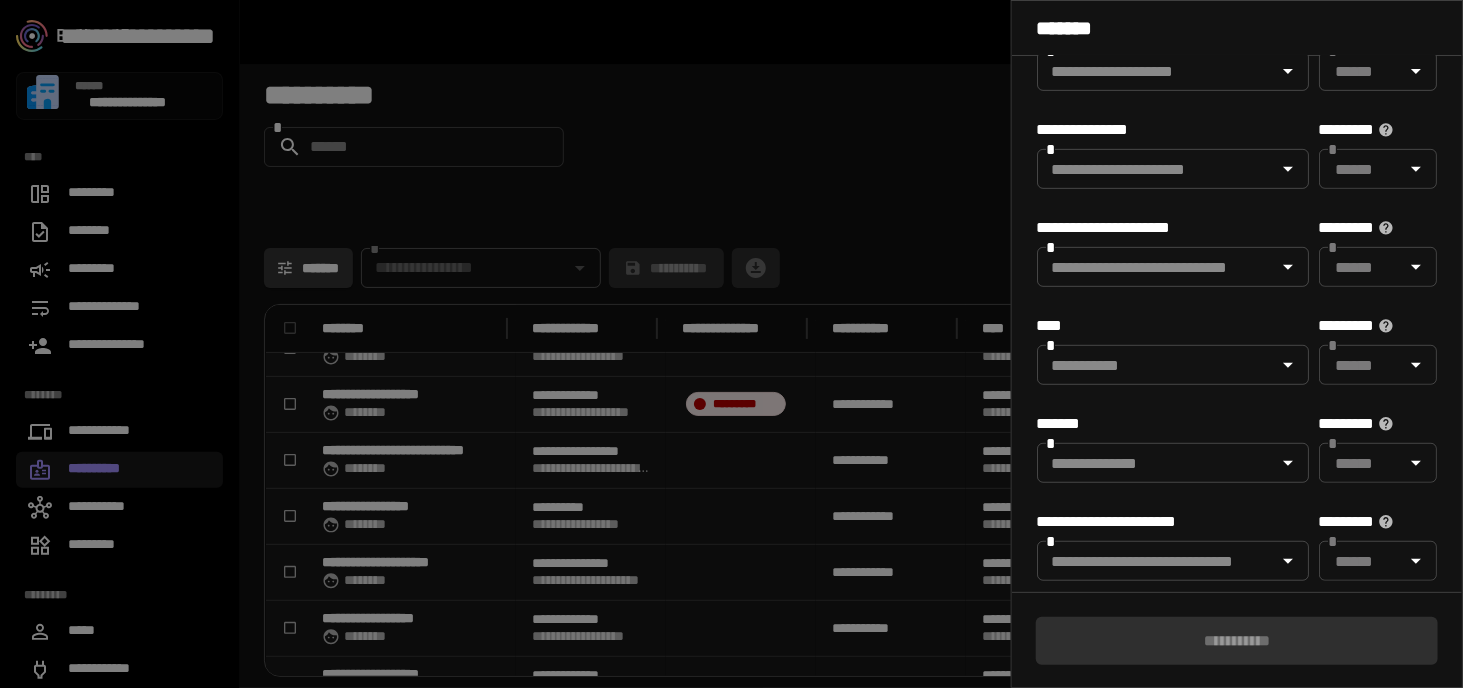 scroll, scrollTop: 0, scrollLeft: 0, axis: both 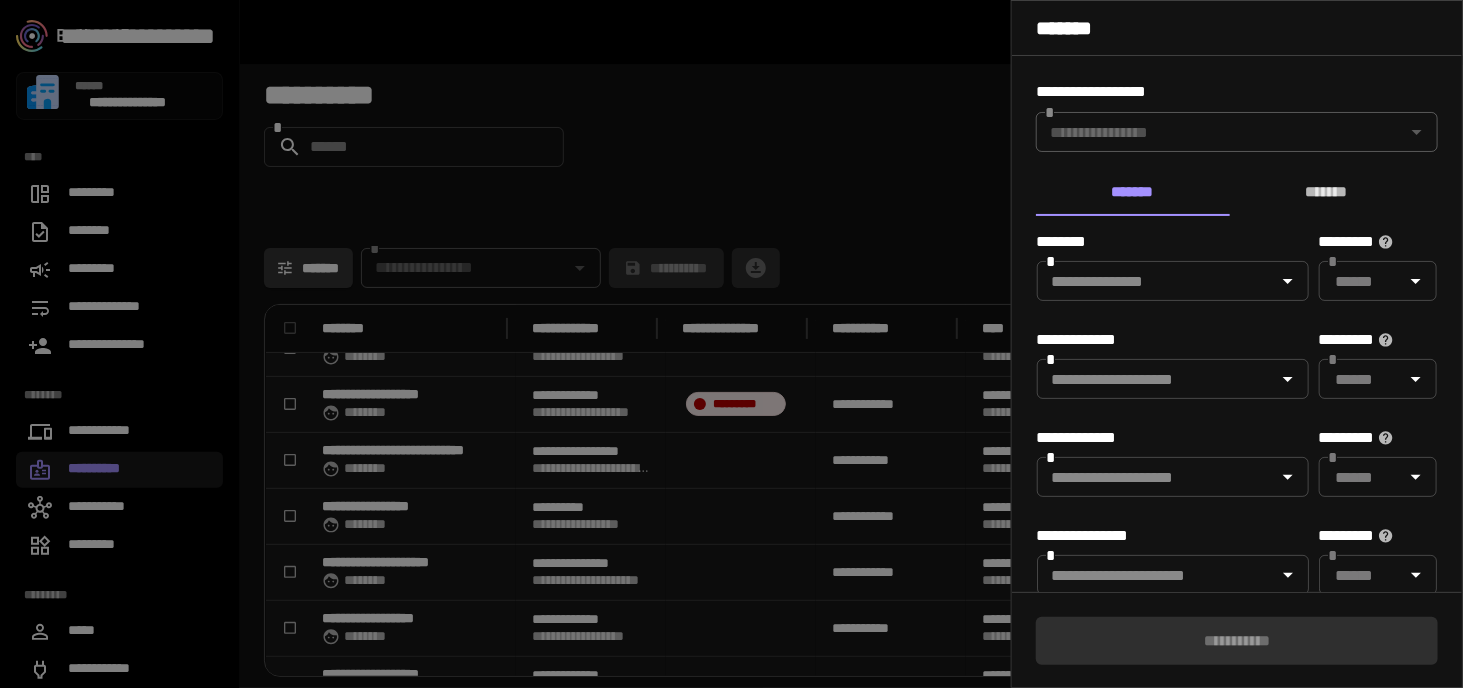 click at bounding box center (731, 344) 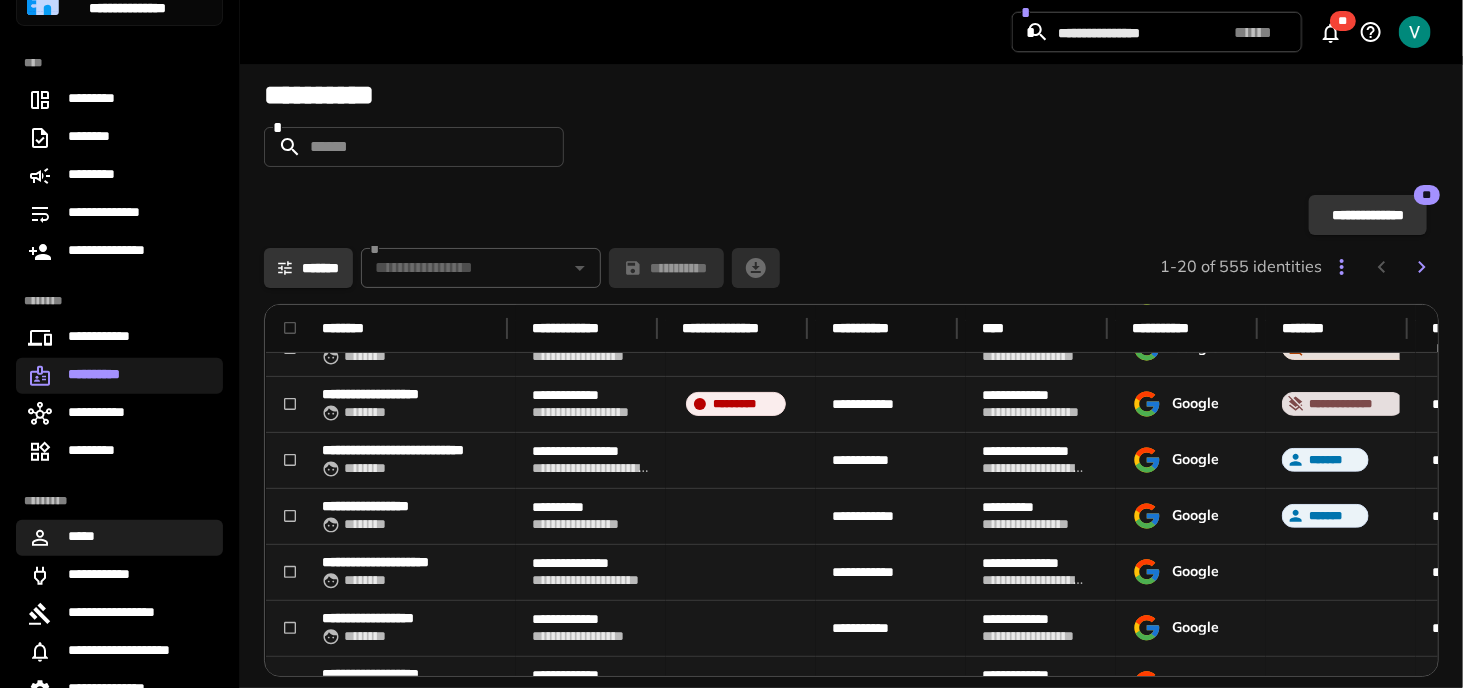 scroll, scrollTop: 100, scrollLeft: 0, axis: vertical 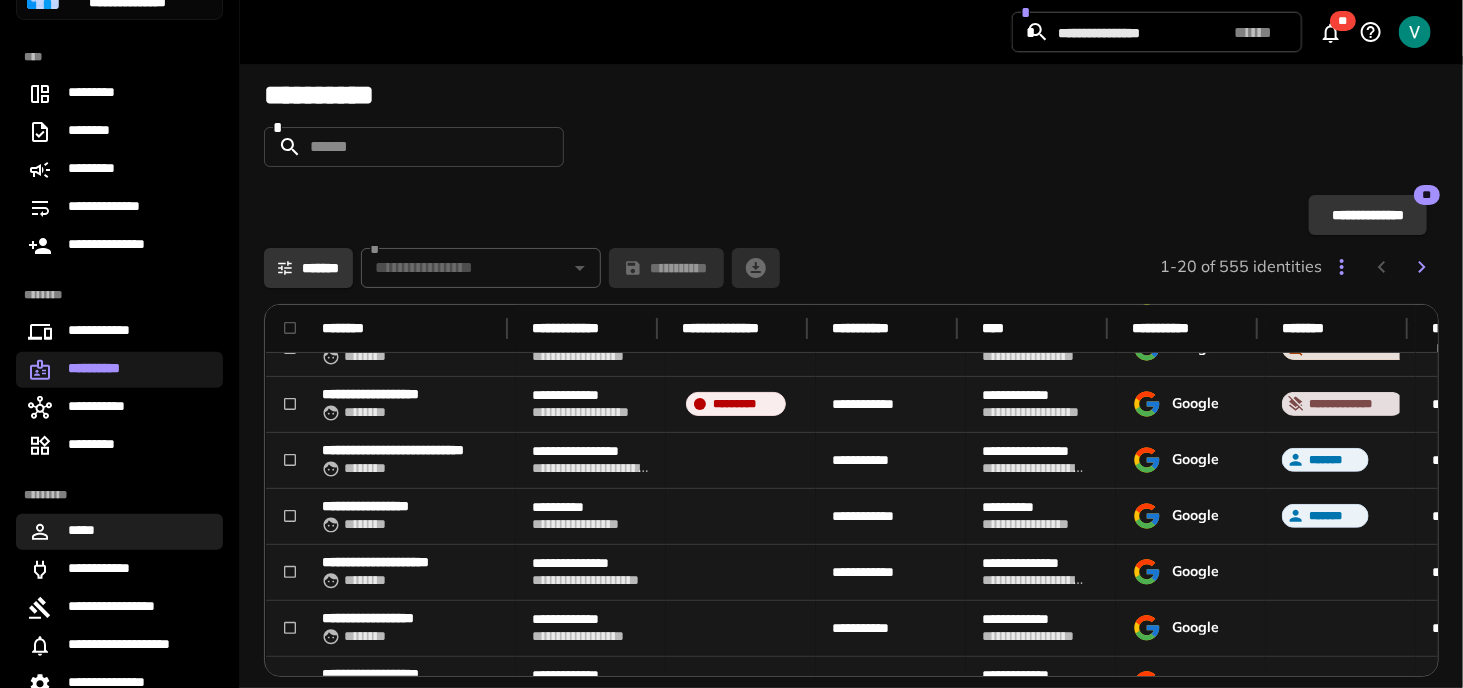 click on "*****" at bounding box center [119, 532] 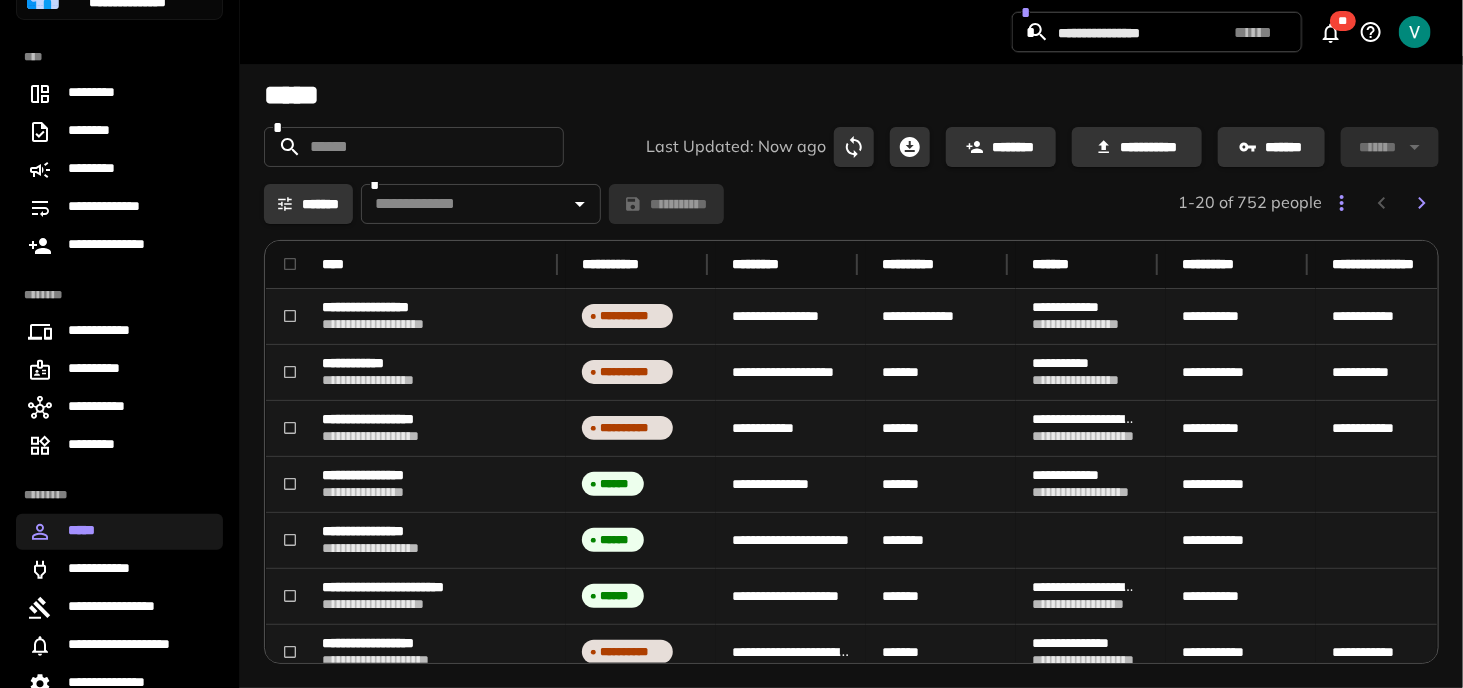click on "*******" at bounding box center (308, 204) 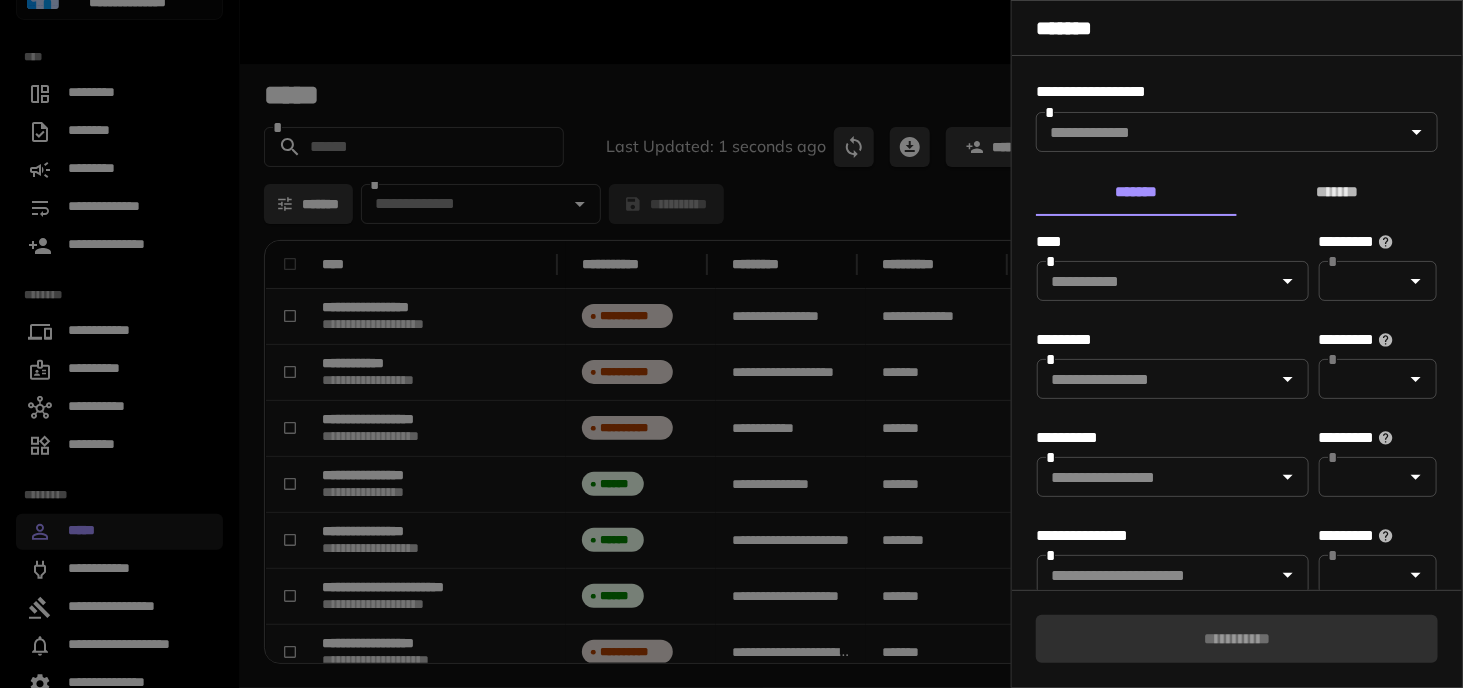 type on "******" 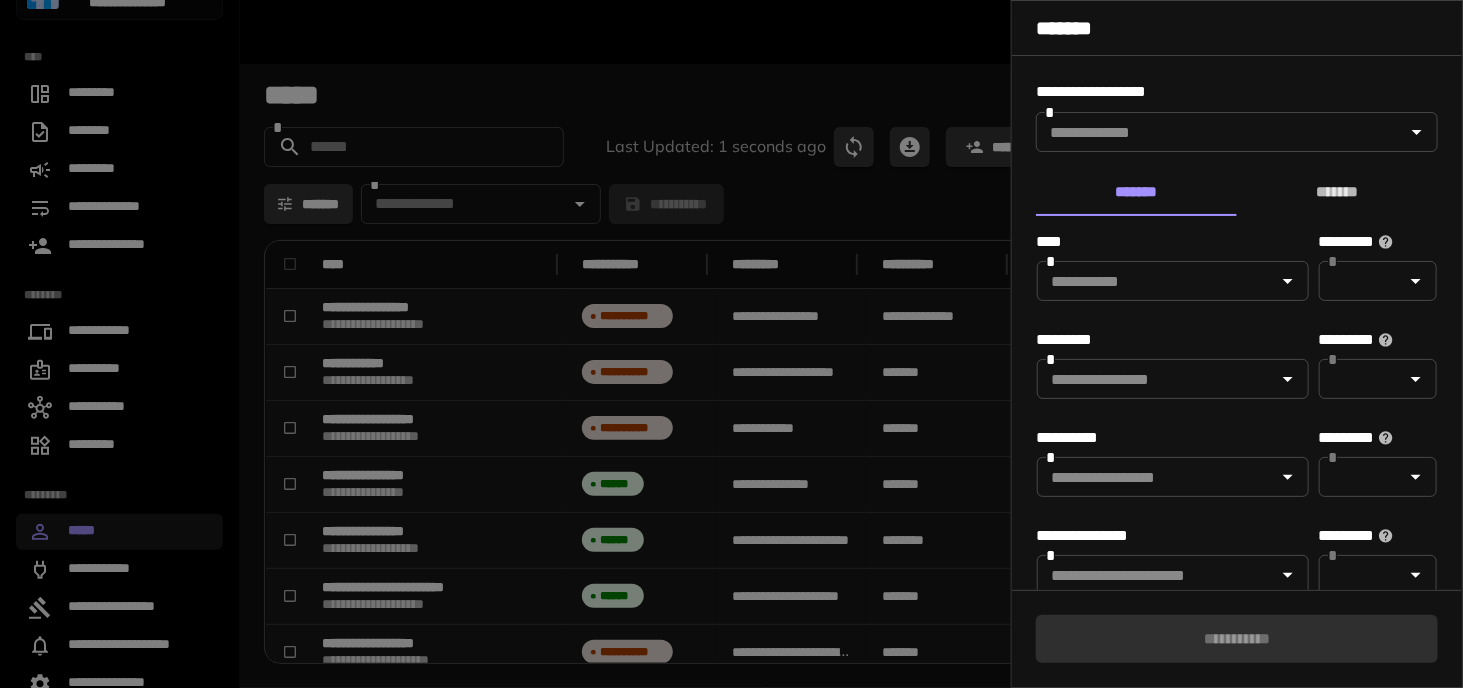 type on "******" 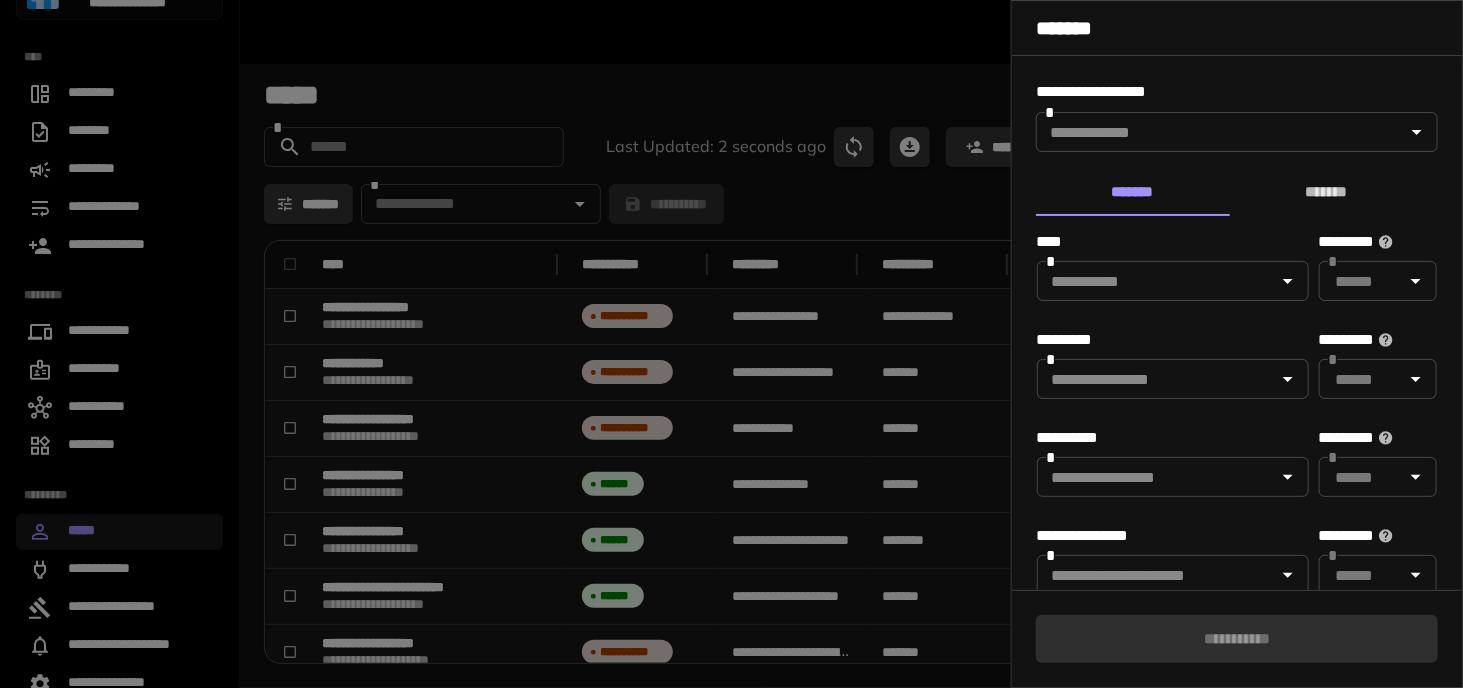 click on "*******" at bounding box center [1327, 192] 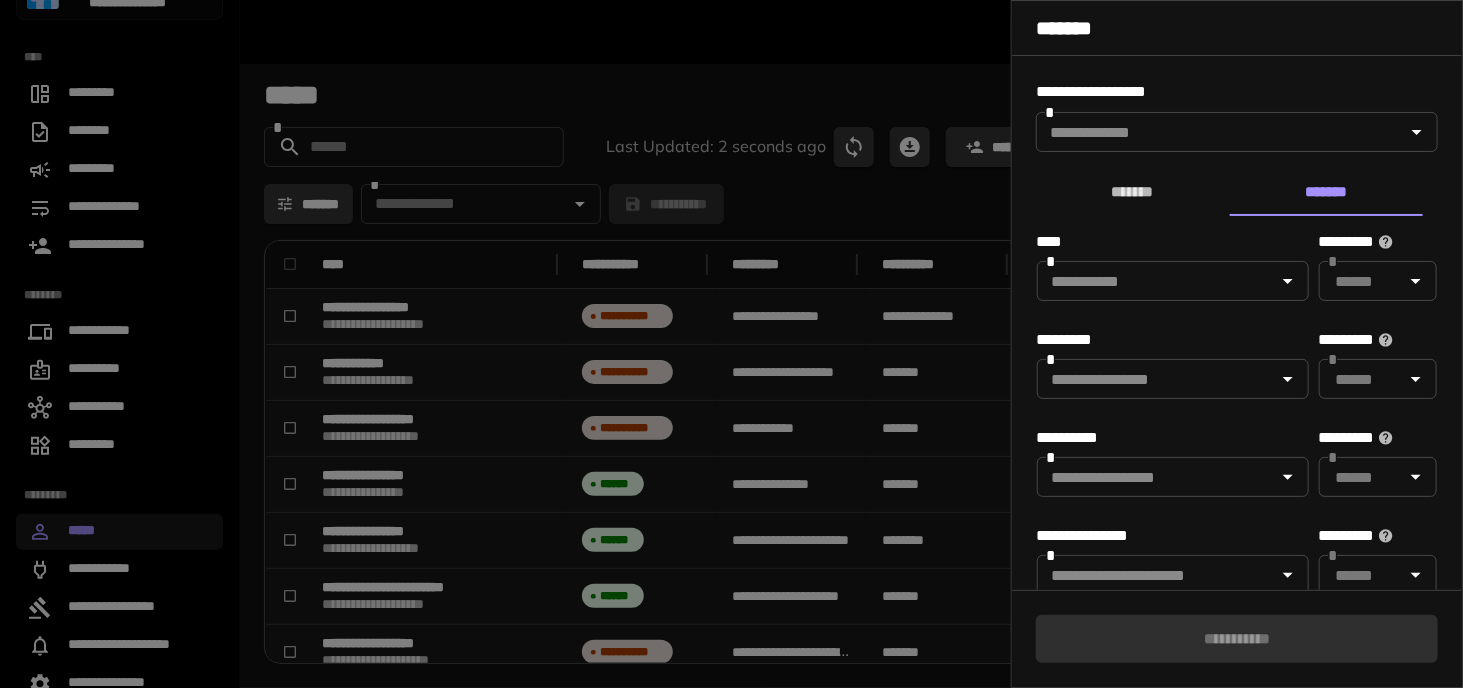 scroll, scrollTop: 428, scrollLeft: 0, axis: vertical 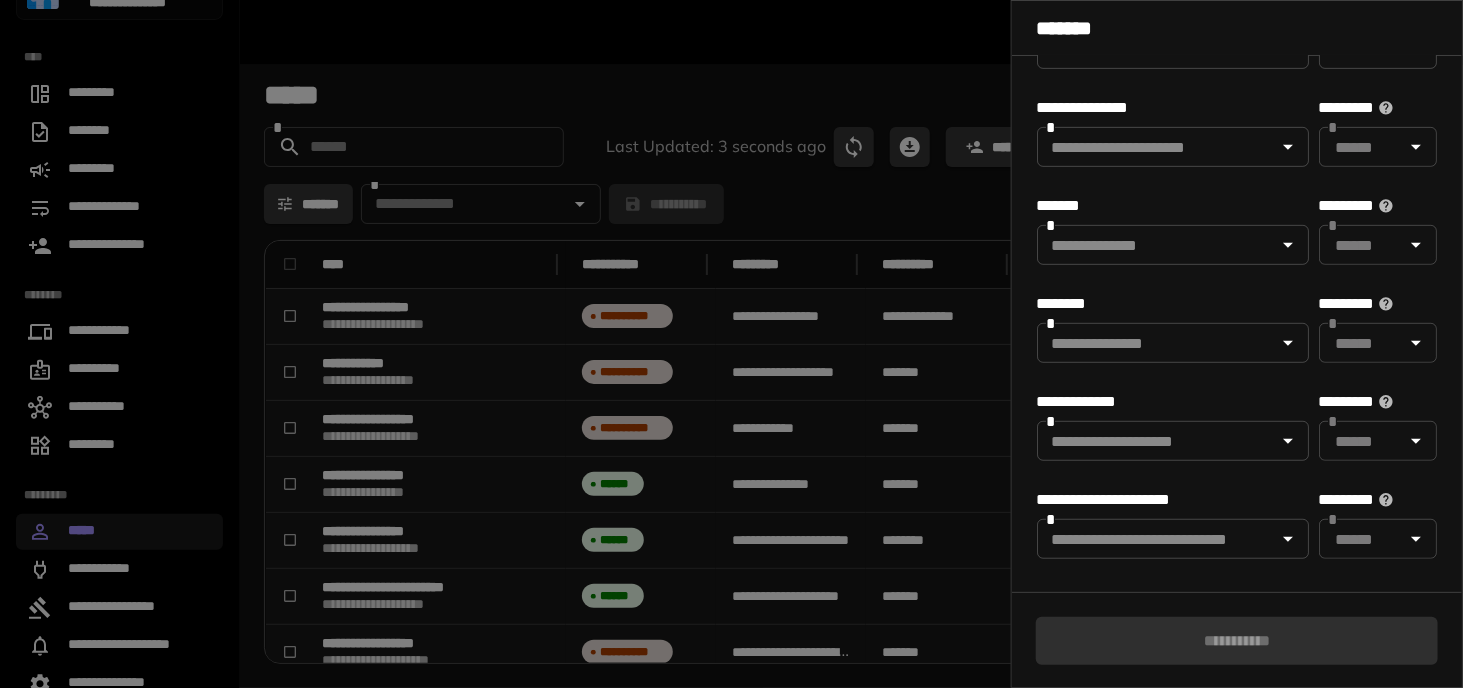 click on "*" at bounding box center [1173, 539] 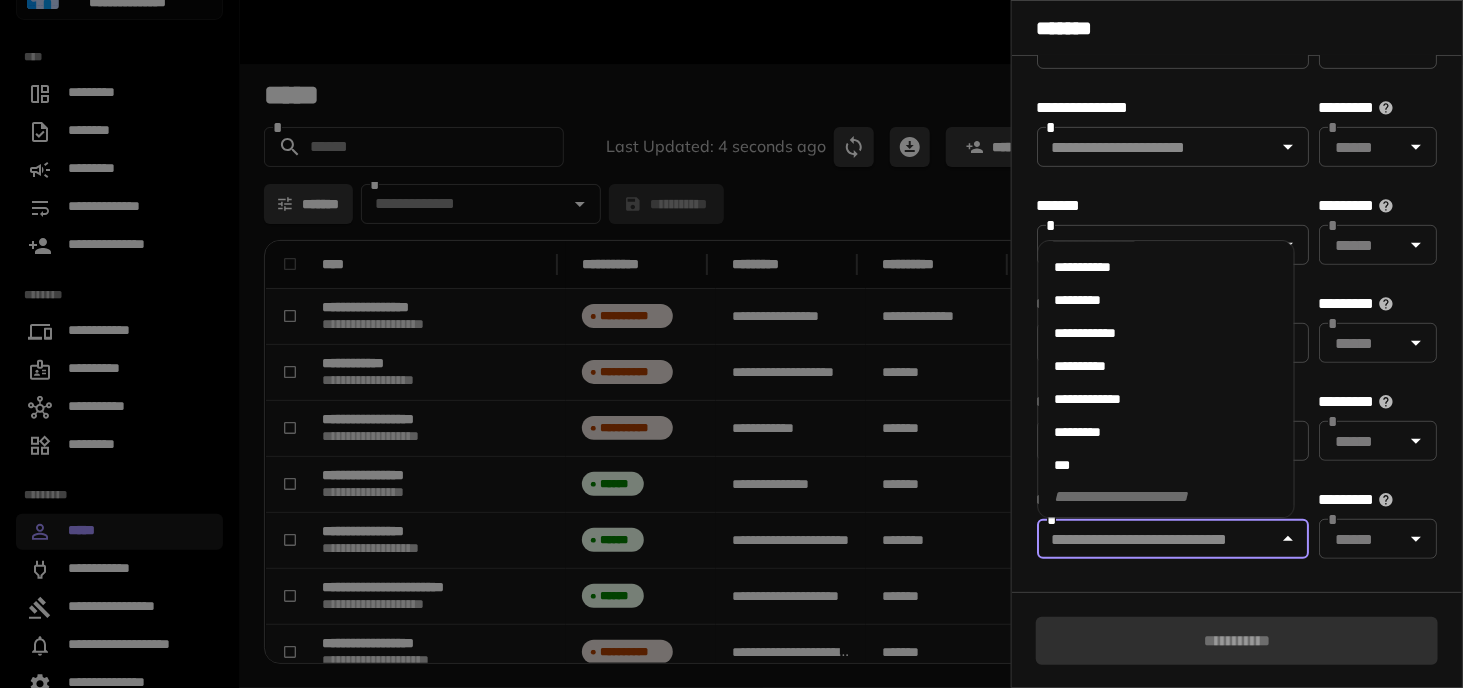 scroll, scrollTop: 58, scrollLeft: 0, axis: vertical 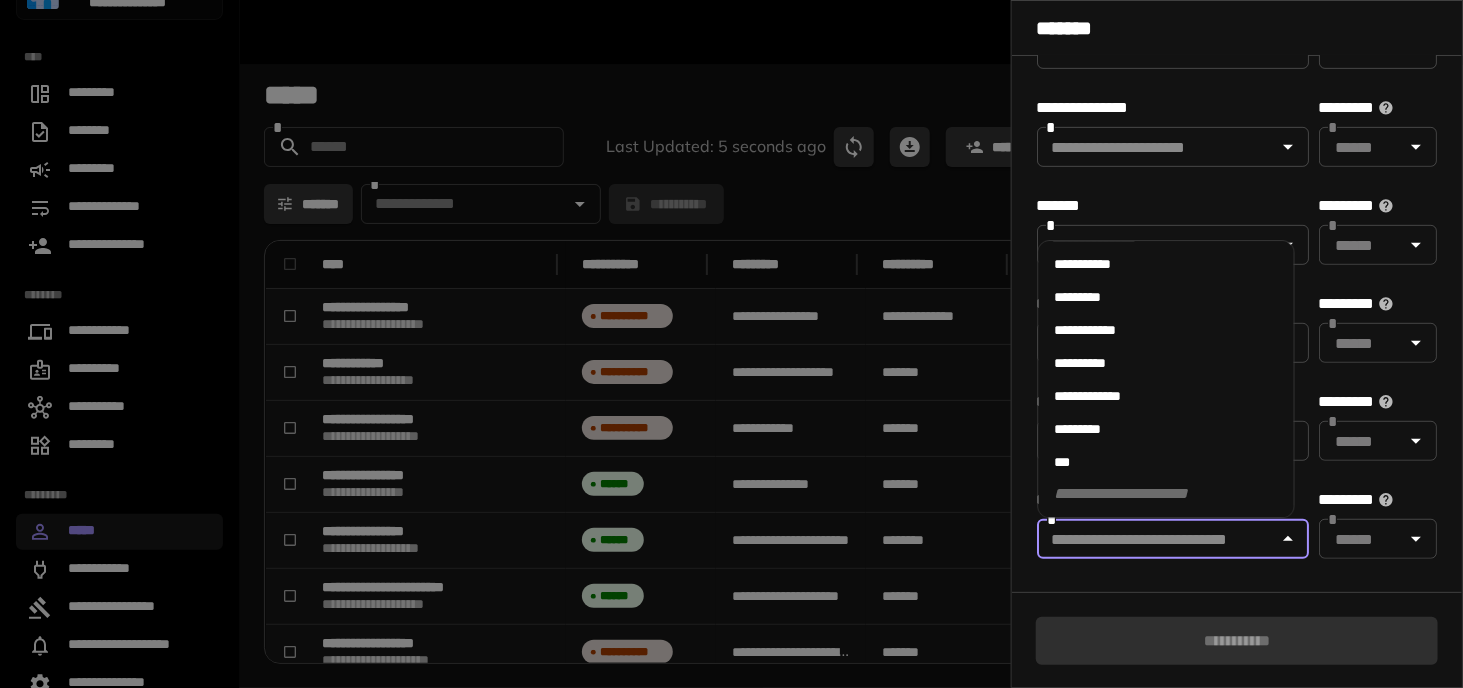 click on "***" at bounding box center (1167, 463) 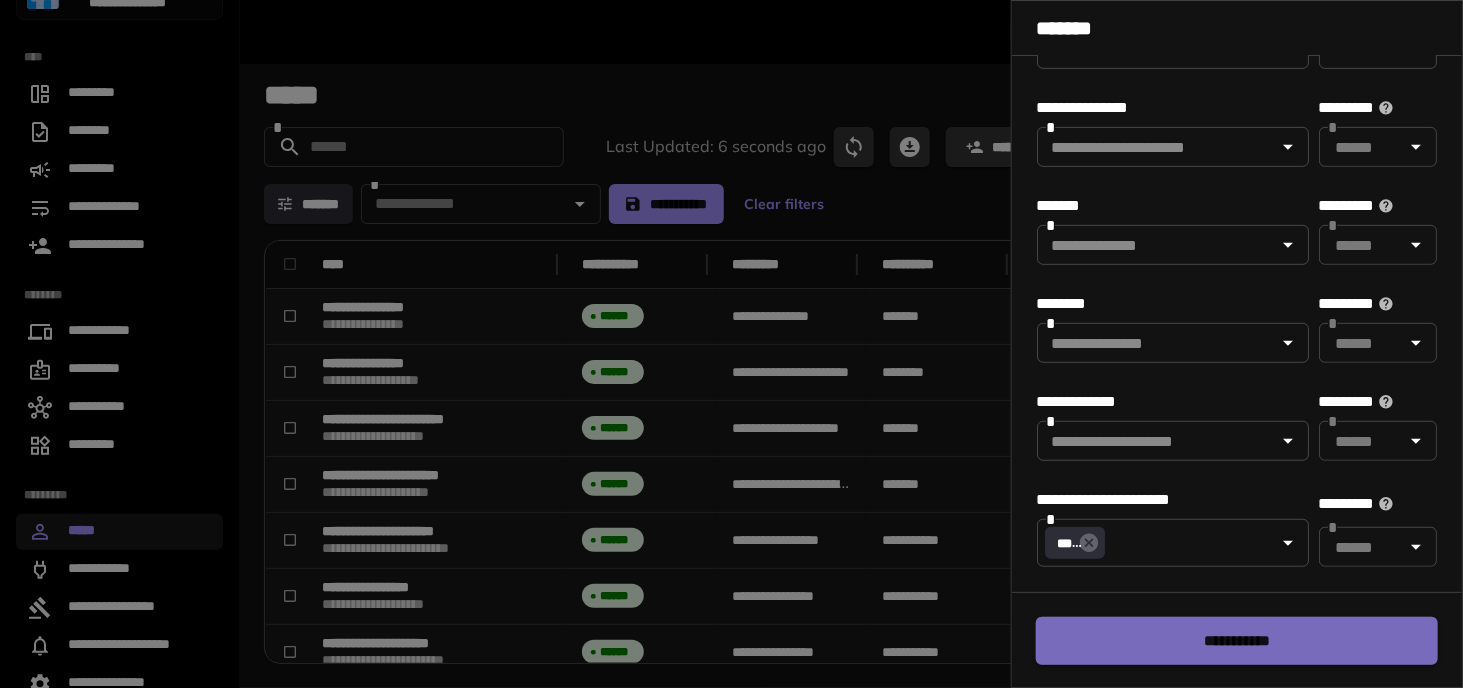 click on "**********" at bounding box center [1237, 641] 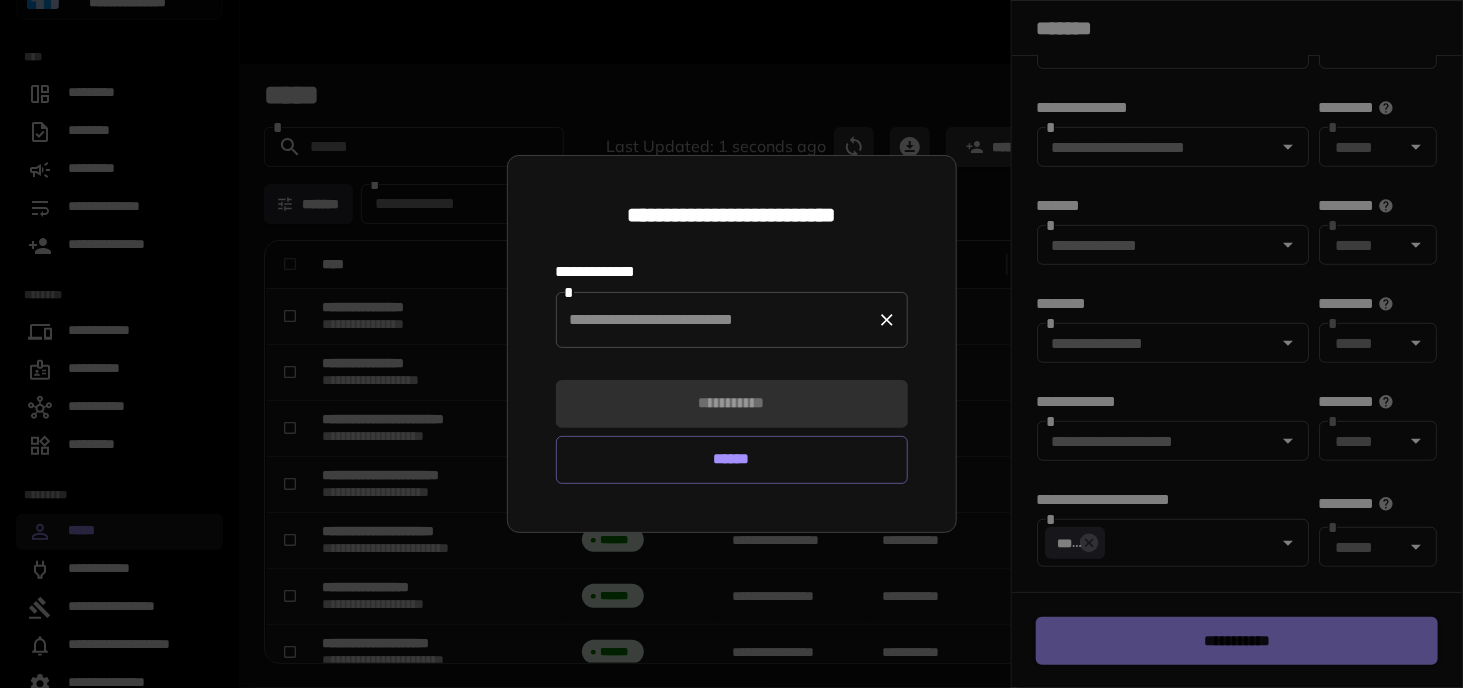 click at bounding box center [717, 320] 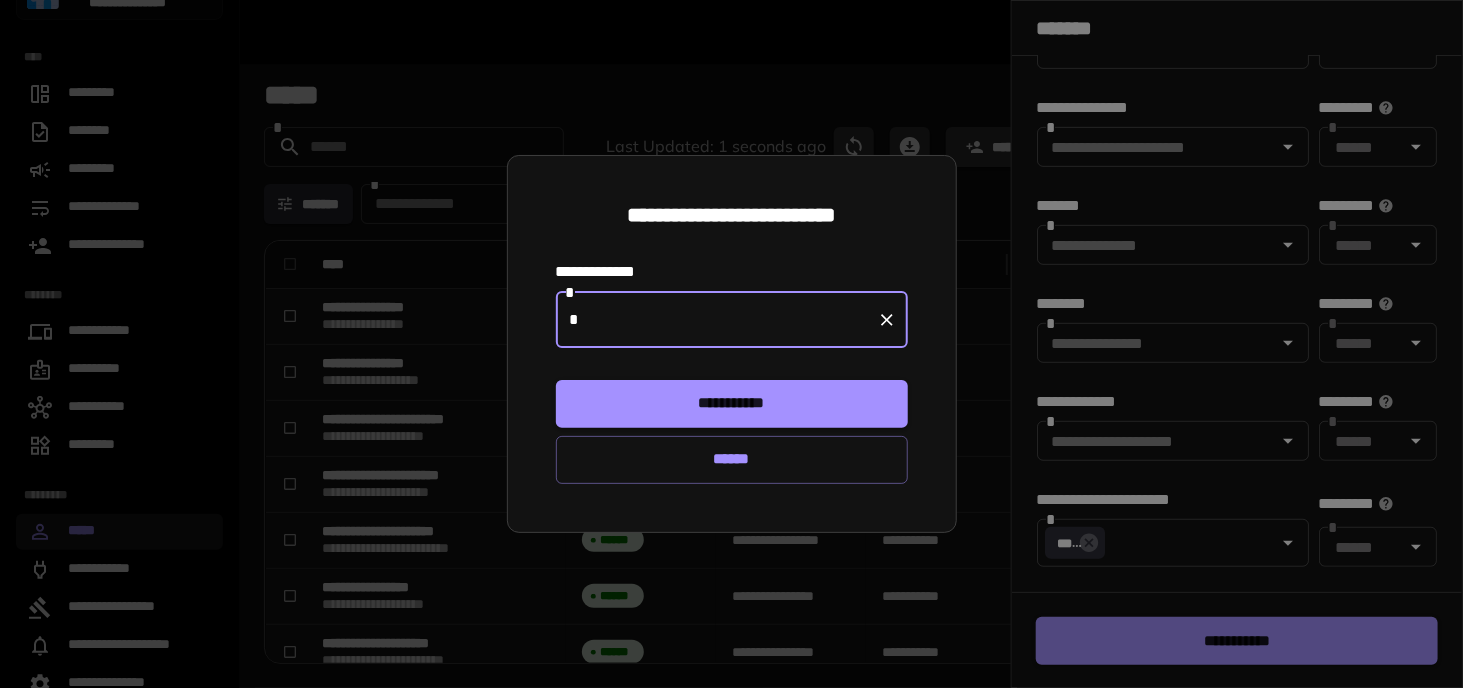 type on "**" 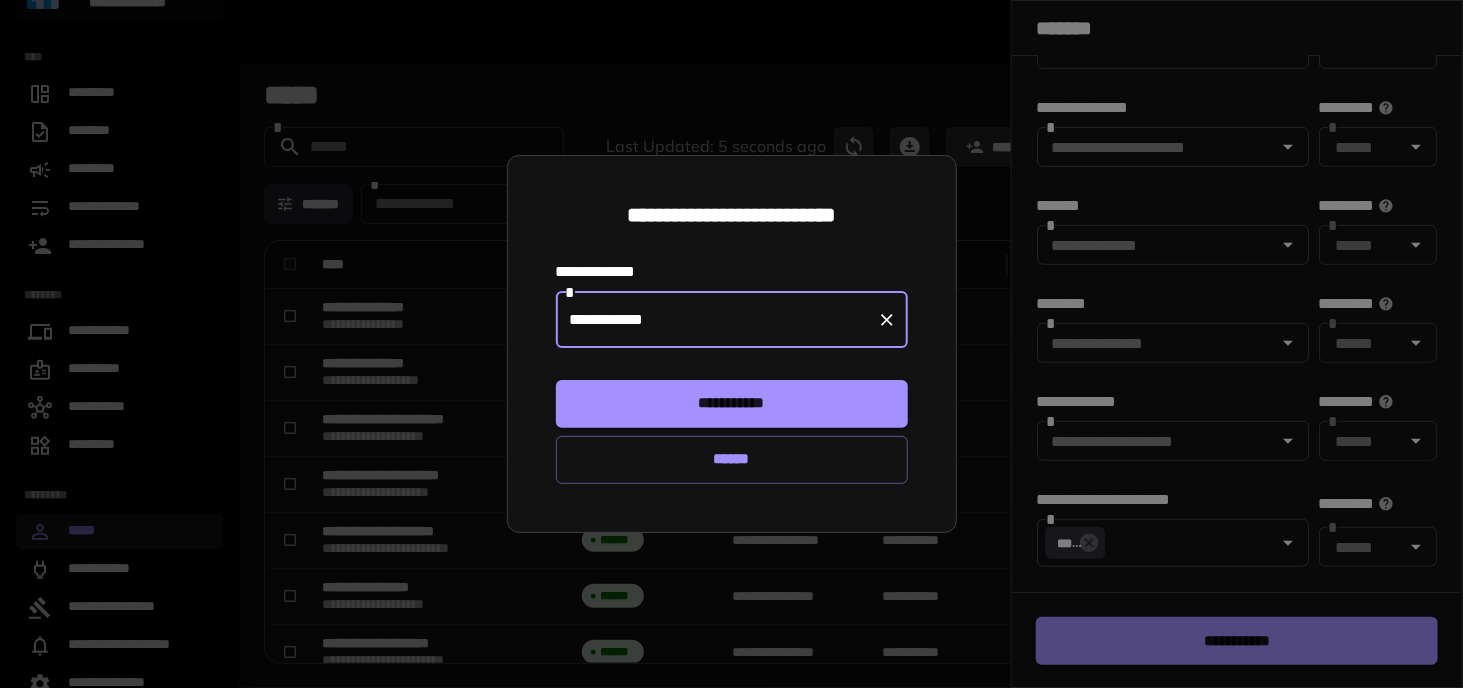 type on "**********" 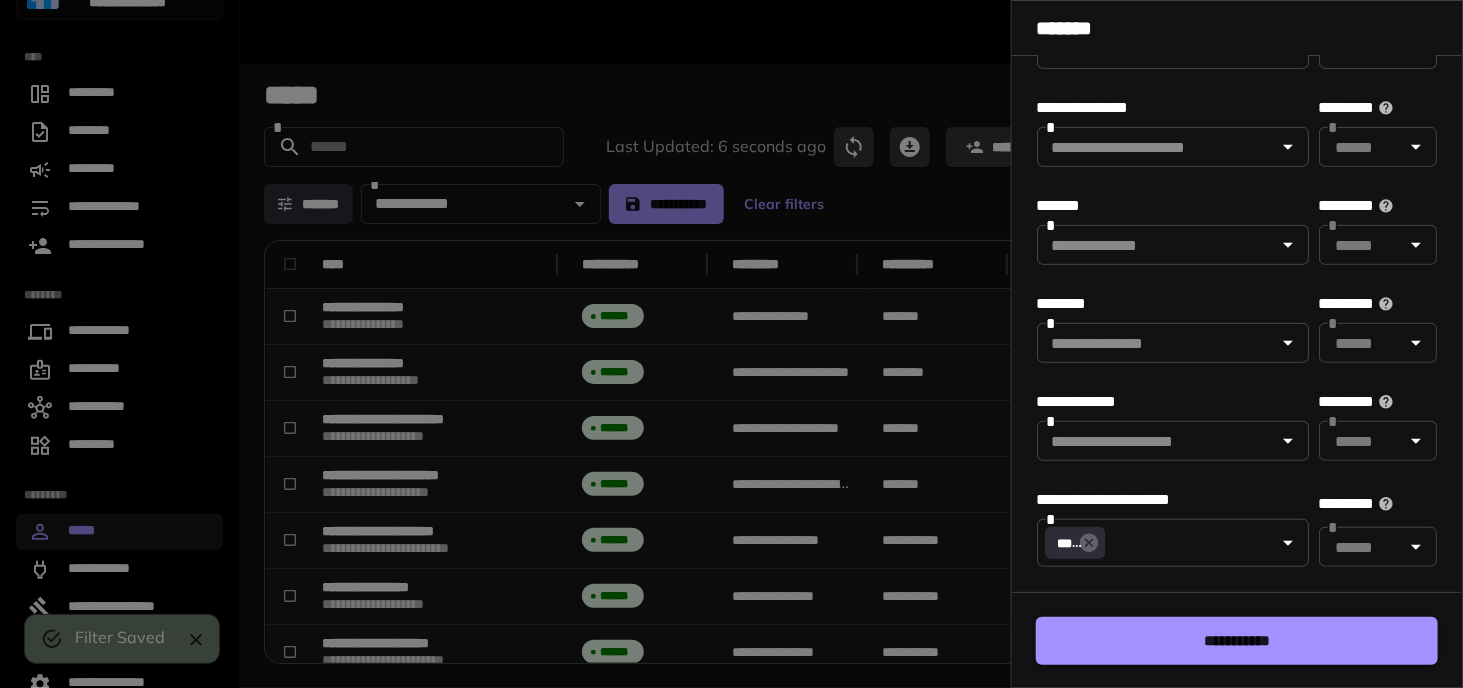 type on "**********" 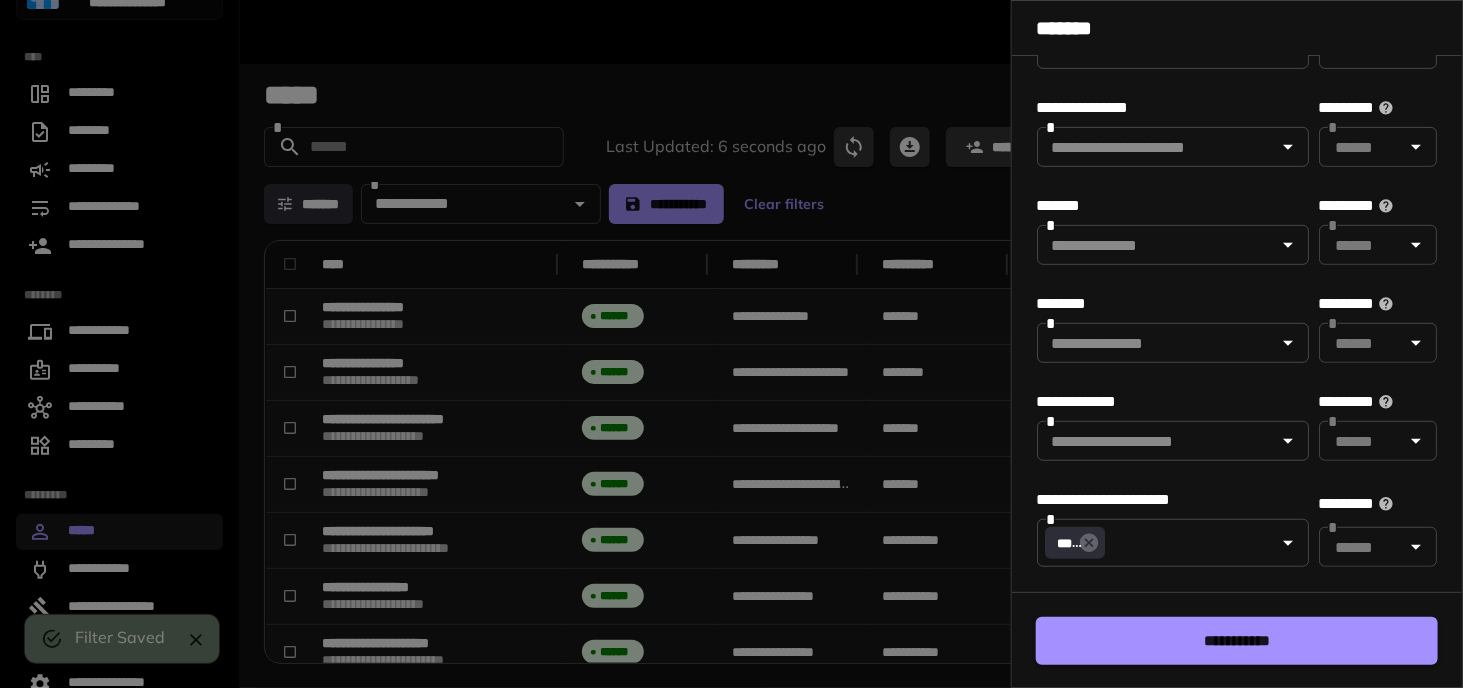 type on "**********" 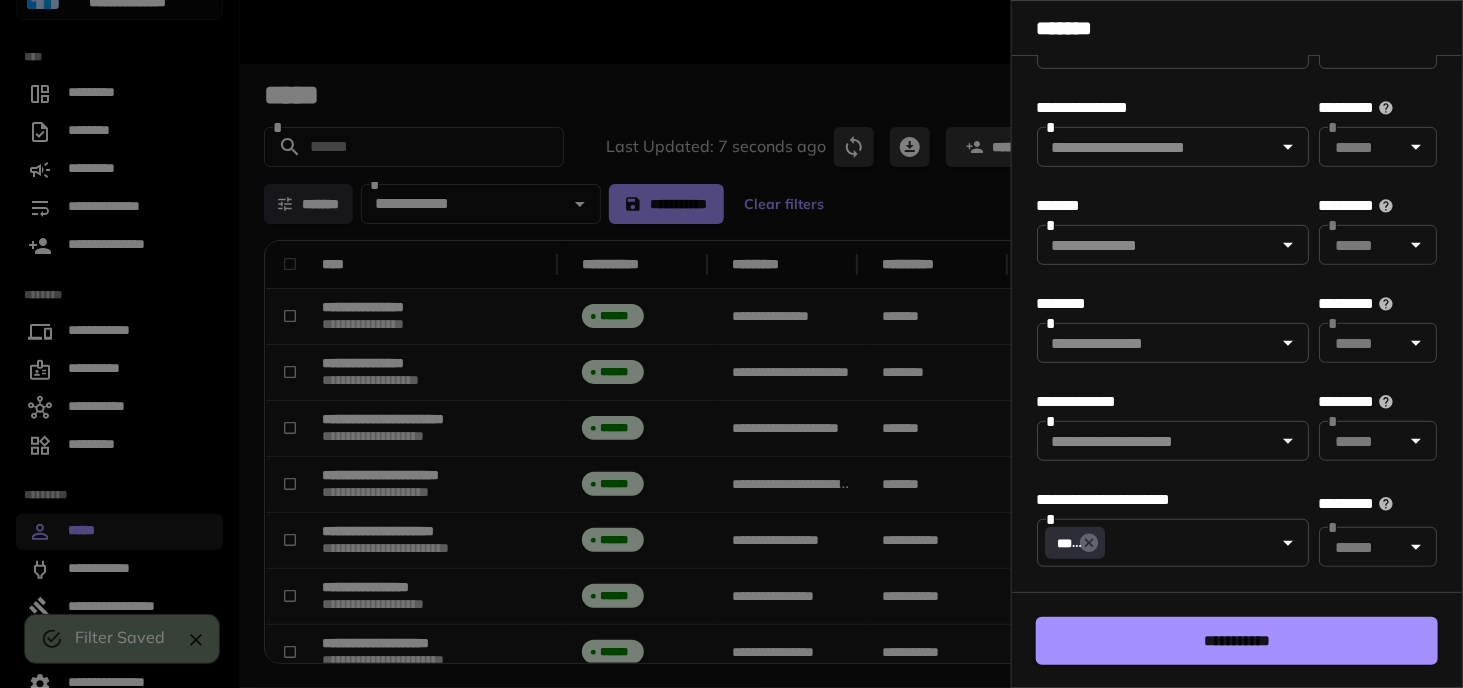 click at bounding box center [731, 344] 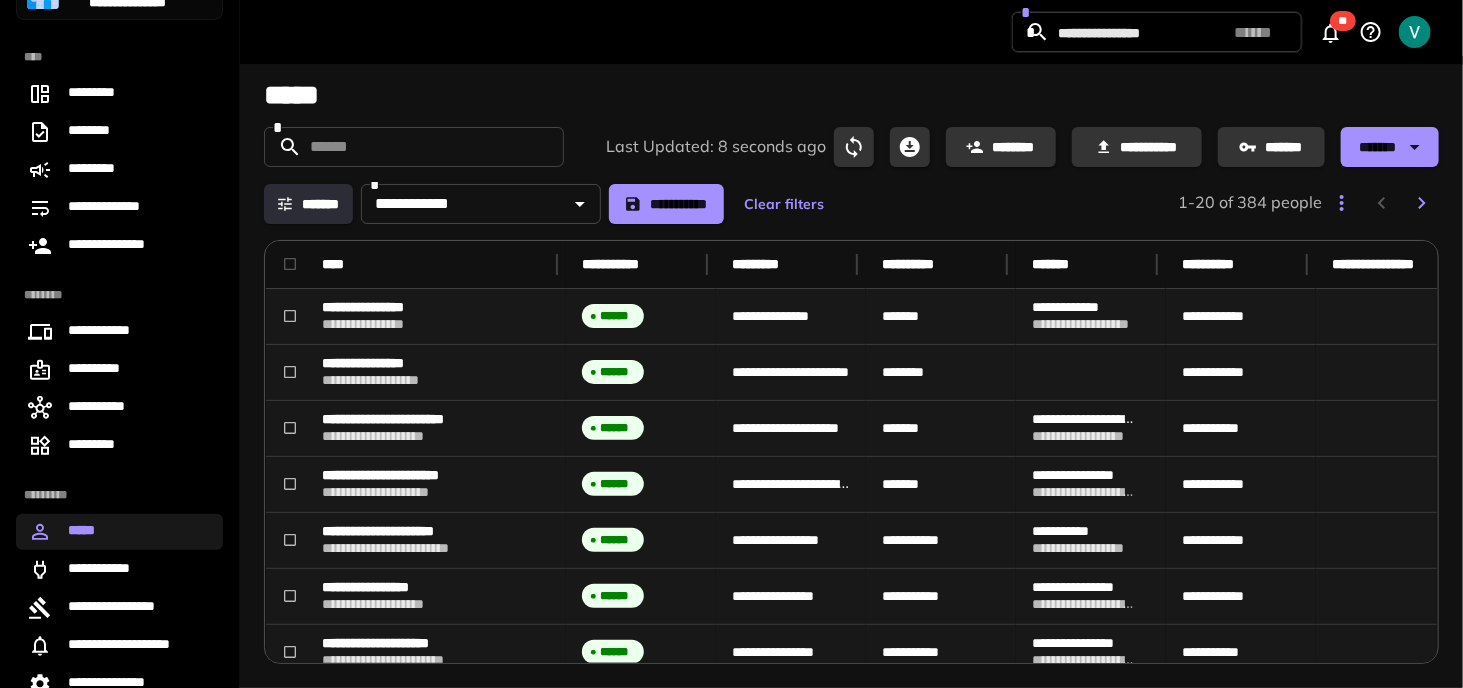 scroll, scrollTop: 0, scrollLeft: 0, axis: both 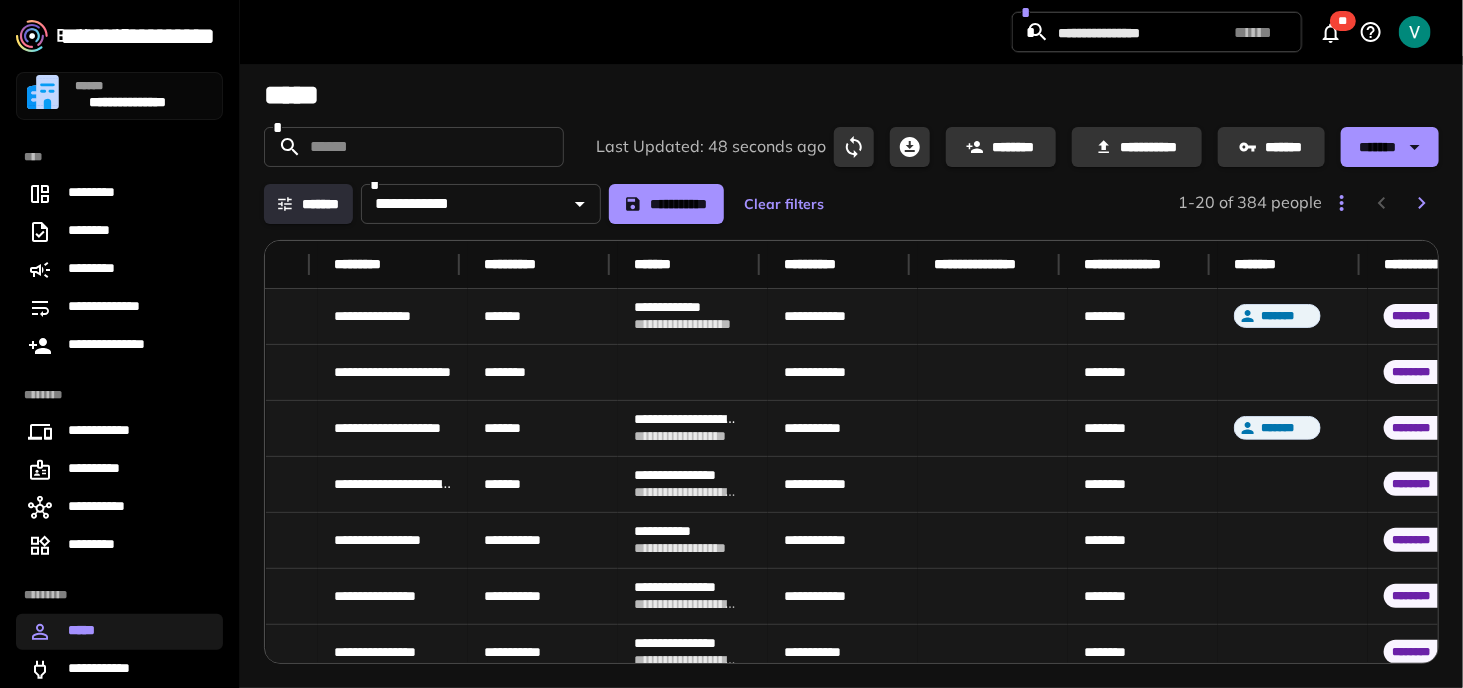 drag, startPoint x: 730, startPoint y: 335, endPoint x: 881, endPoint y: 327, distance: 151.21178 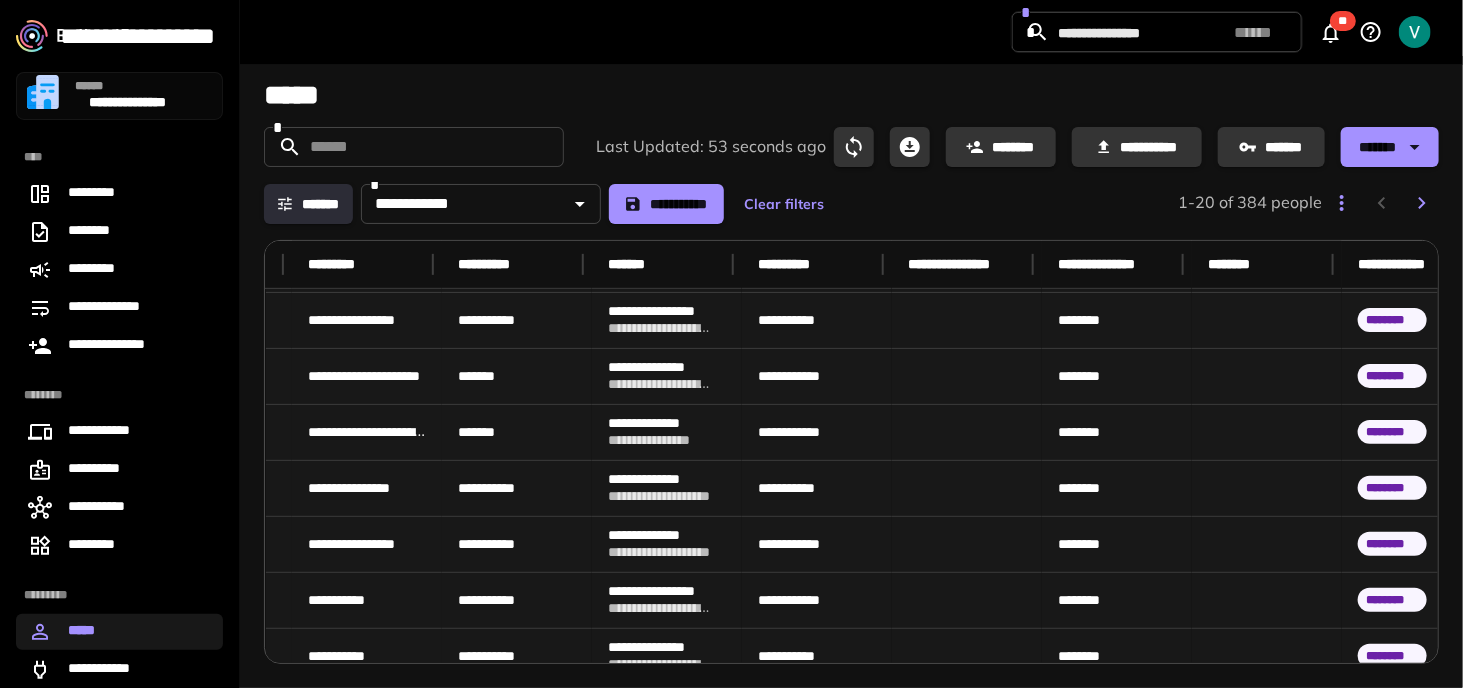 scroll, scrollTop: 268, scrollLeft: 424, axis: both 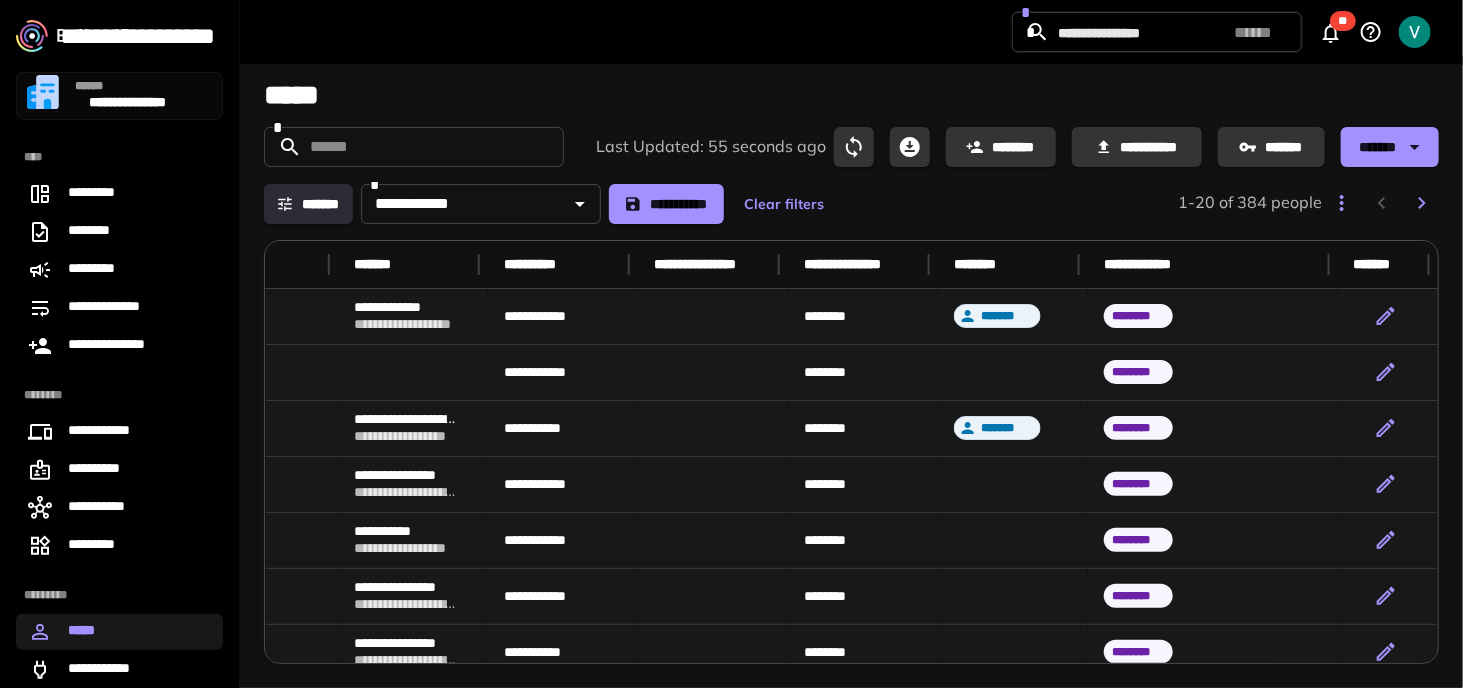 drag, startPoint x: 538, startPoint y: 395, endPoint x: 671, endPoint y: 394, distance: 133.00375 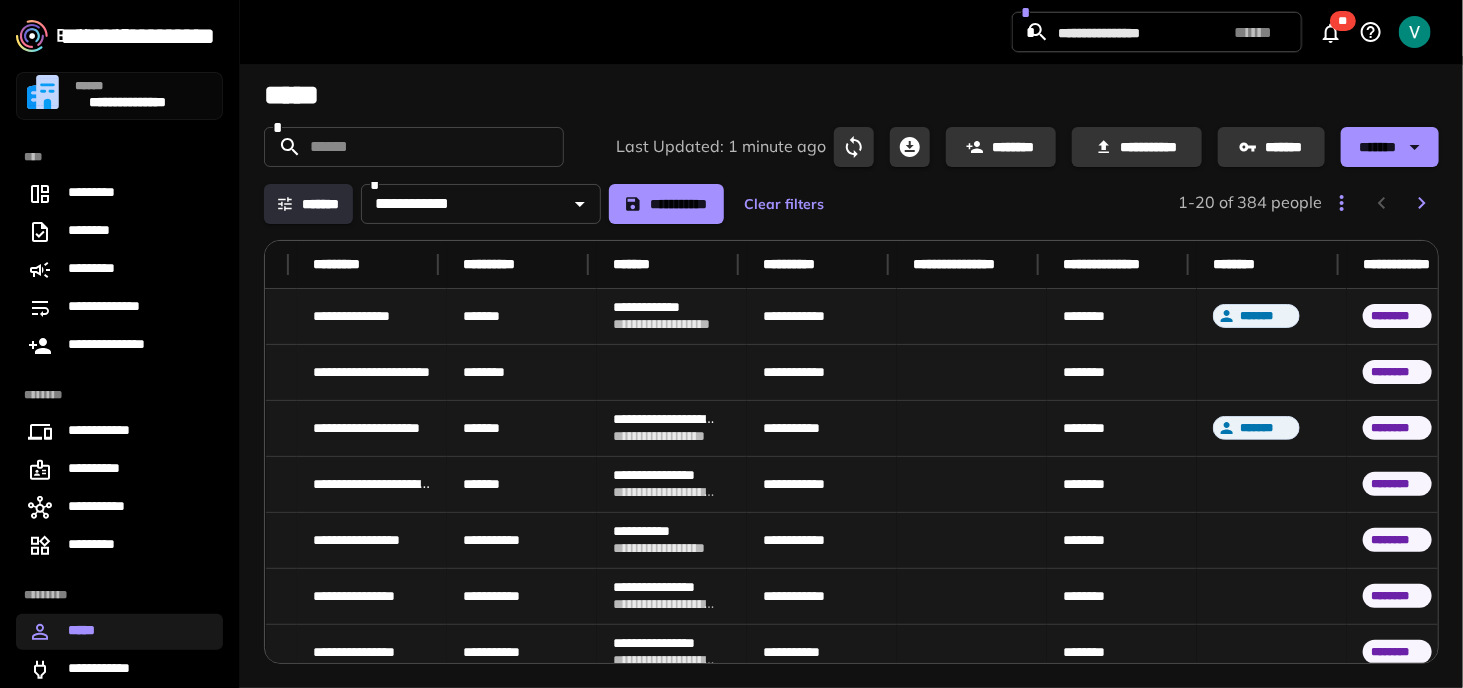 scroll, scrollTop: 0, scrollLeft: 0, axis: both 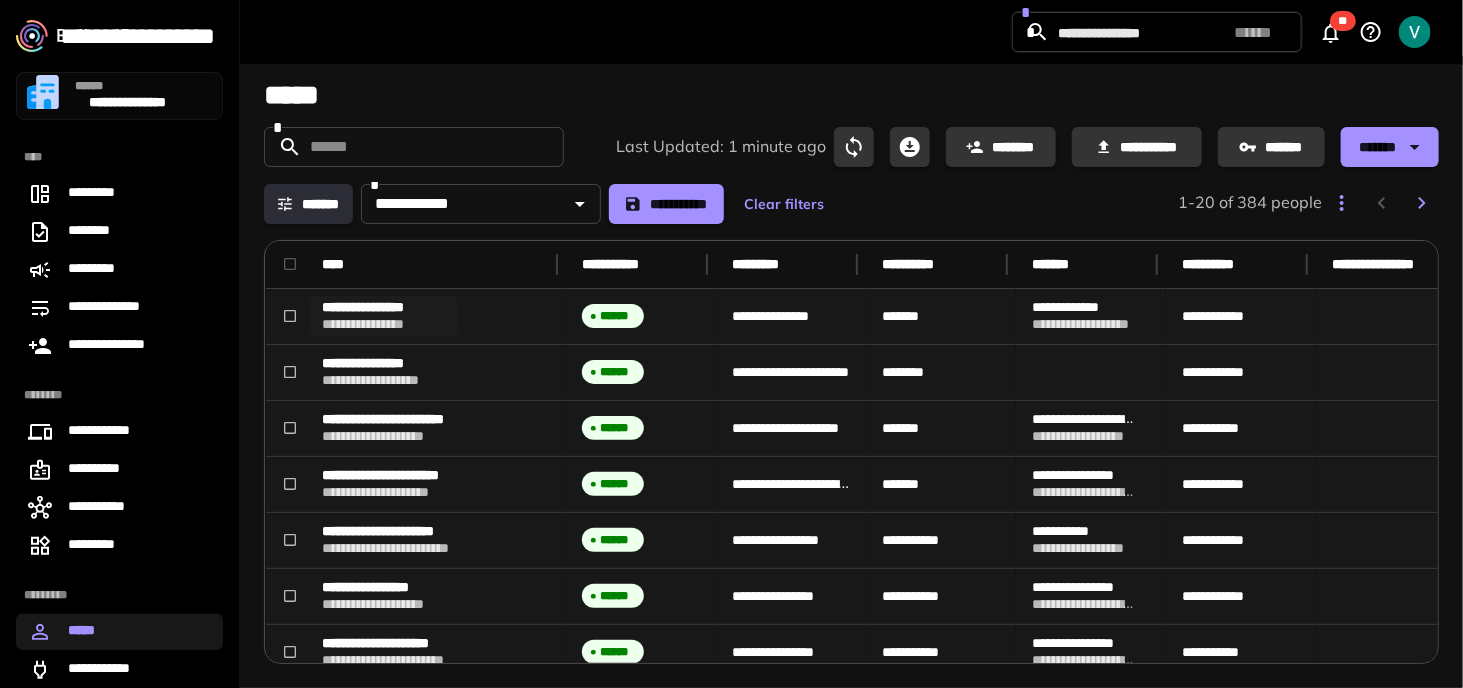 drag, startPoint x: 830, startPoint y: 323, endPoint x: 434, endPoint y: 315, distance: 396.0808 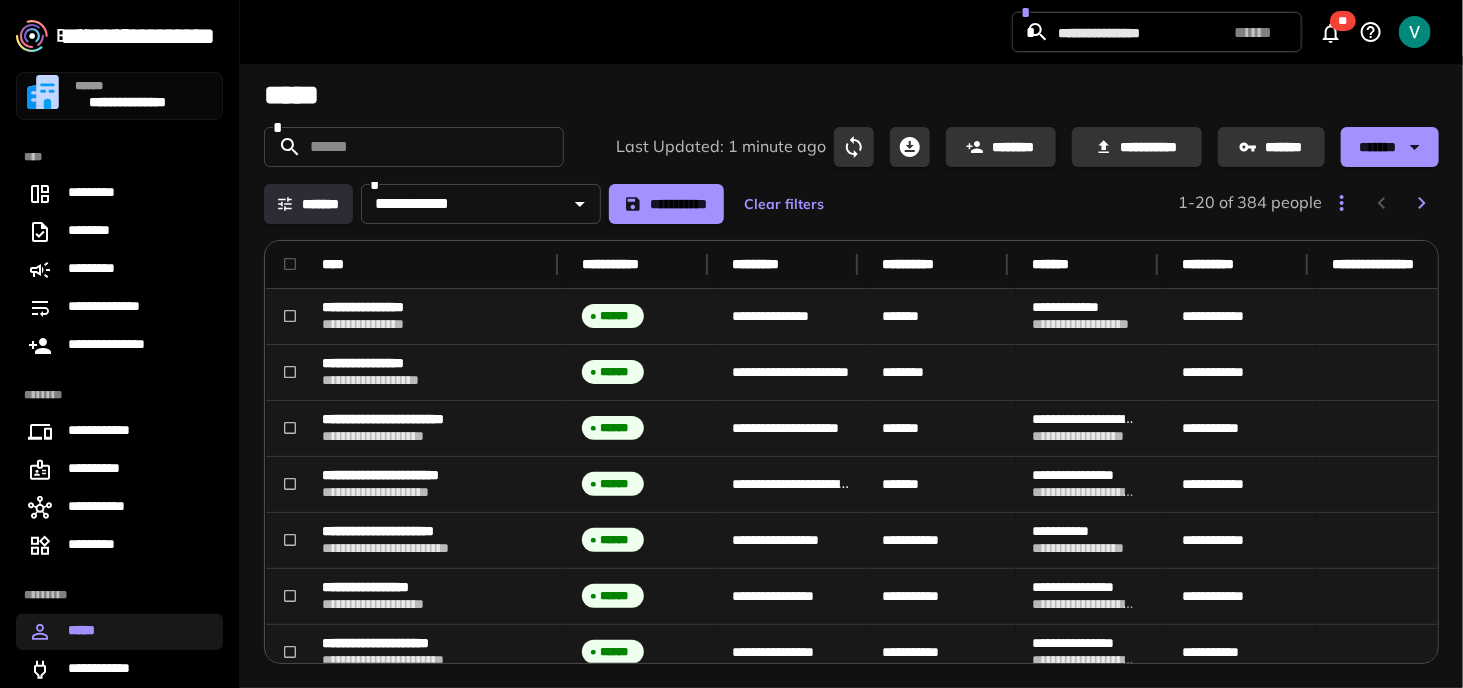 click on "**********" at bounding box center (770, 316) 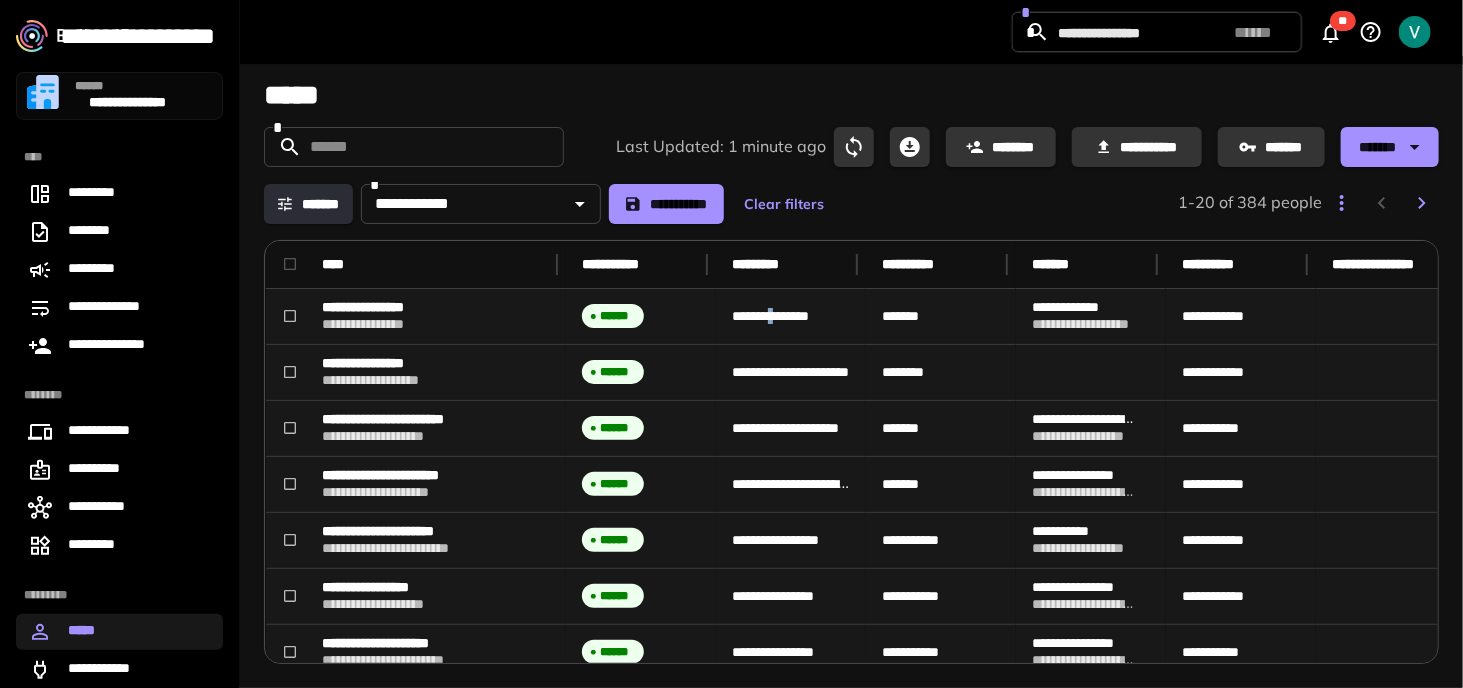 click on "**********" at bounding box center [770, 316] 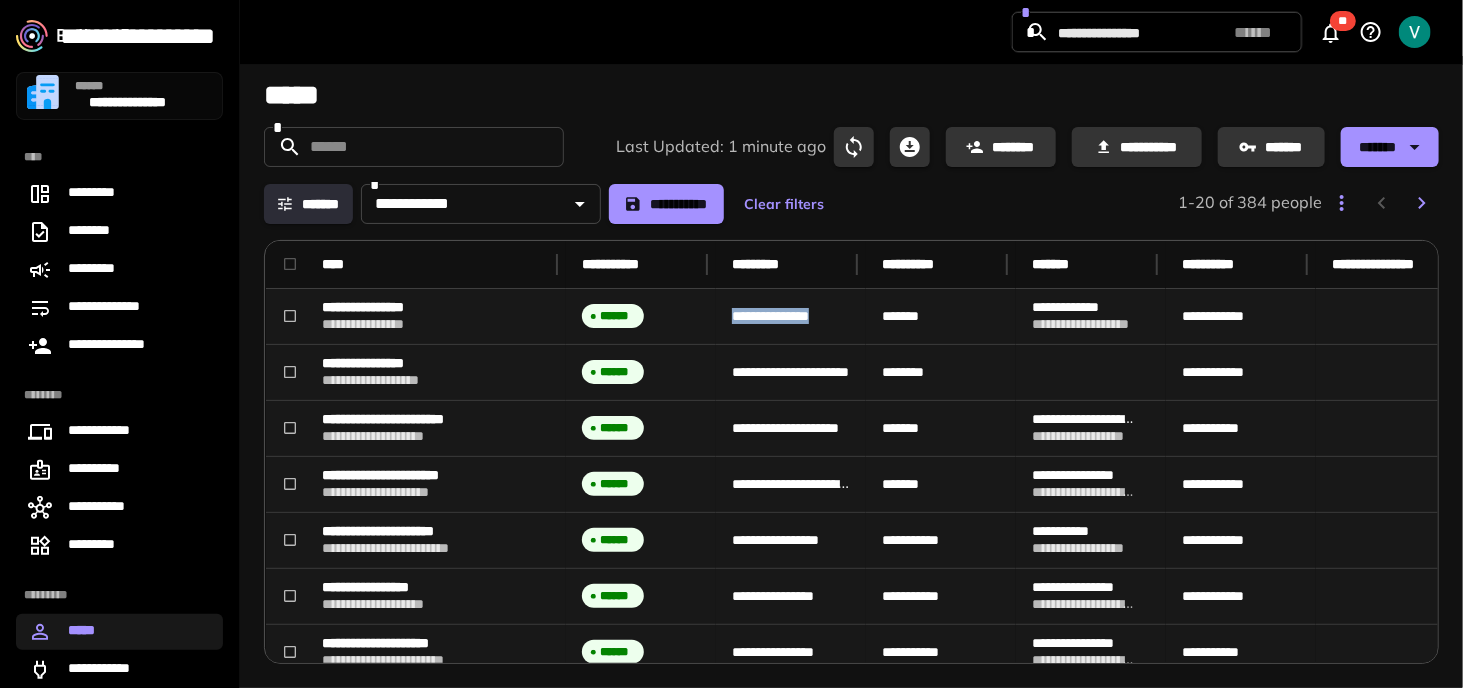 click on "**********" at bounding box center [770, 316] 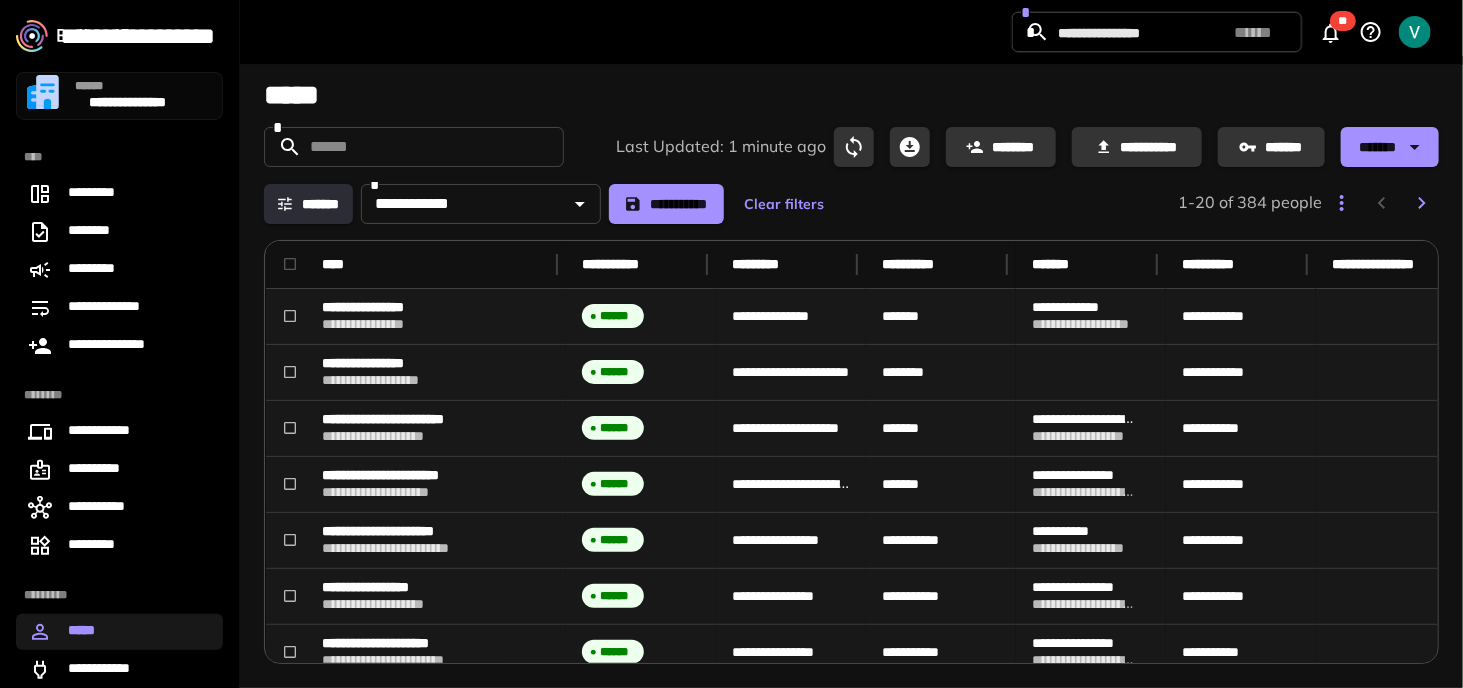 click on "*******" at bounding box center (900, 316) 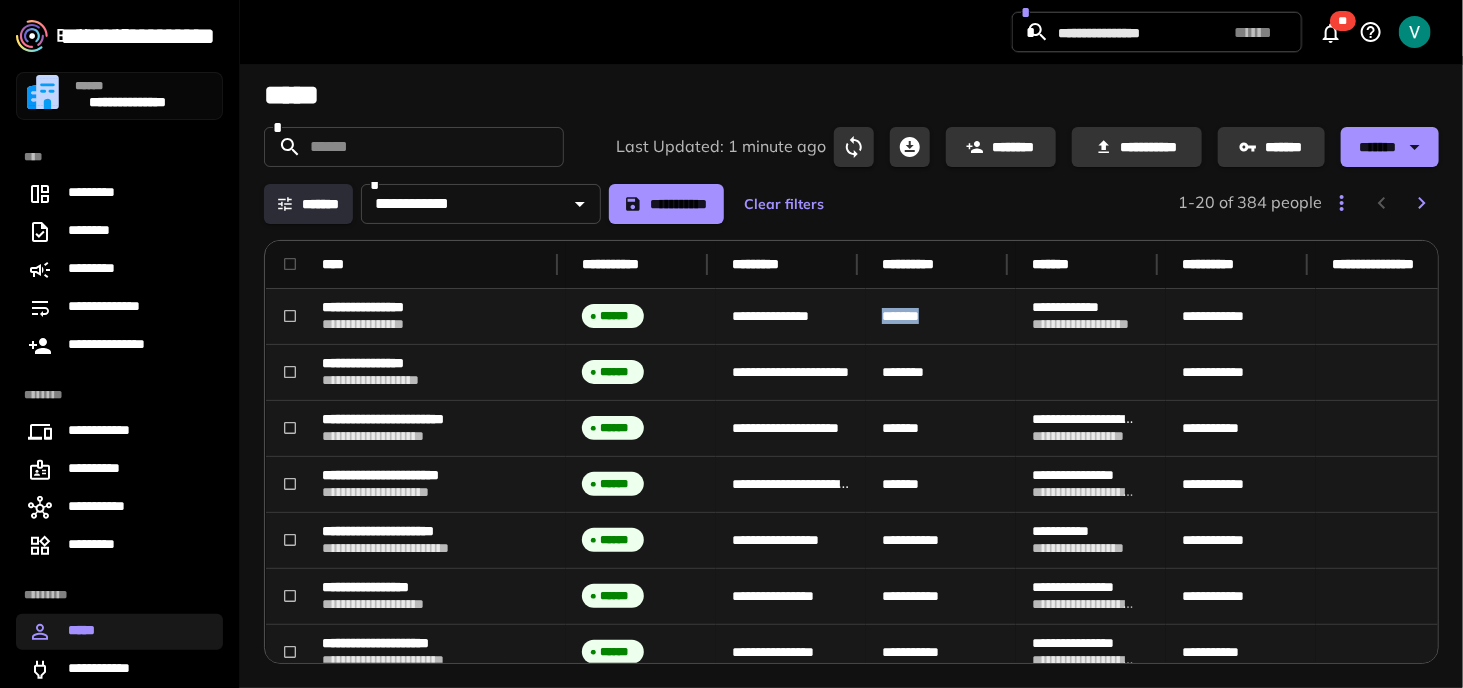 click on "*******" at bounding box center (900, 316) 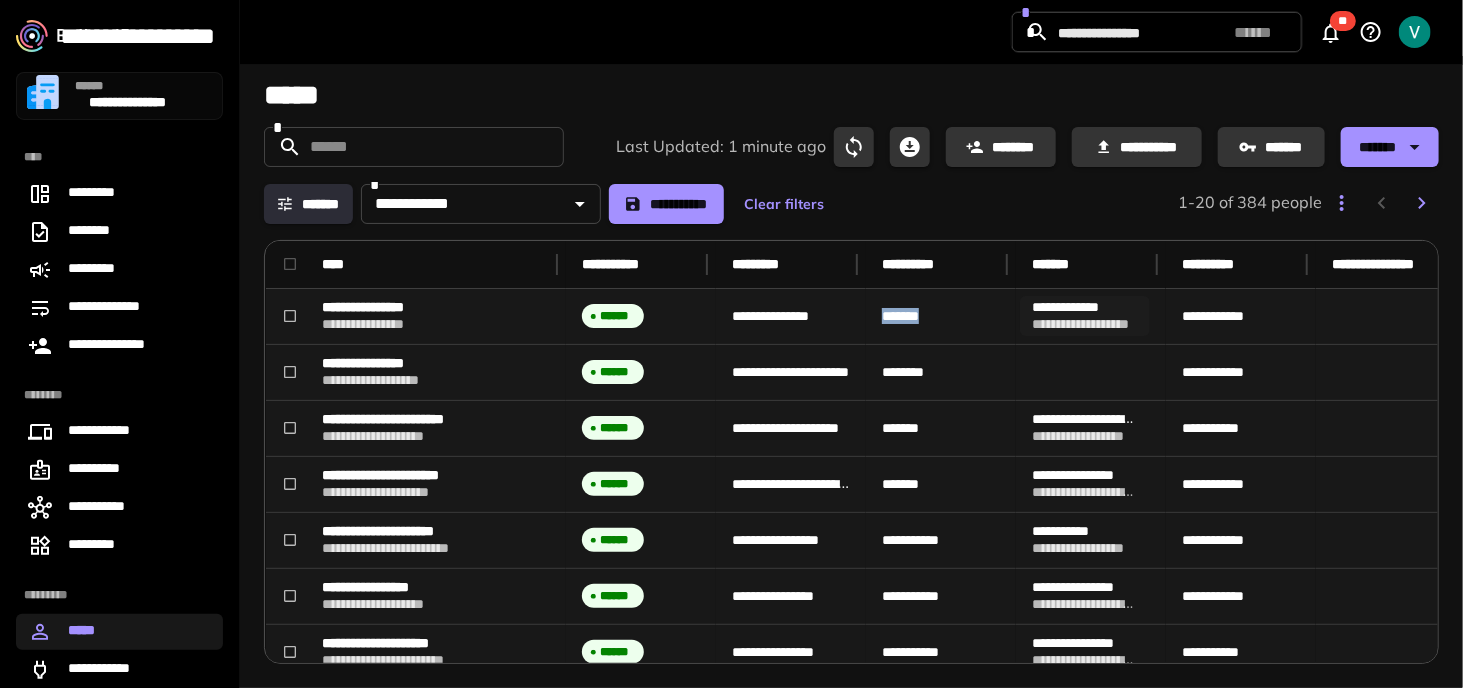 click on "**********" at bounding box center (1085, 307) 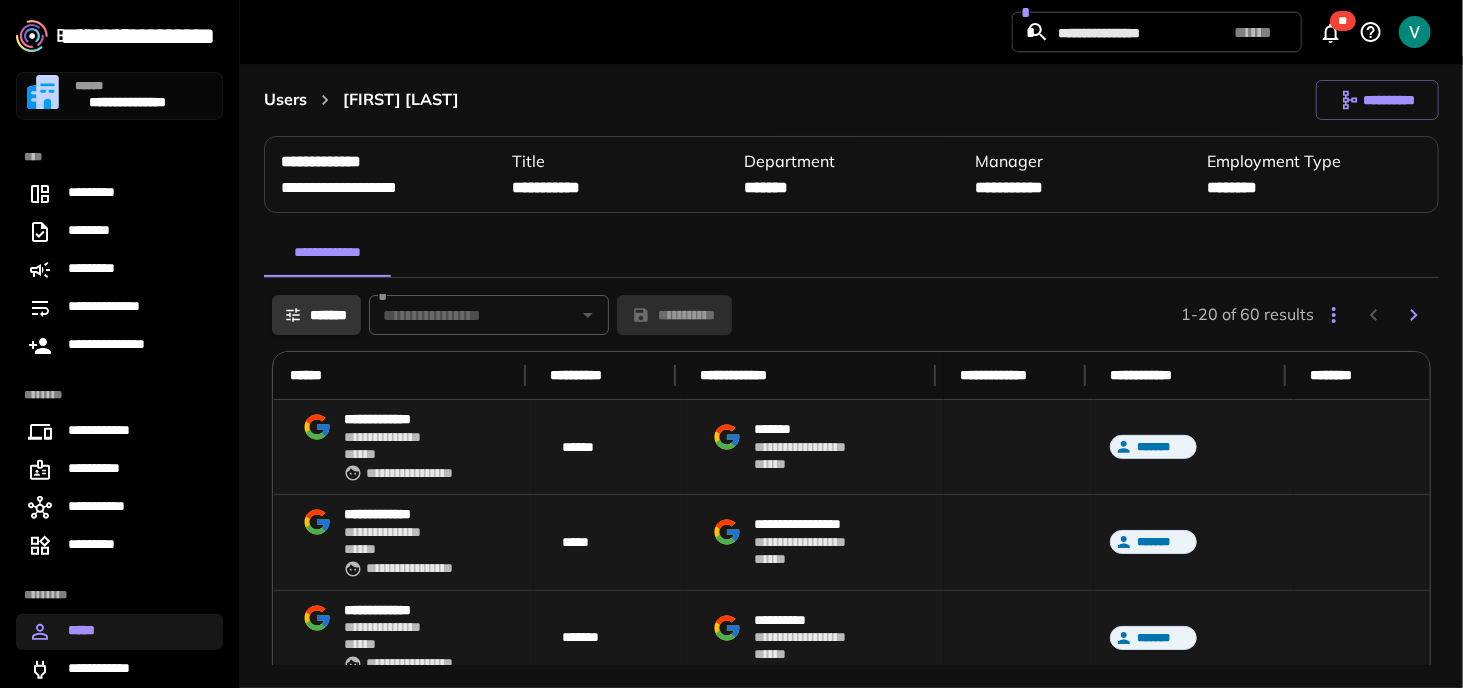 scroll, scrollTop: 0, scrollLeft: 0, axis: both 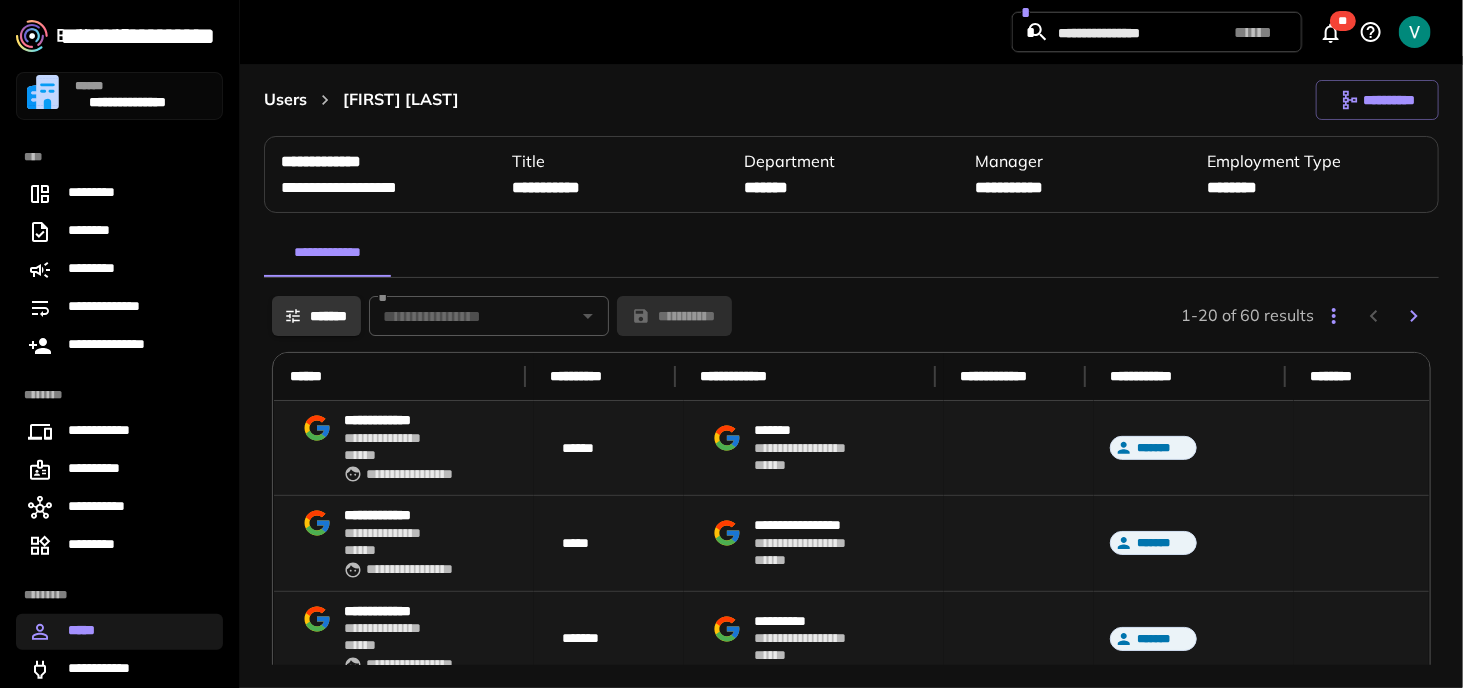 click on "**********" at bounding box center [1083, 188] 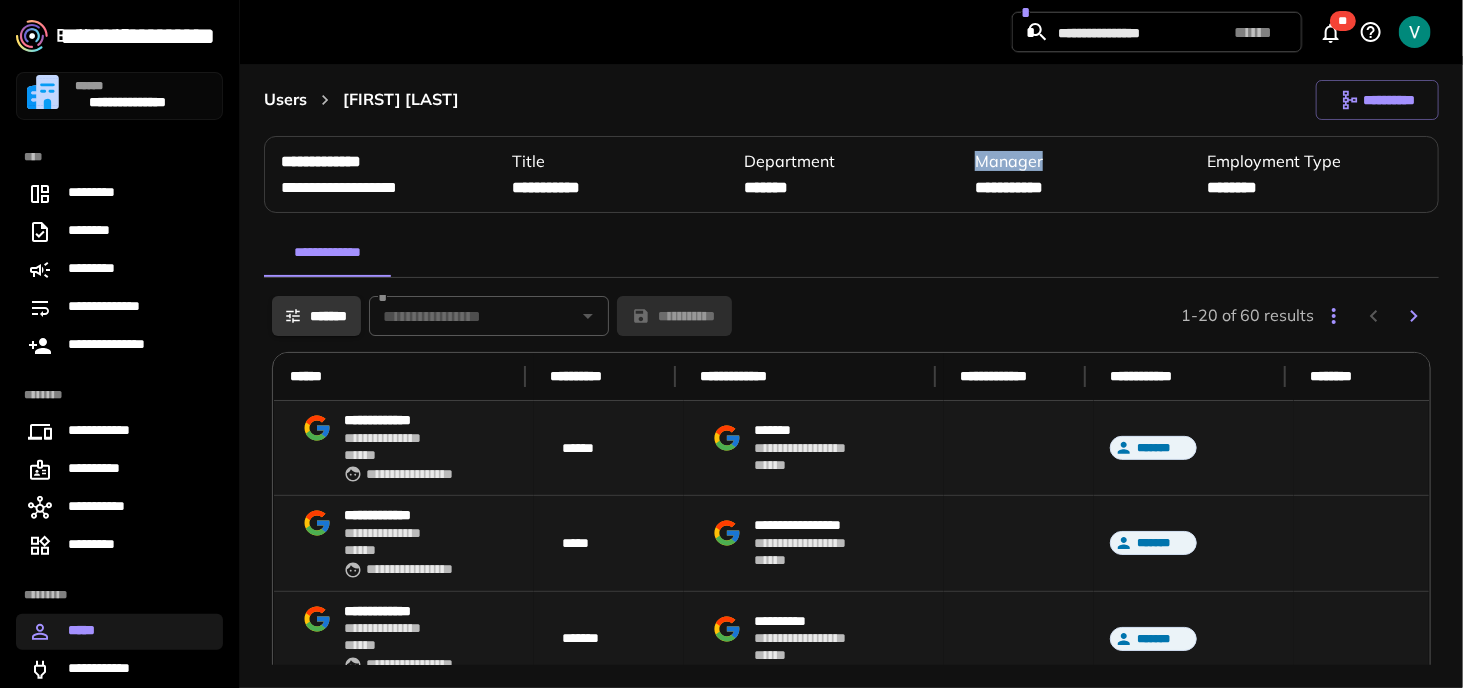 click on "**********" at bounding box center (1082, 174) 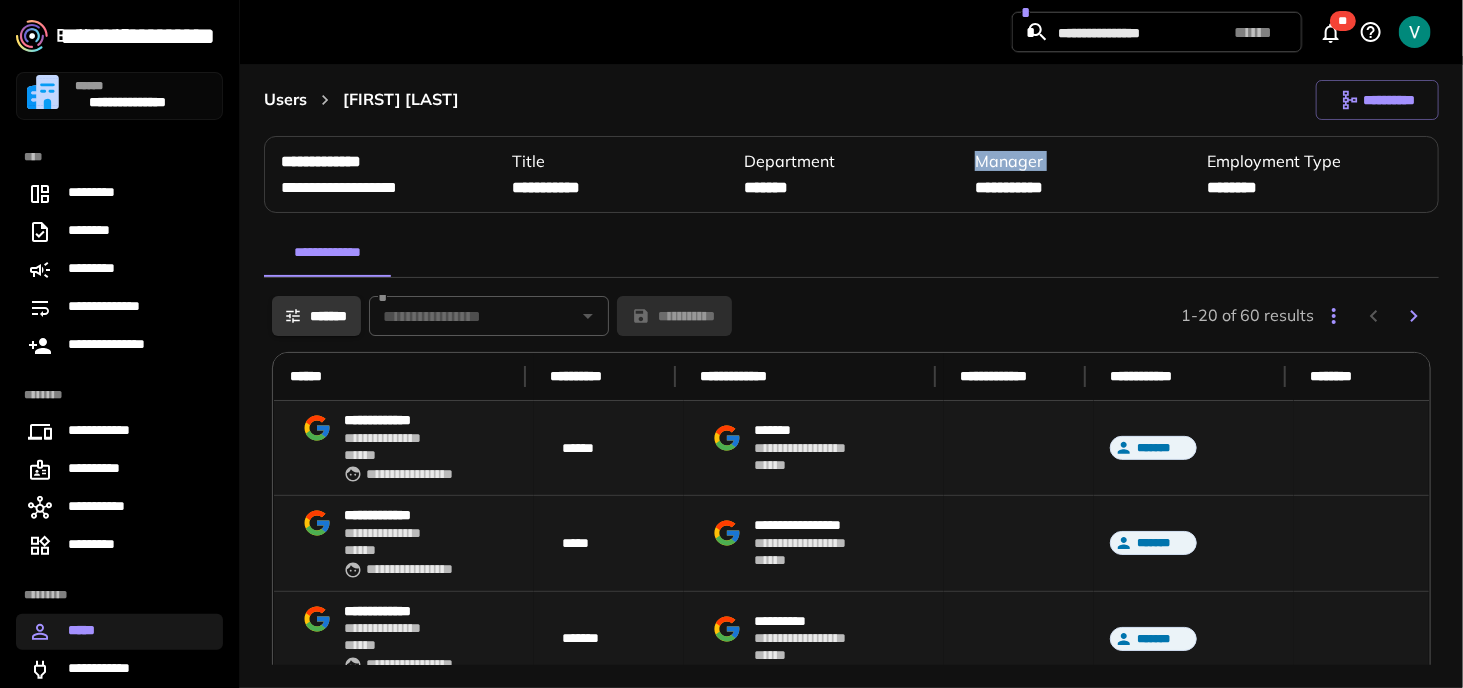 click on "**********" at bounding box center [1082, 174] 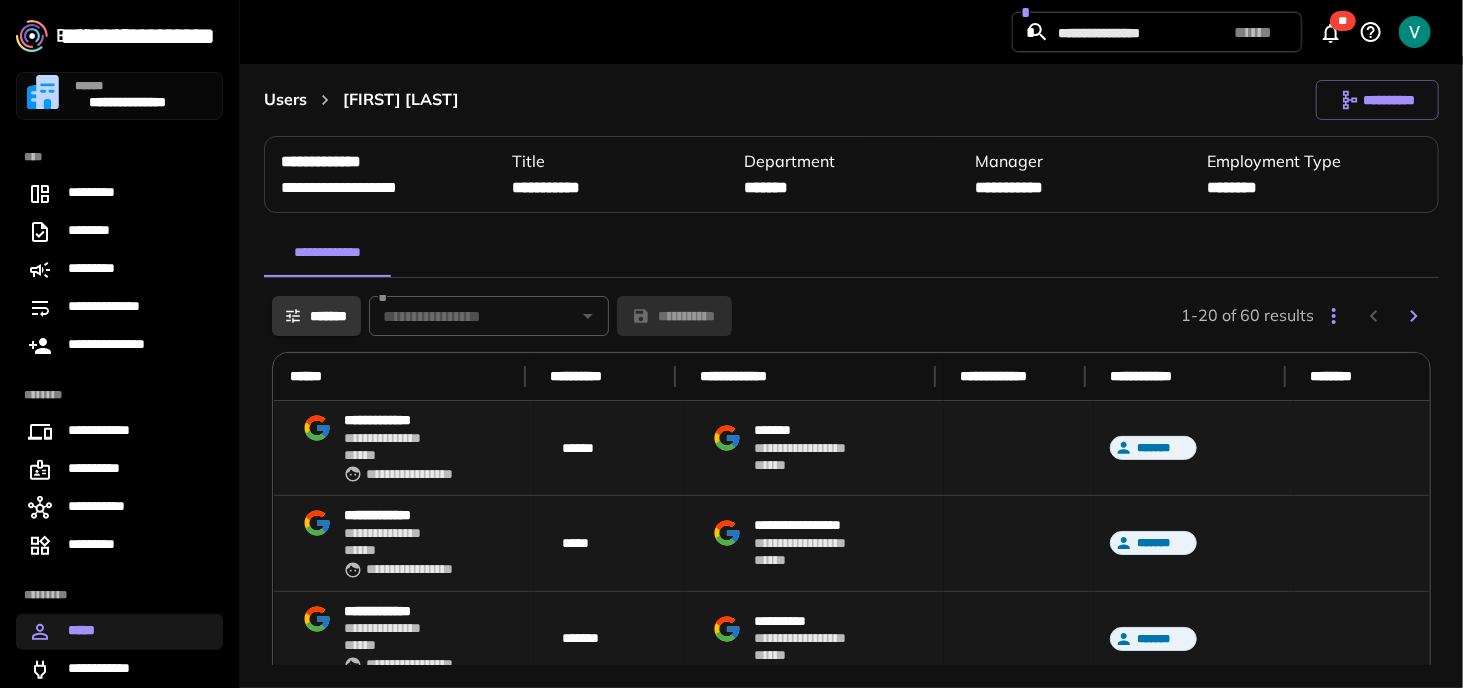 click on "**********" at bounding box center (851, 174) 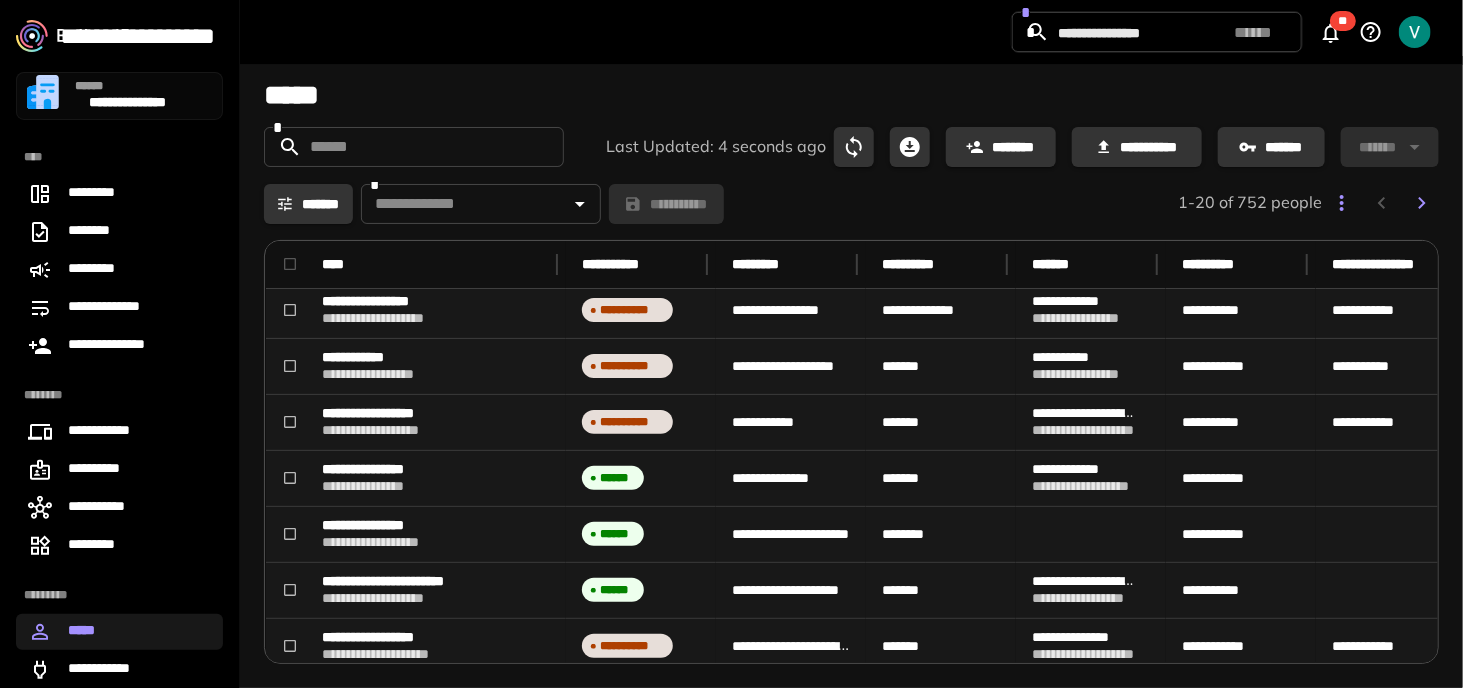 scroll, scrollTop: 0, scrollLeft: 0, axis: both 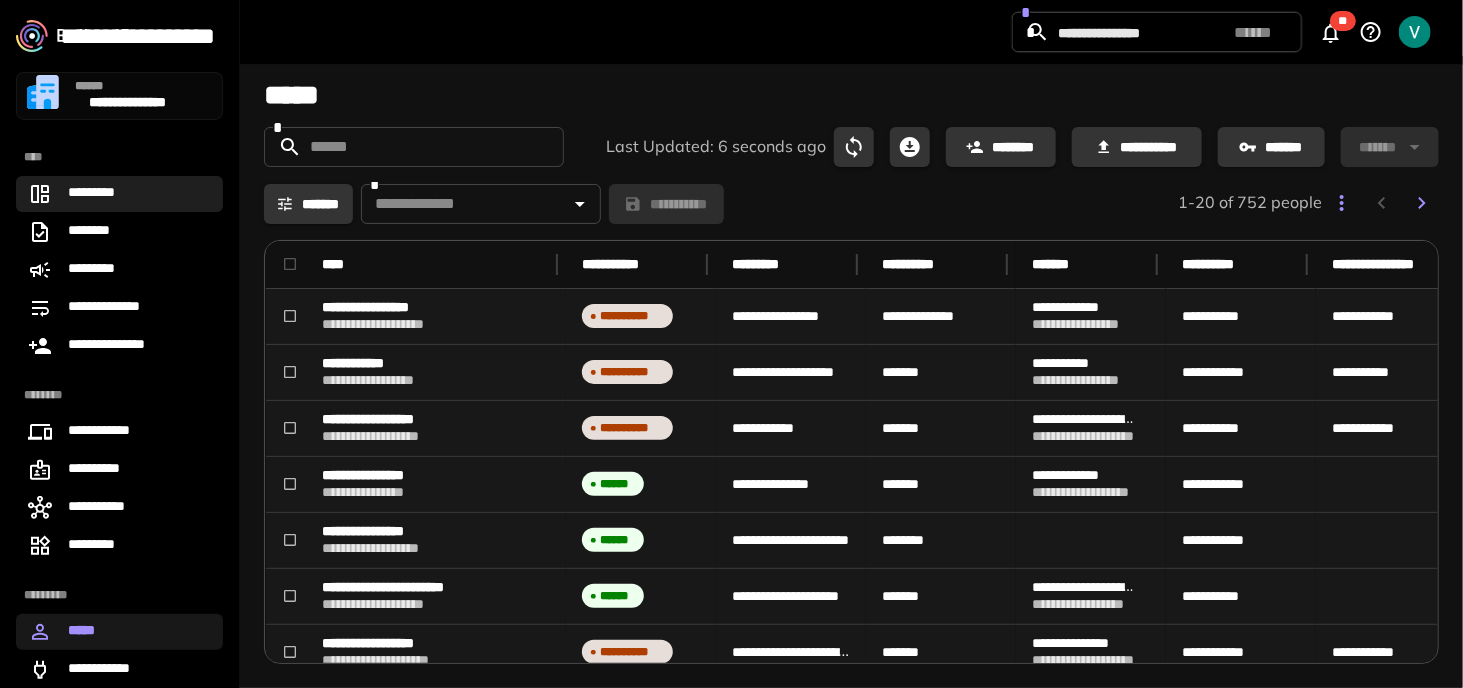 click on "*********" at bounding box center [103, 194] 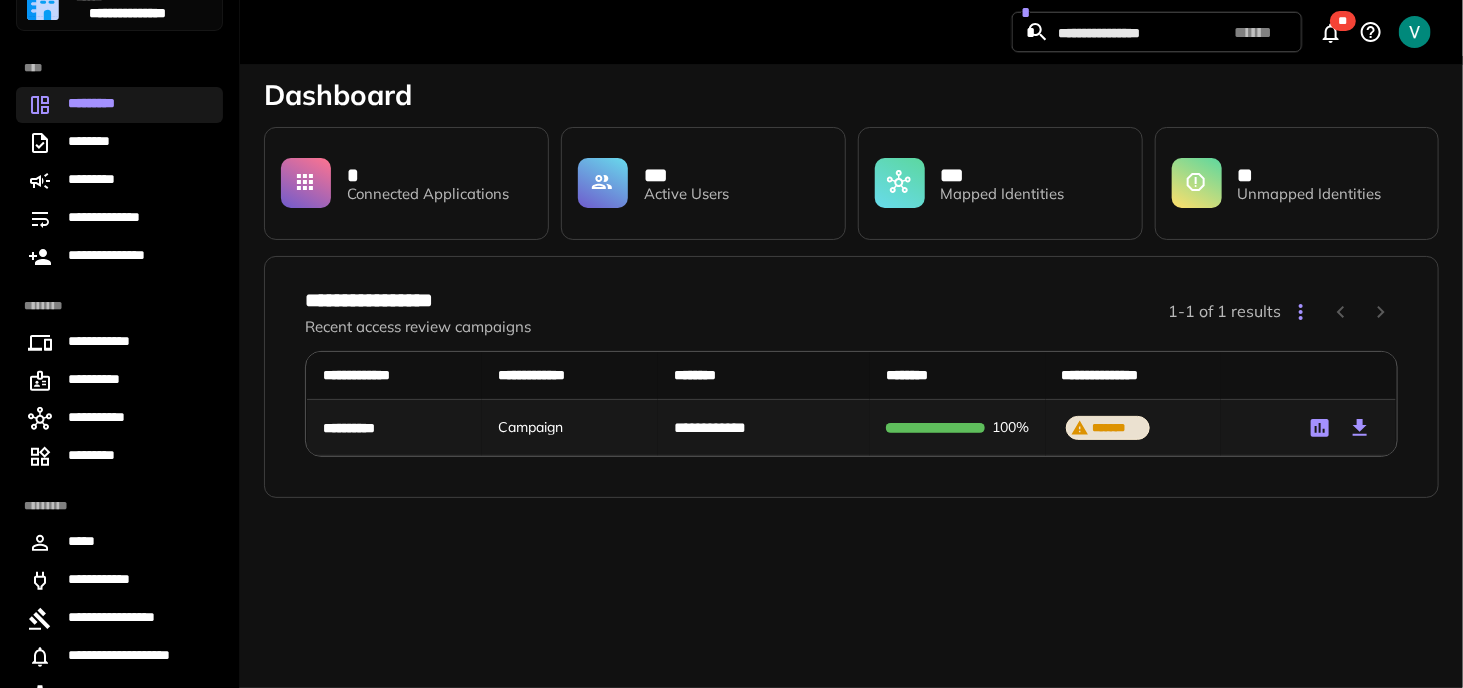 scroll, scrollTop: 100, scrollLeft: 0, axis: vertical 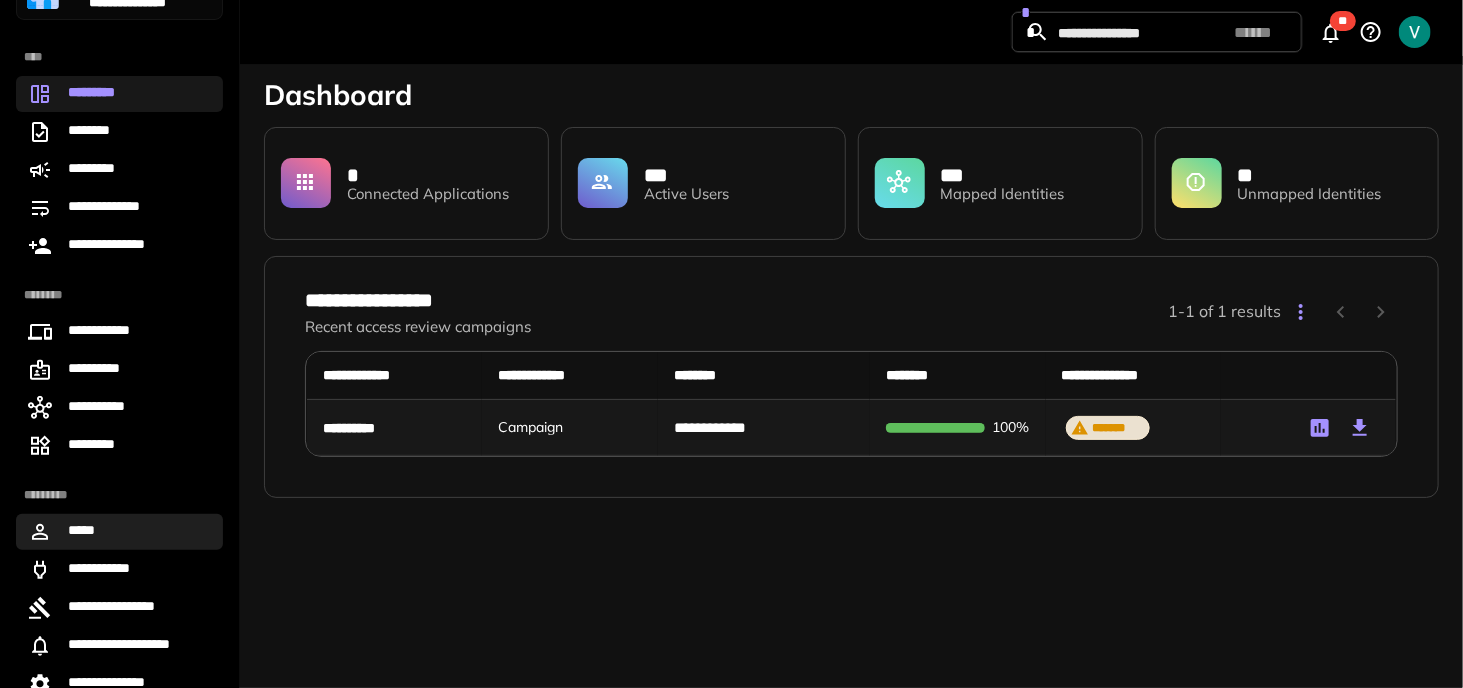 click on "*****" at bounding box center [119, 532] 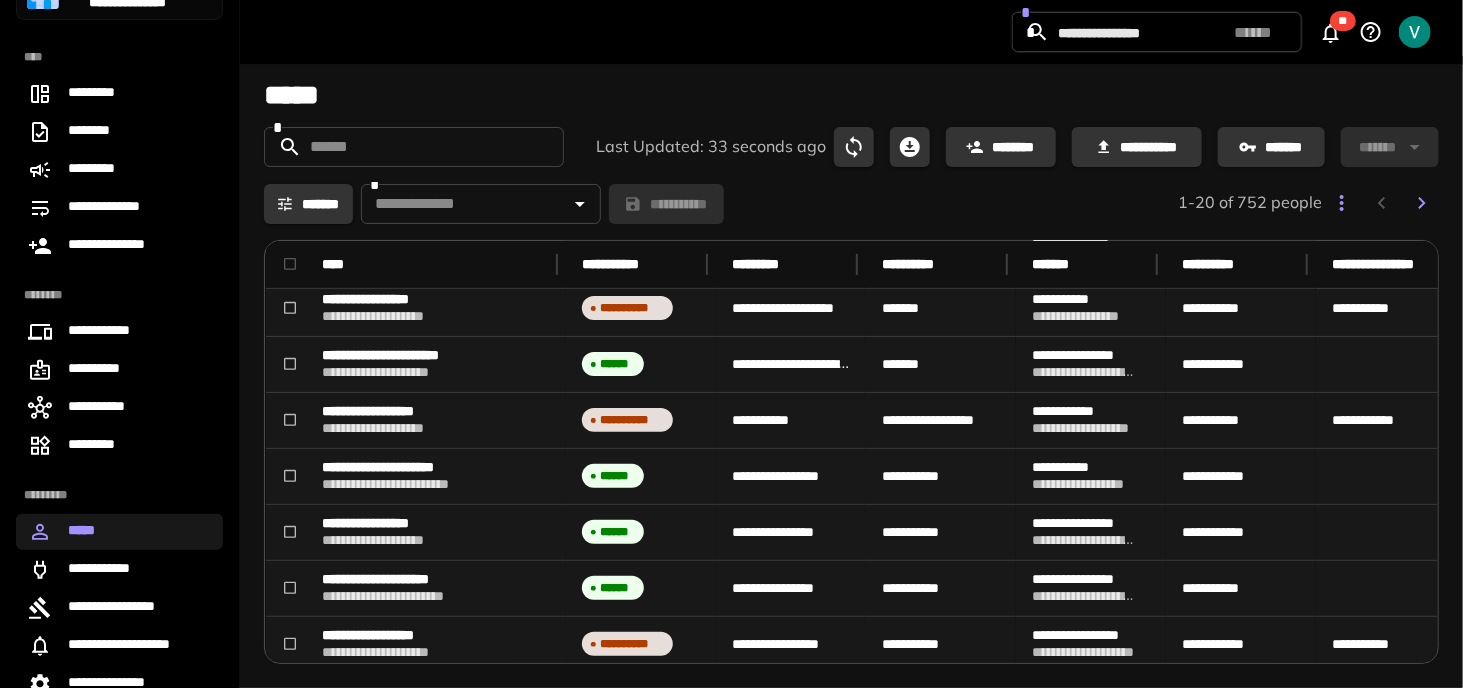 scroll, scrollTop: 0, scrollLeft: 0, axis: both 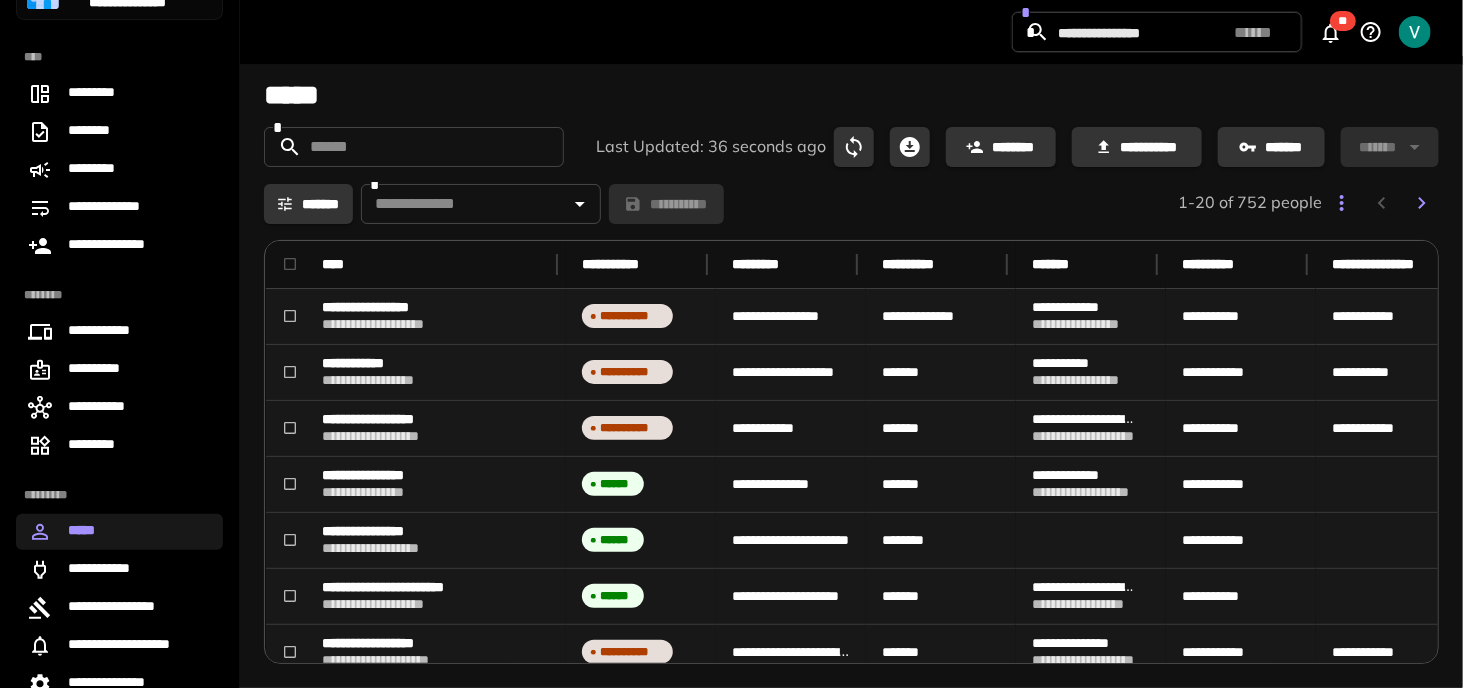 drag, startPoint x: 446, startPoint y: 376, endPoint x: 813, endPoint y: 379, distance: 367.01227 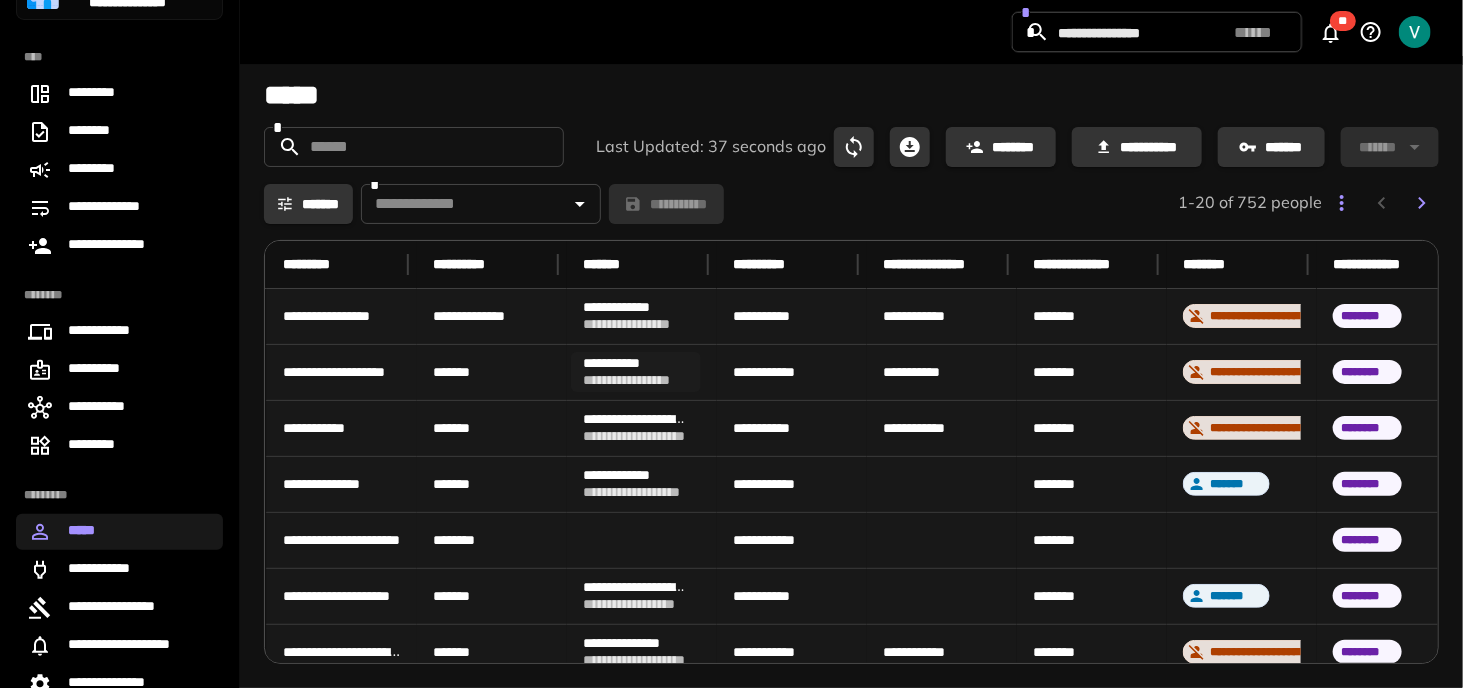scroll, scrollTop: 0, scrollLeft: 490, axis: horizontal 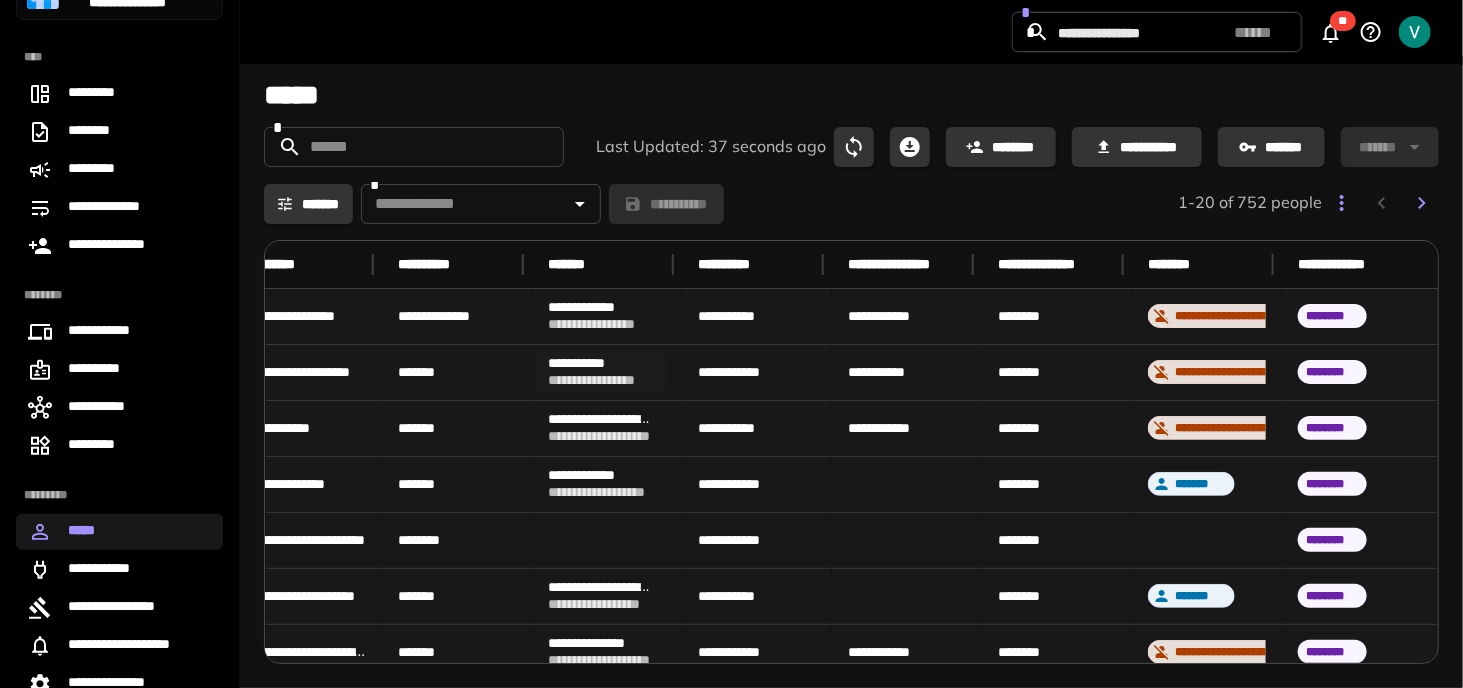 drag, startPoint x: 786, startPoint y: 371, endPoint x: 897, endPoint y: 373, distance: 111.01801 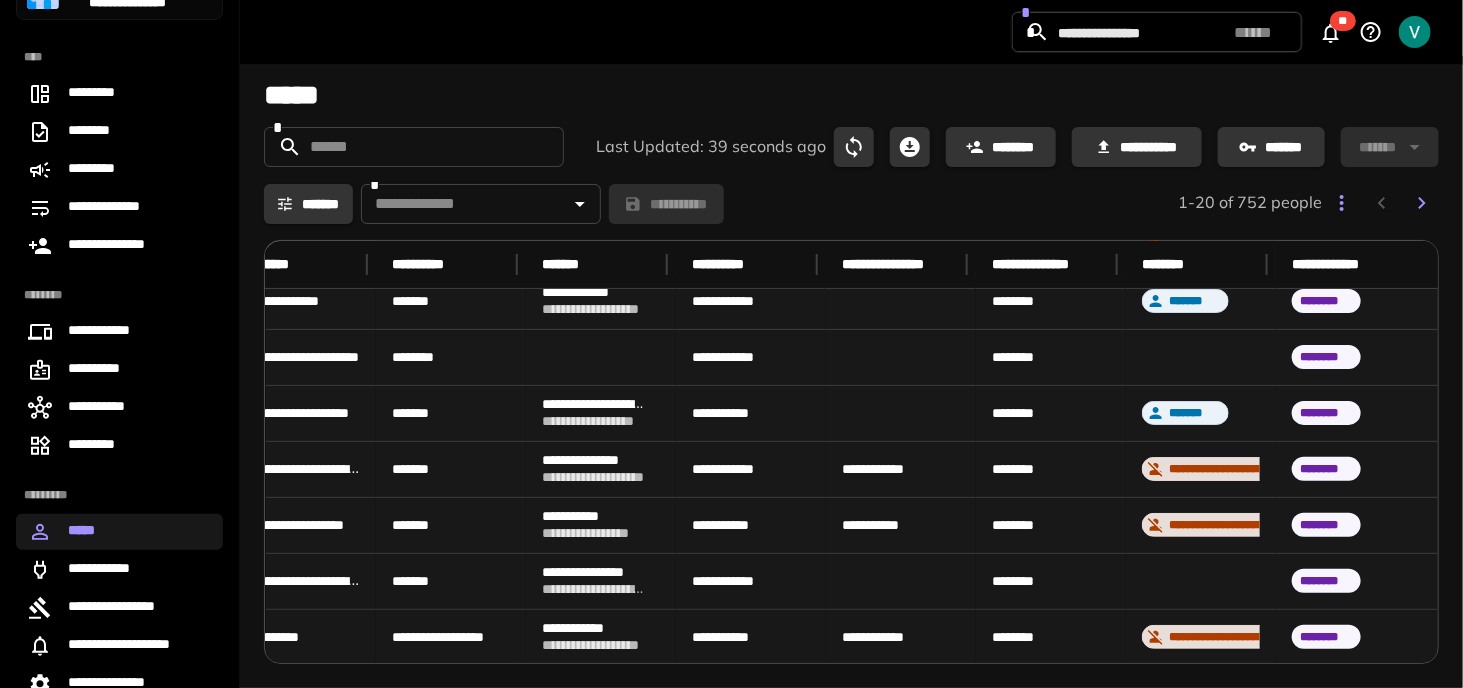 scroll, scrollTop: 0, scrollLeft: 490, axis: horizontal 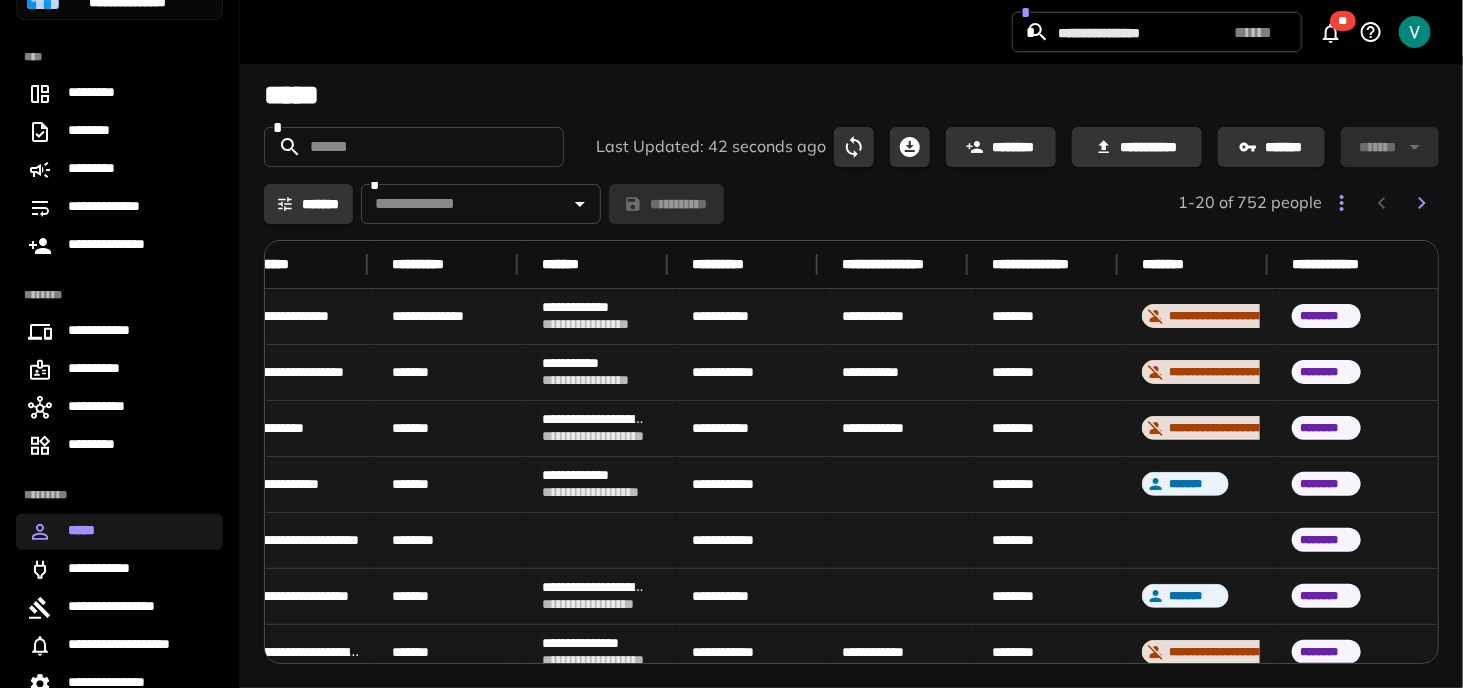 drag, startPoint x: 599, startPoint y: 390, endPoint x: 1162, endPoint y: 361, distance: 563.7464 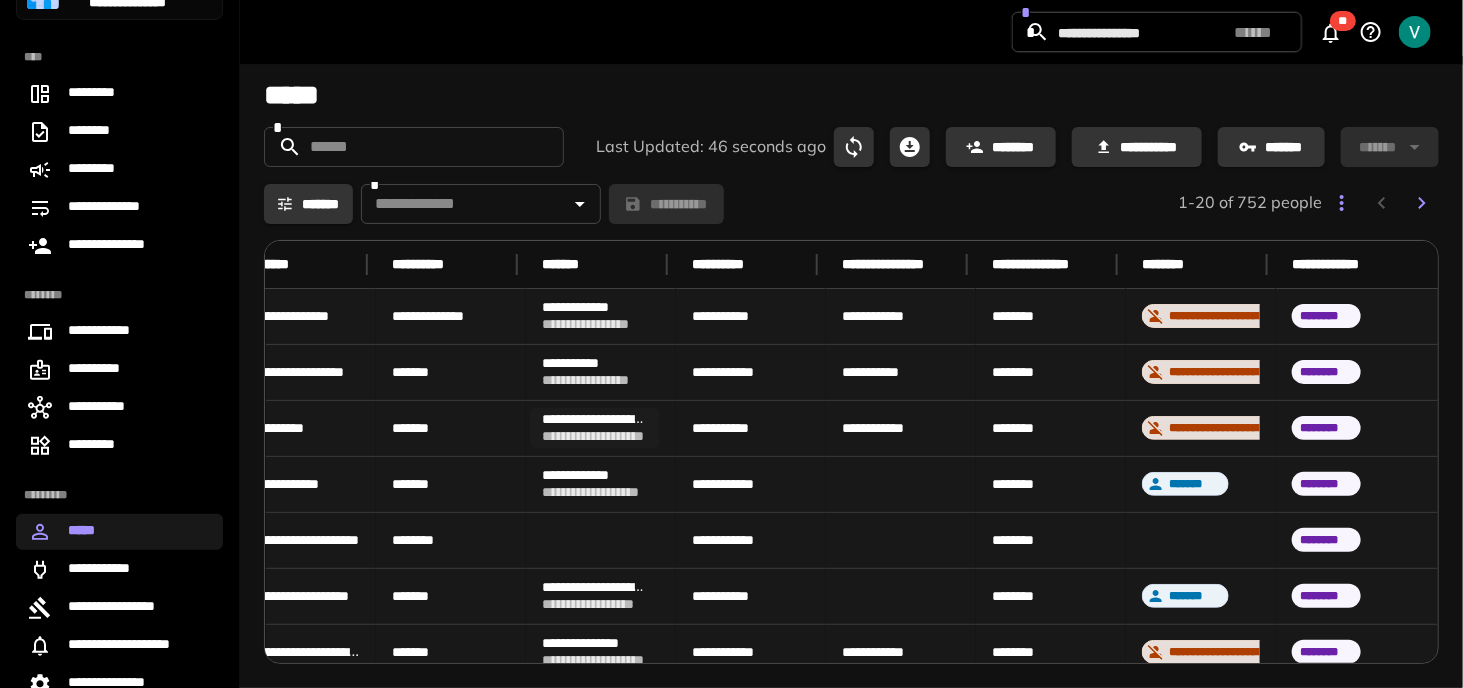 drag, startPoint x: 684, startPoint y: 390, endPoint x: 570, endPoint y: 410, distance: 115.74109 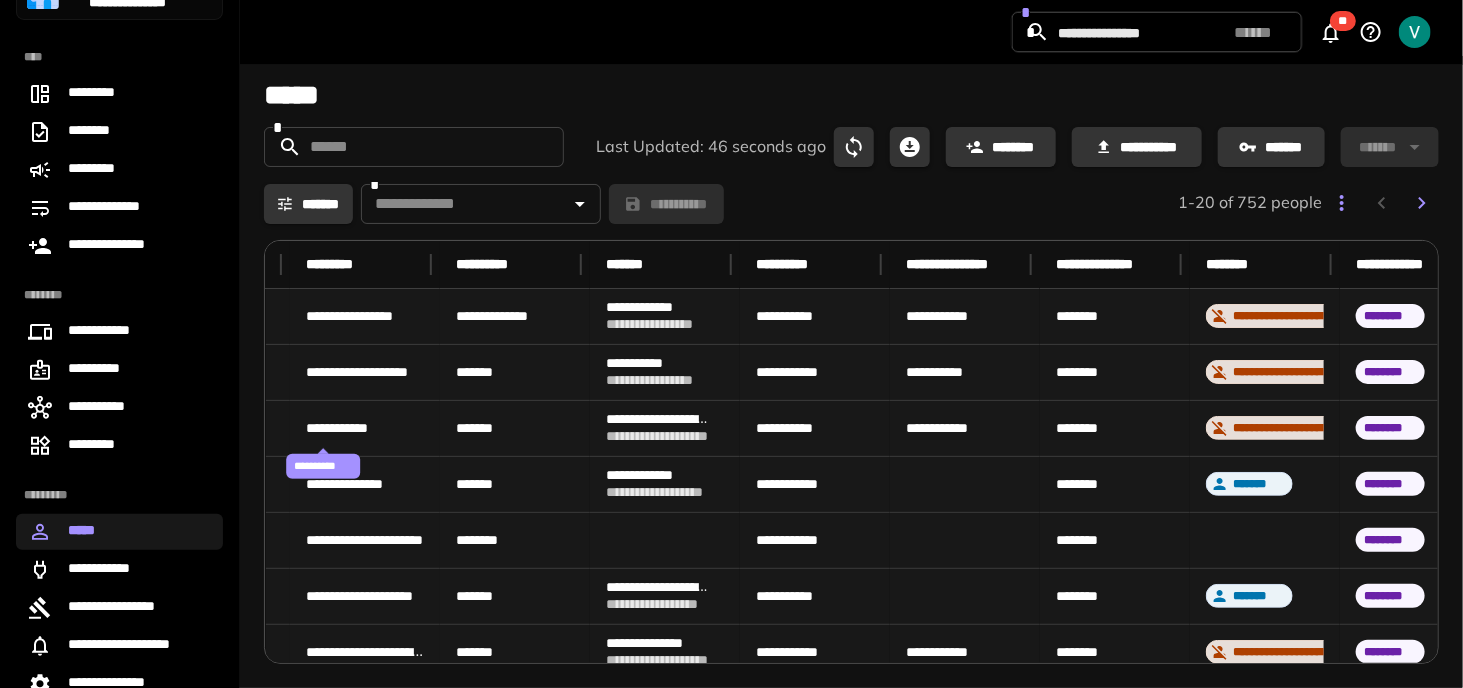 scroll, scrollTop: 0, scrollLeft: 0, axis: both 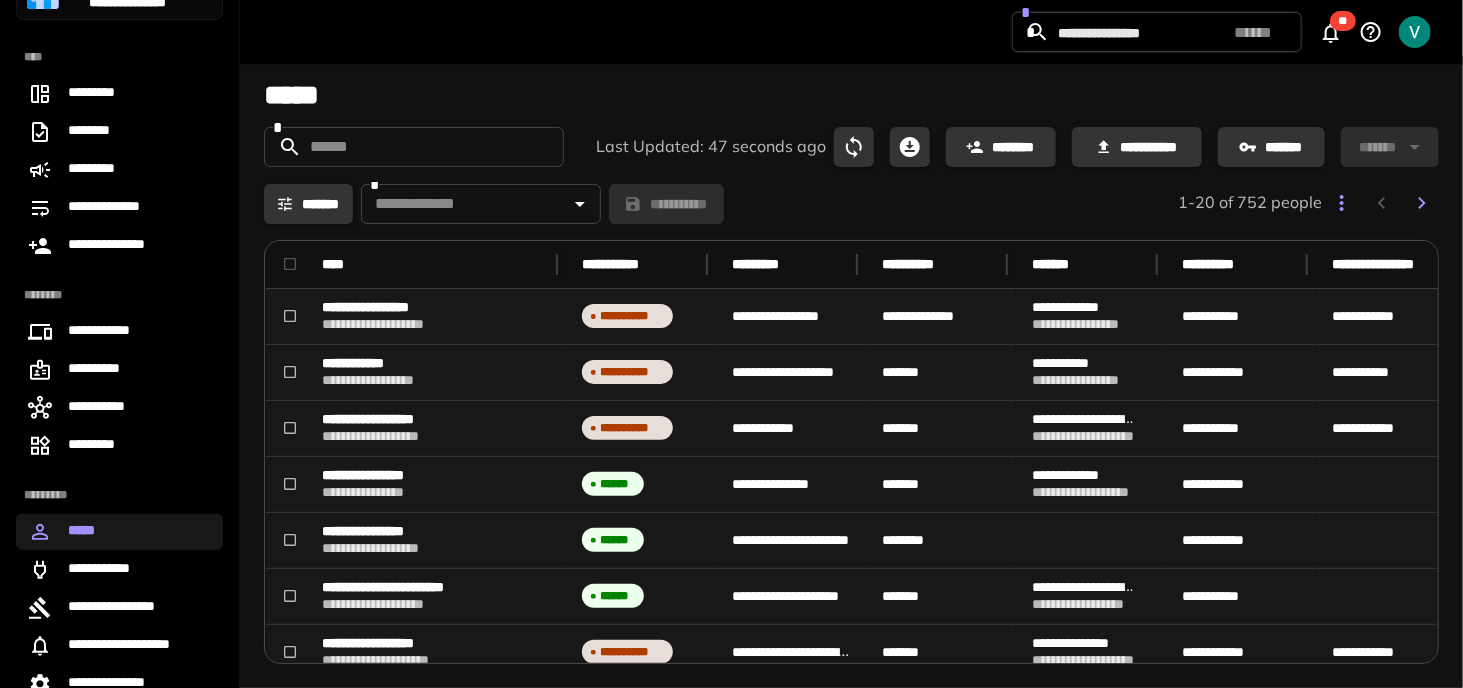 drag, startPoint x: 381, startPoint y: 430, endPoint x: 269, endPoint y: 430, distance: 112 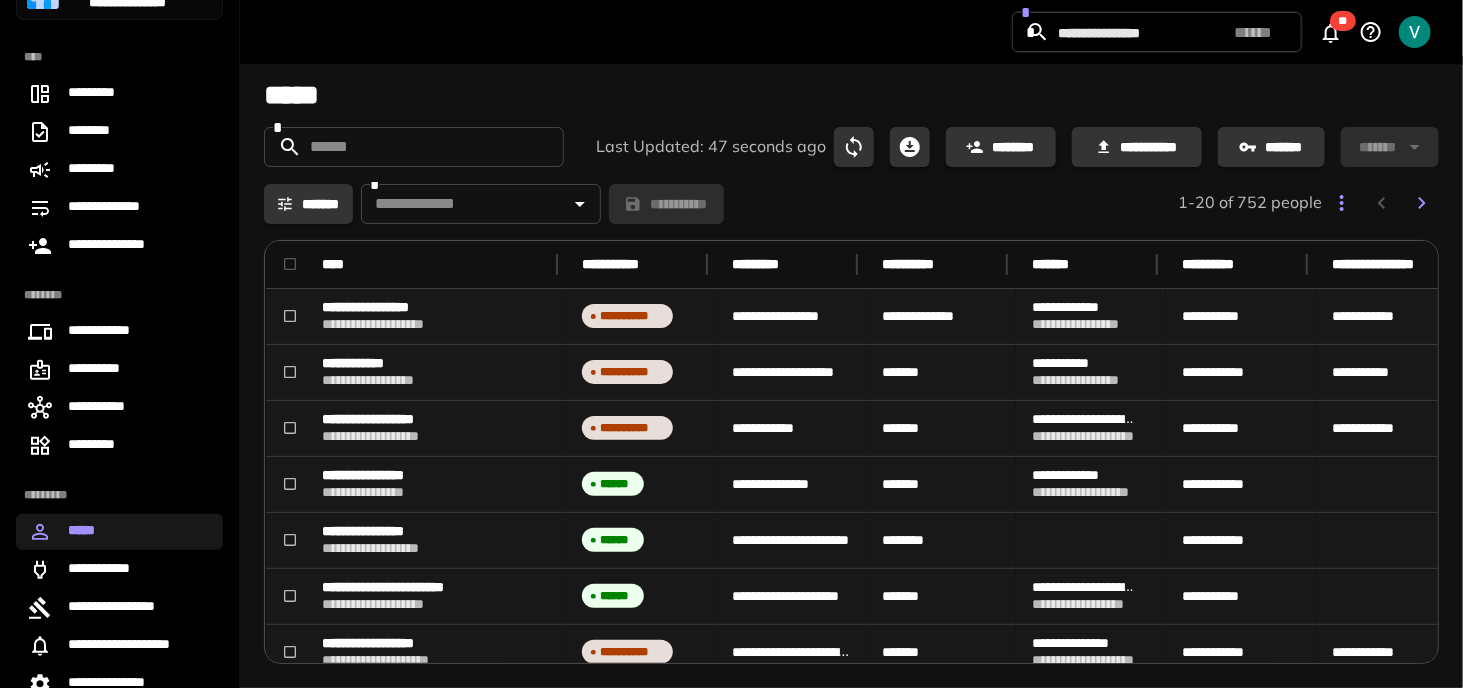 click on "*******" at bounding box center [308, 204] 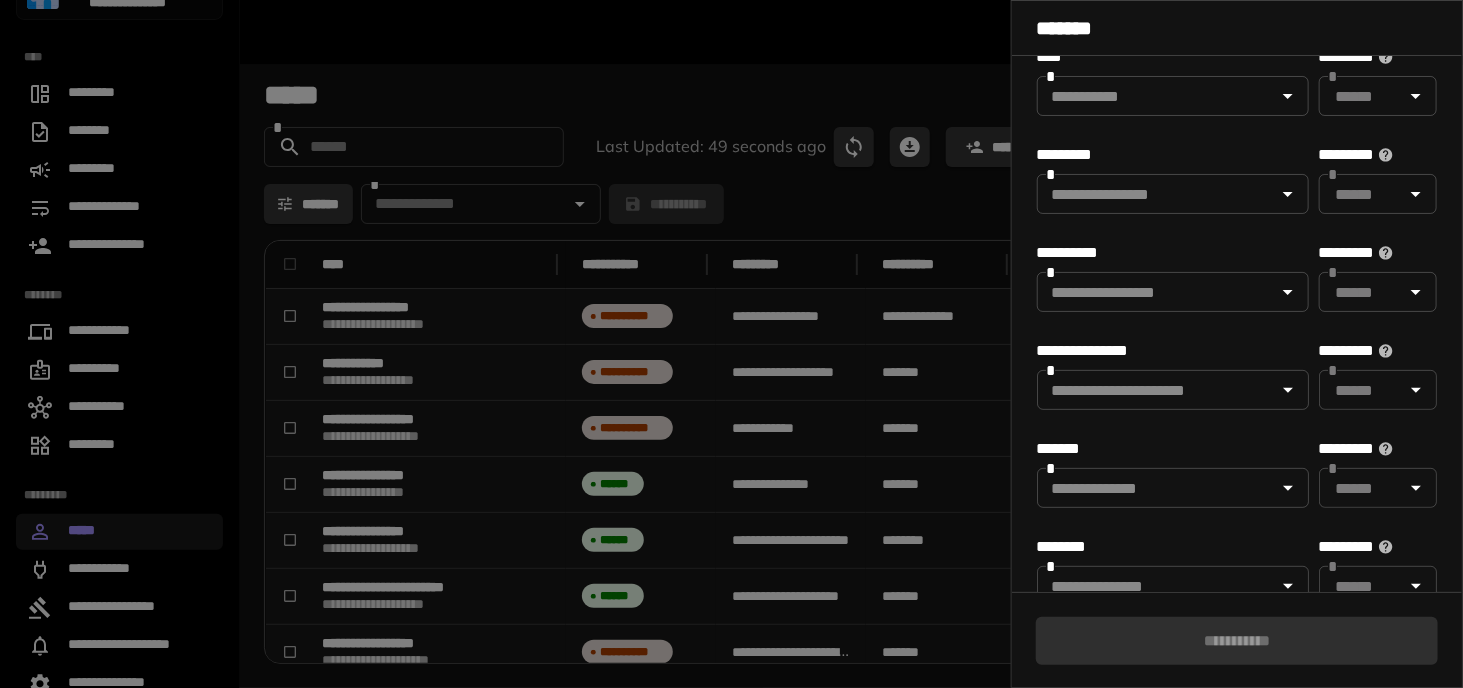 scroll, scrollTop: 0, scrollLeft: 0, axis: both 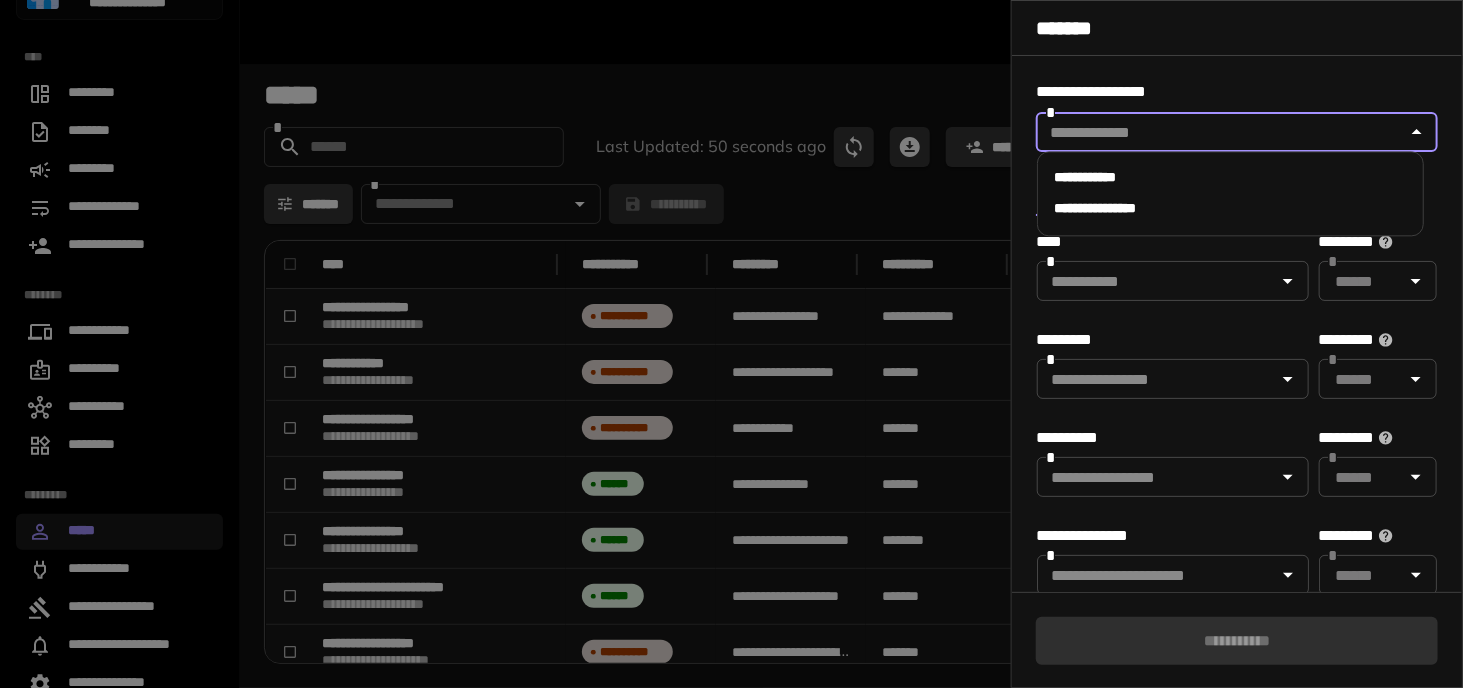 click at bounding box center [1220, 132] 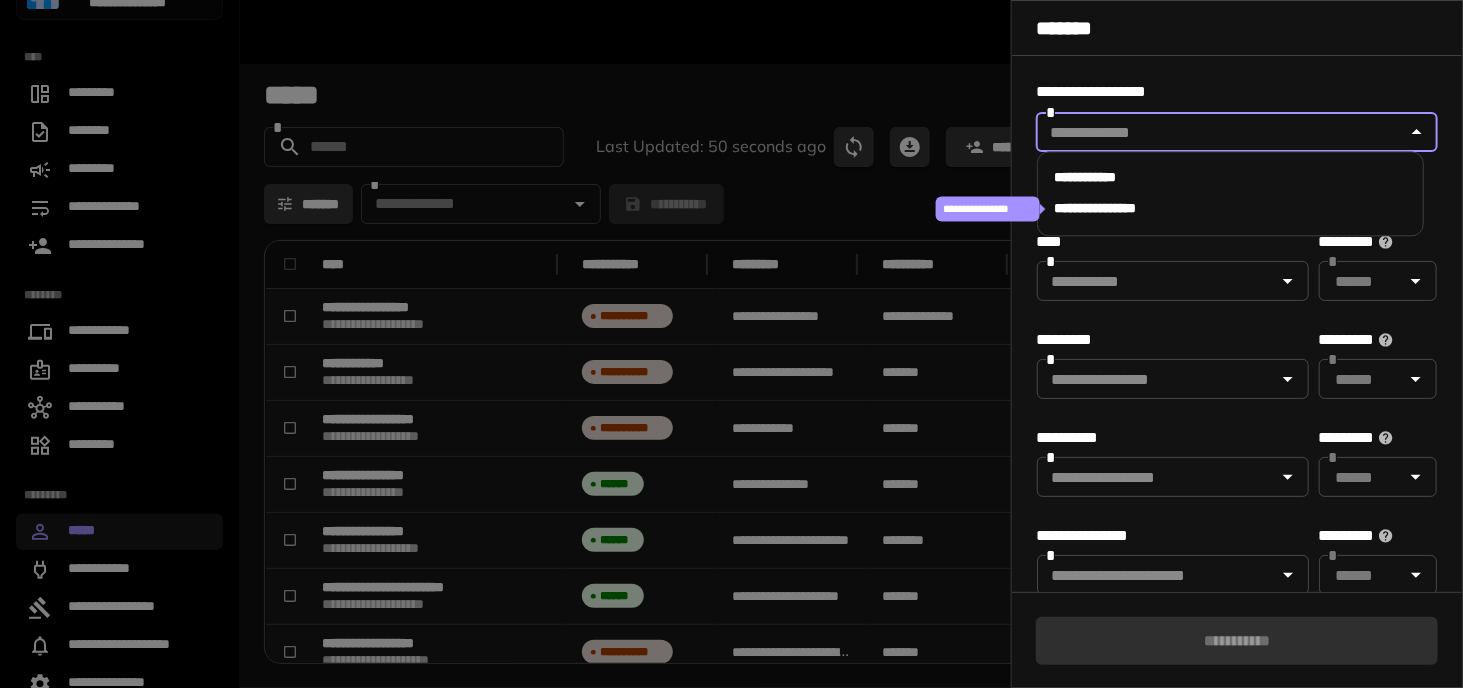 click on "**********" at bounding box center [1111, 209] 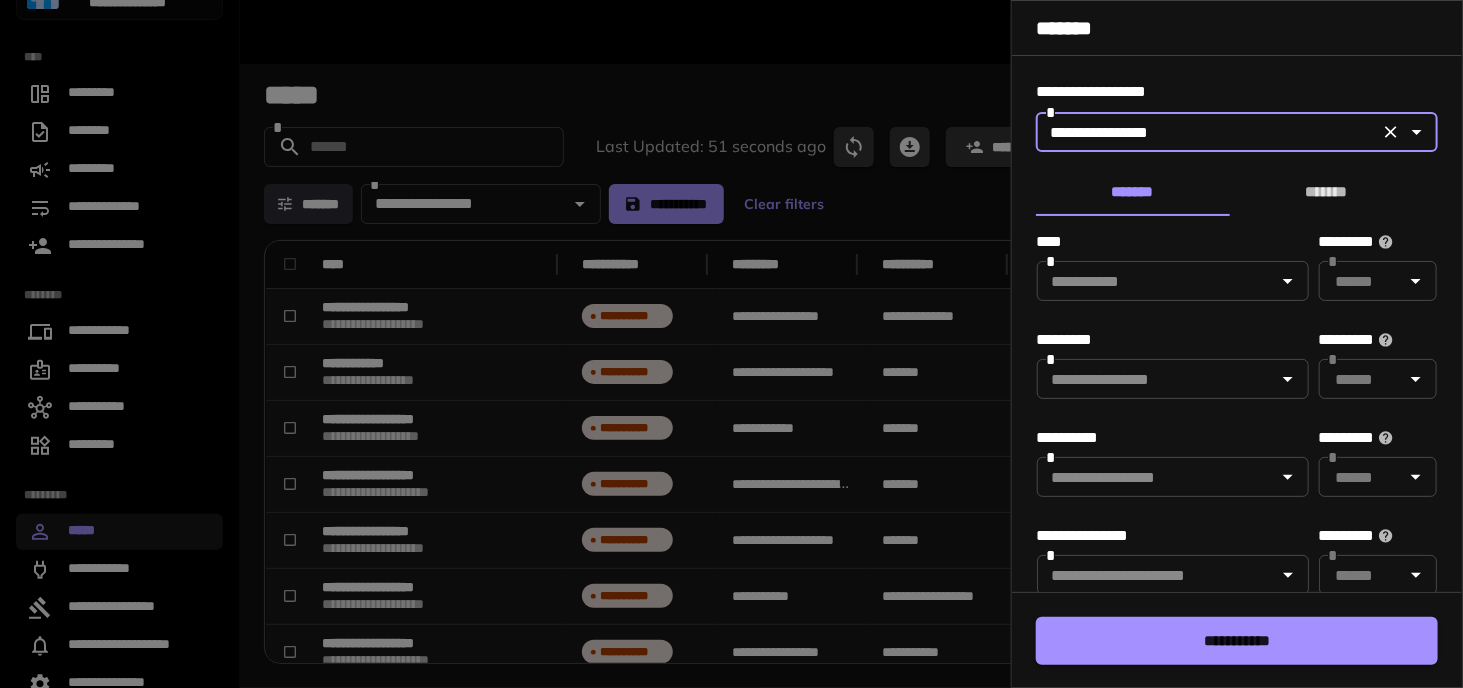 click at bounding box center (731, 344) 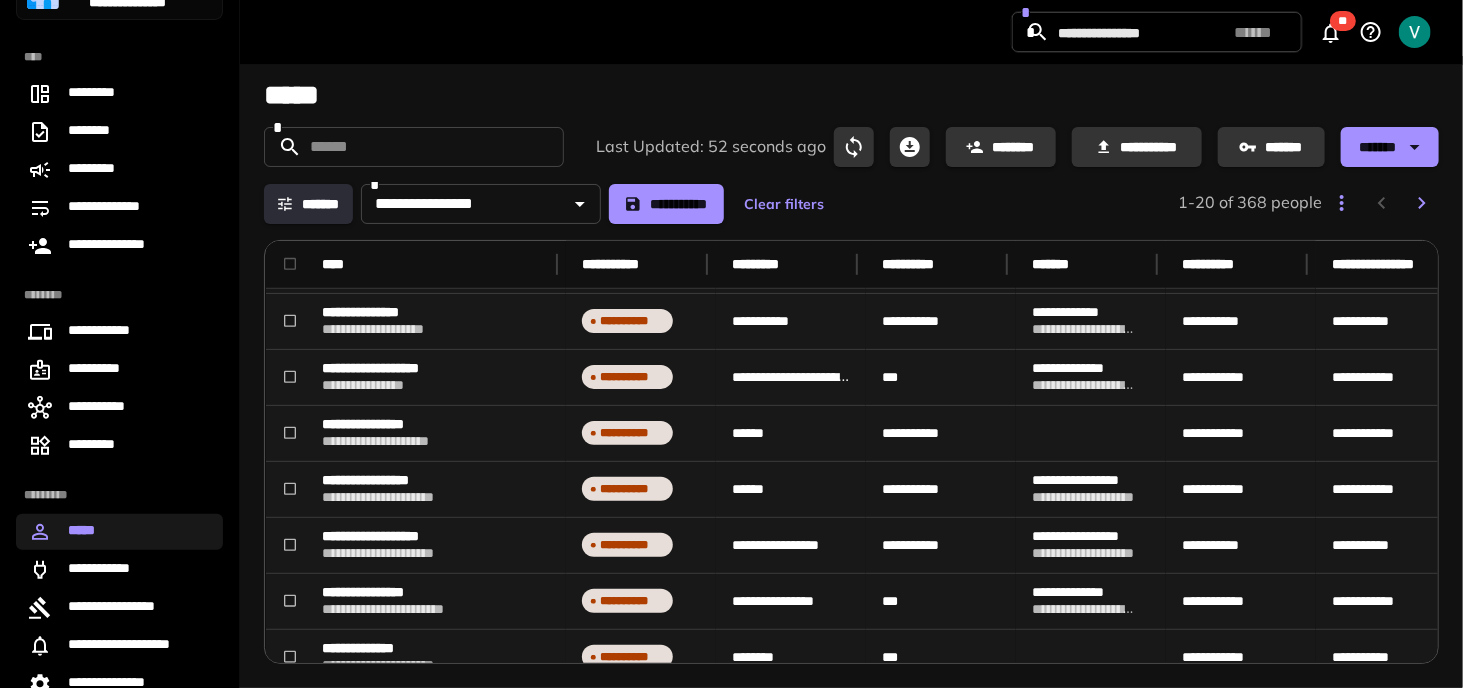 scroll, scrollTop: 760, scrollLeft: 0, axis: vertical 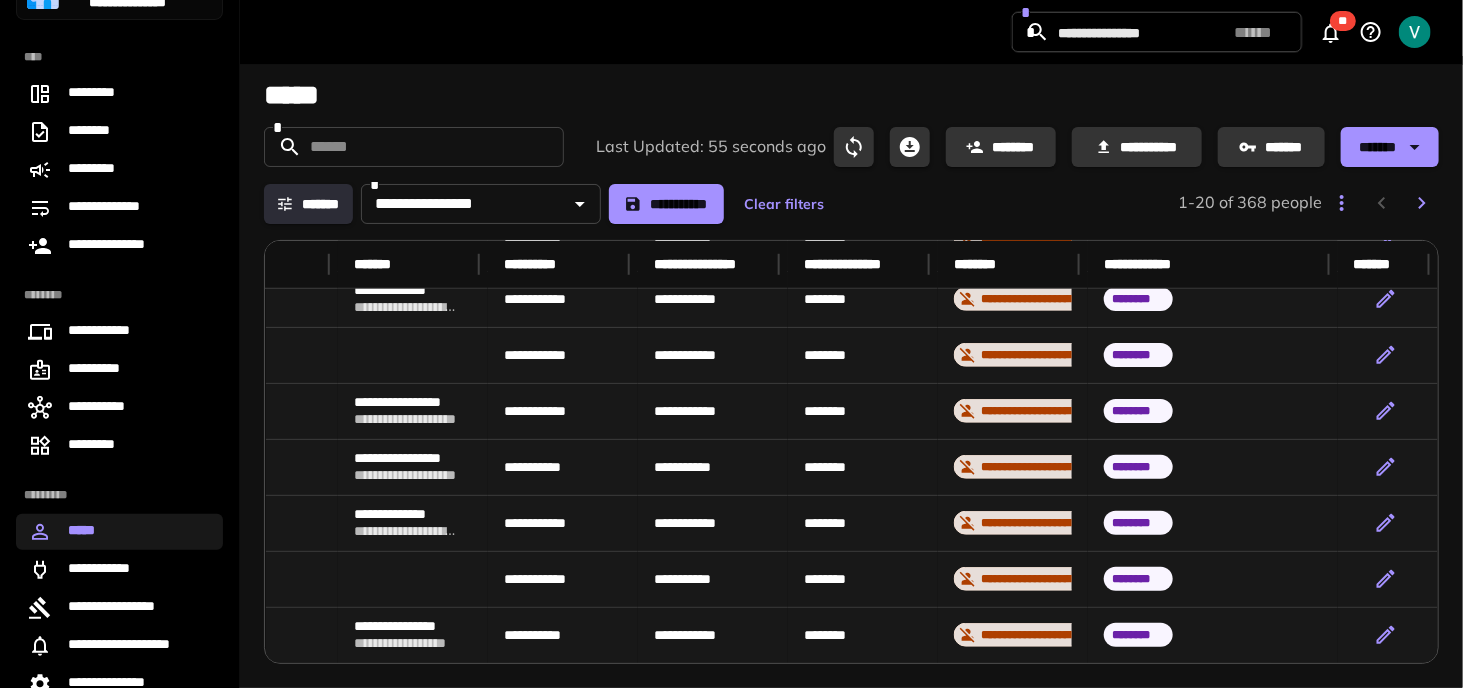 drag, startPoint x: 746, startPoint y: 472, endPoint x: 1145, endPoint y: 469, distance: 399.0113 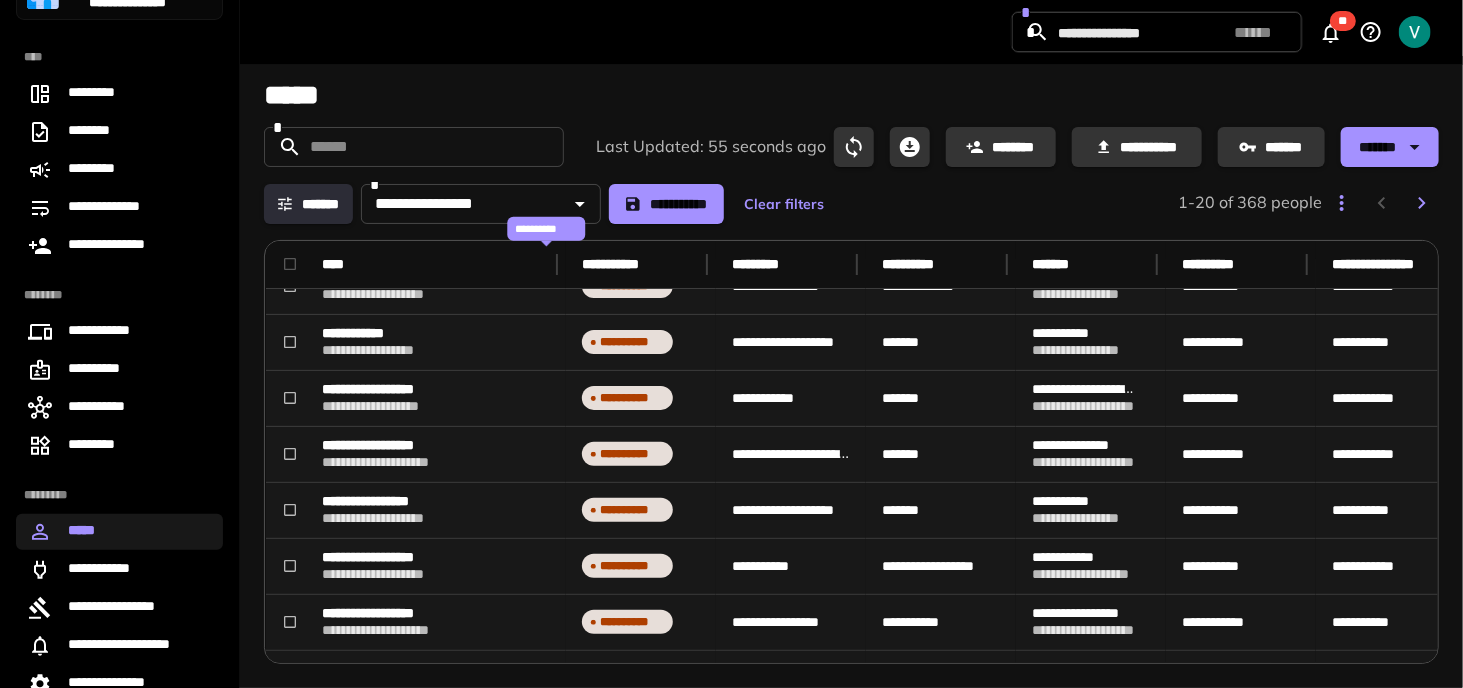 scroll, scrollTop: 0, scrollLeft: 0, axis: both 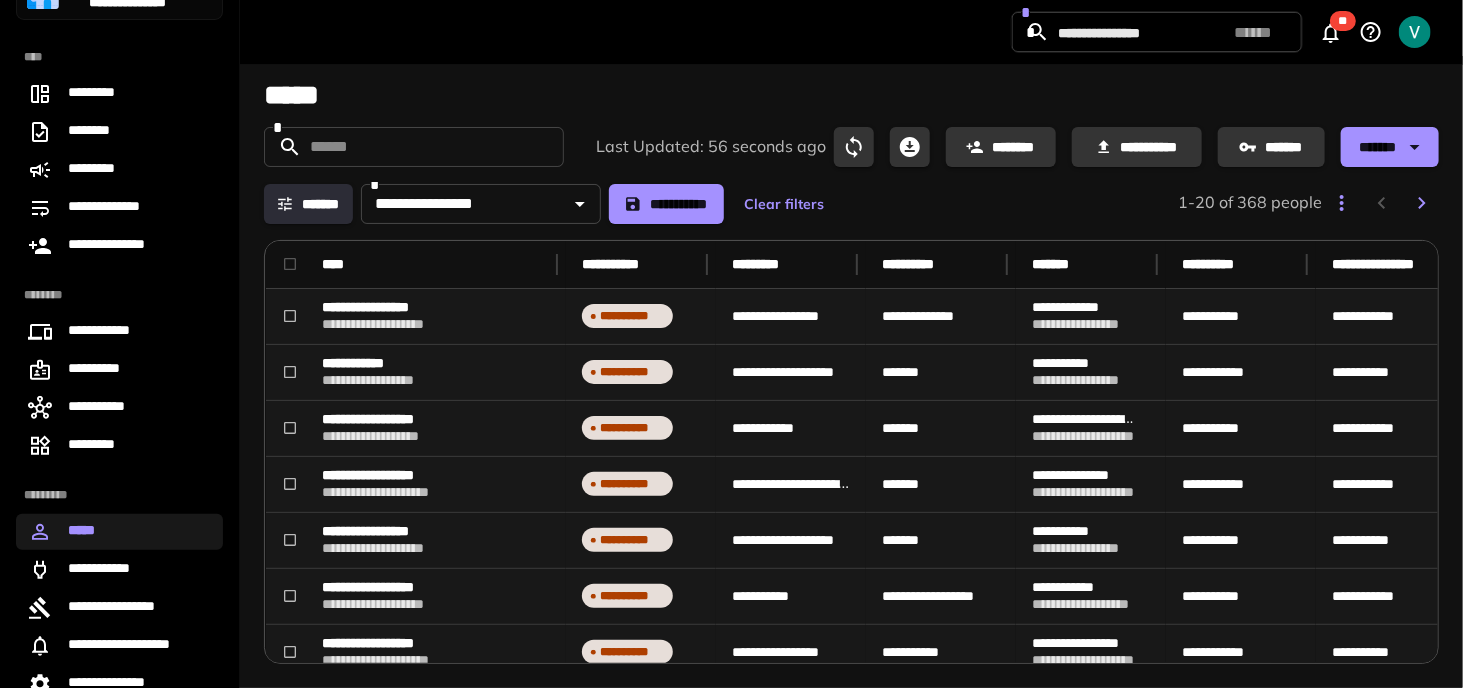 drag, startPoint x: 914, startPoint y: 526, endPoint x: 423, endPoint y: 224, distance: 576.44165 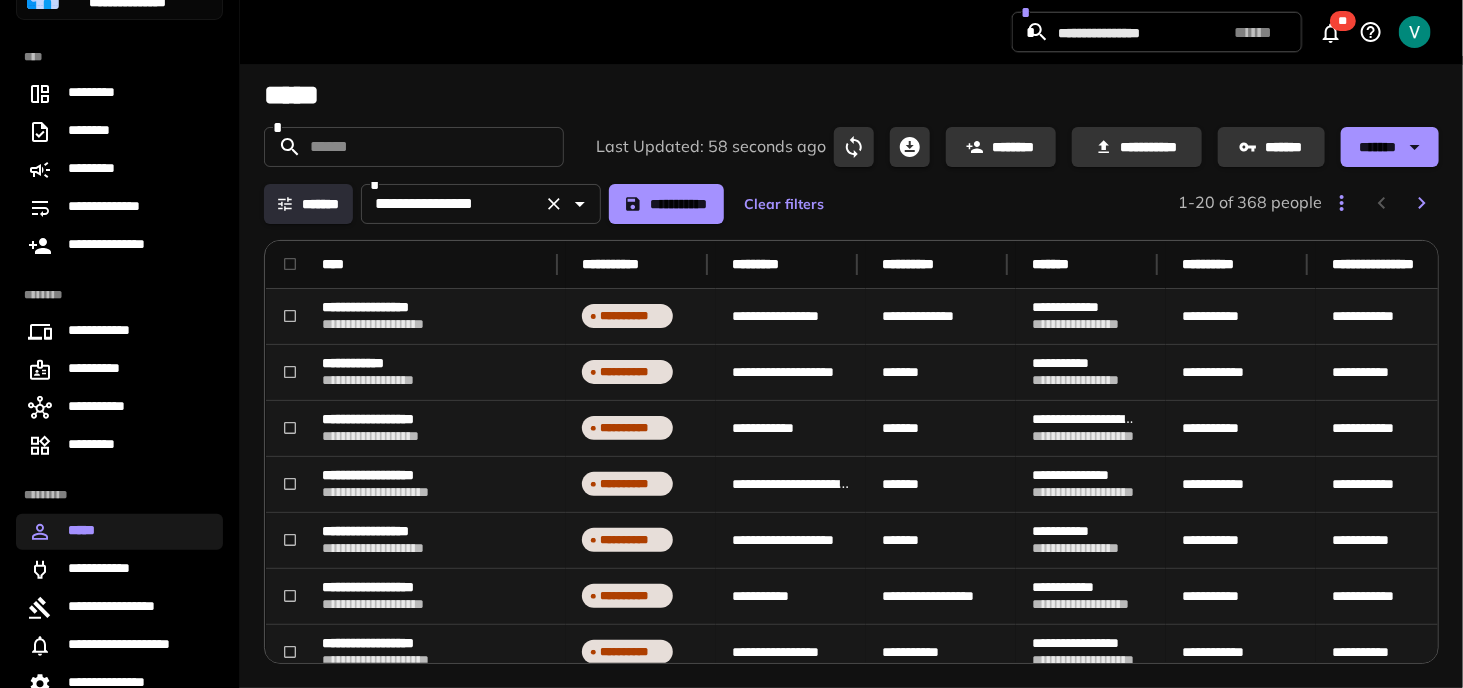 click on "**********" at bounding box center (451, 204) 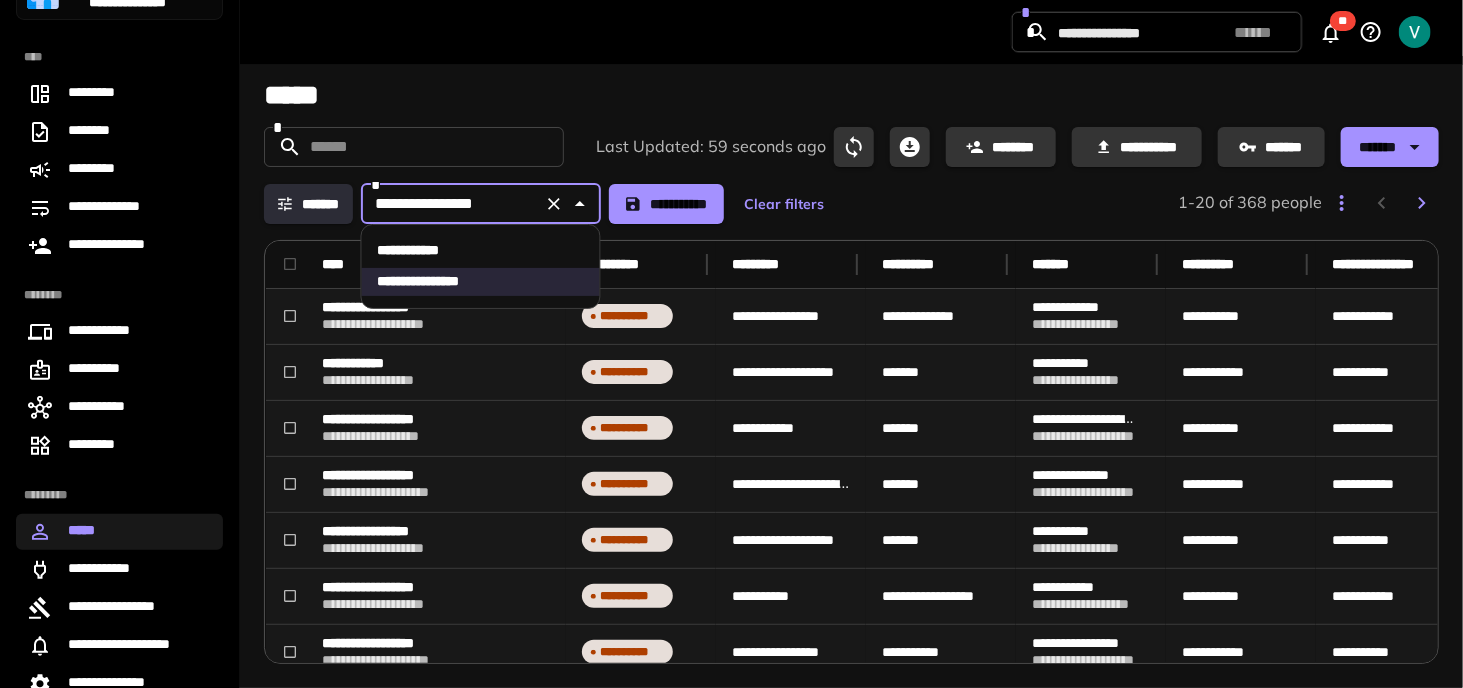 click on "**********" at bounding box center (481, 250) 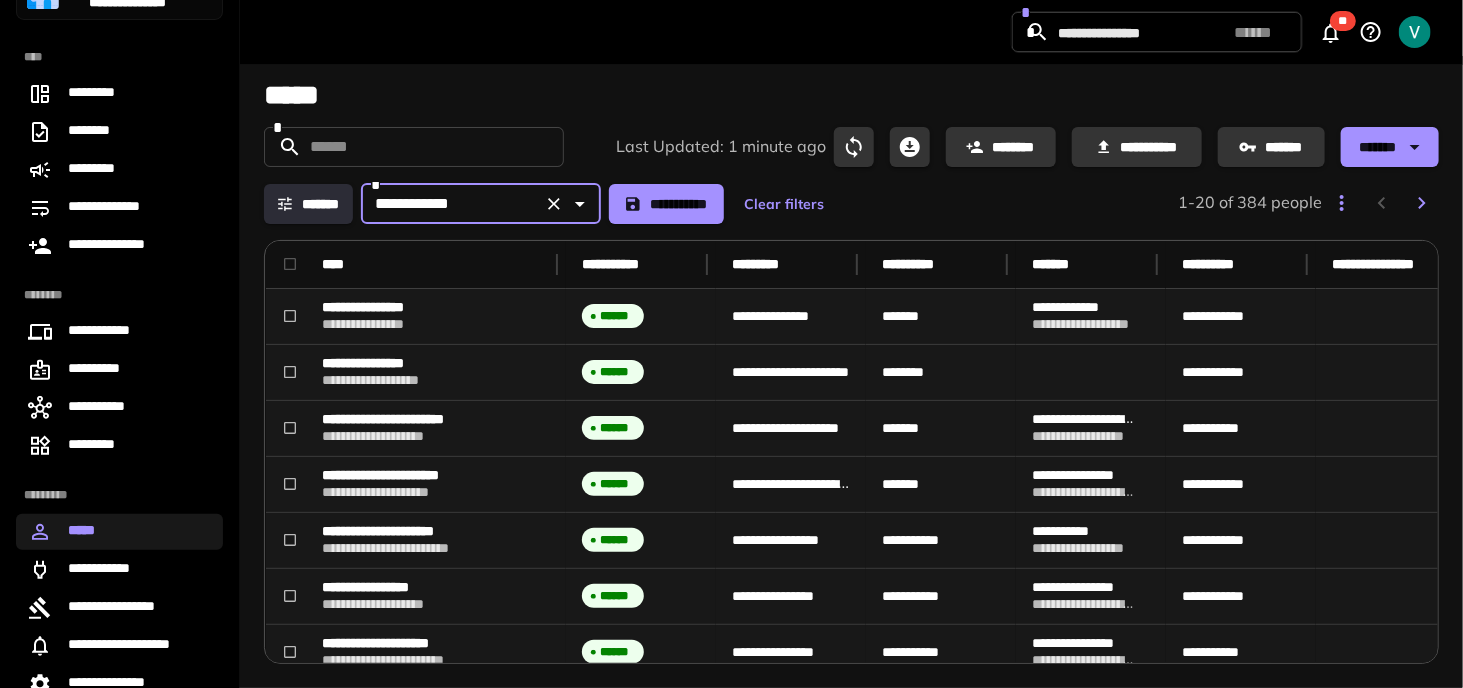 click on "**********" at bounding box center [851, 203] 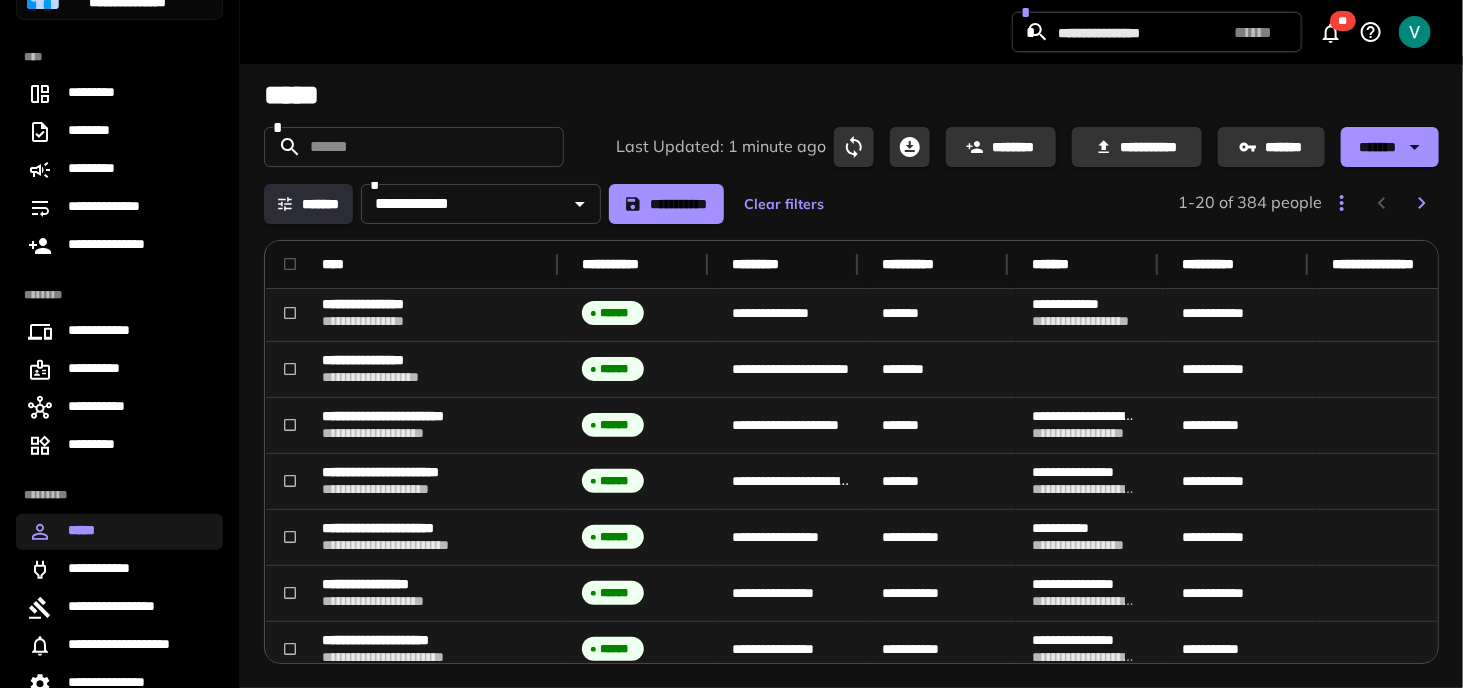 scroll, scrollTop: 0, scrollLeft: 0, axis: both 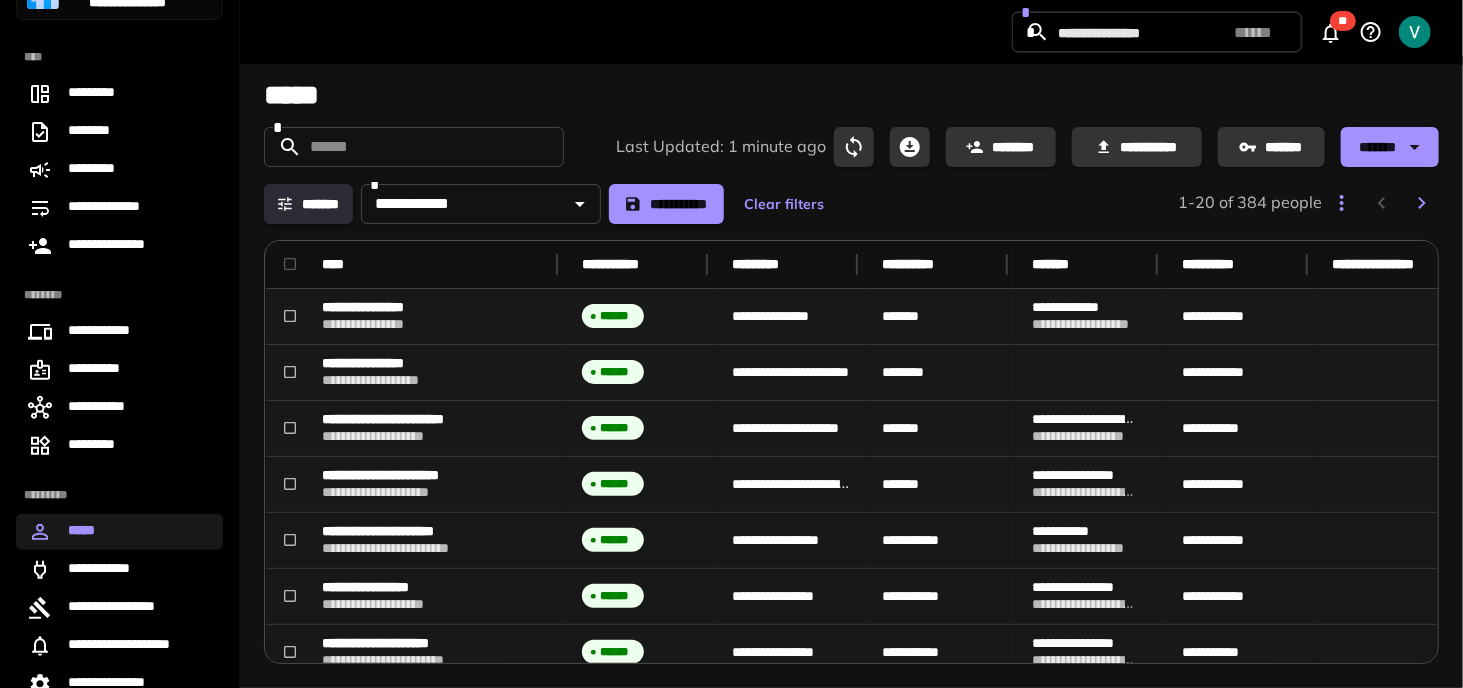 click 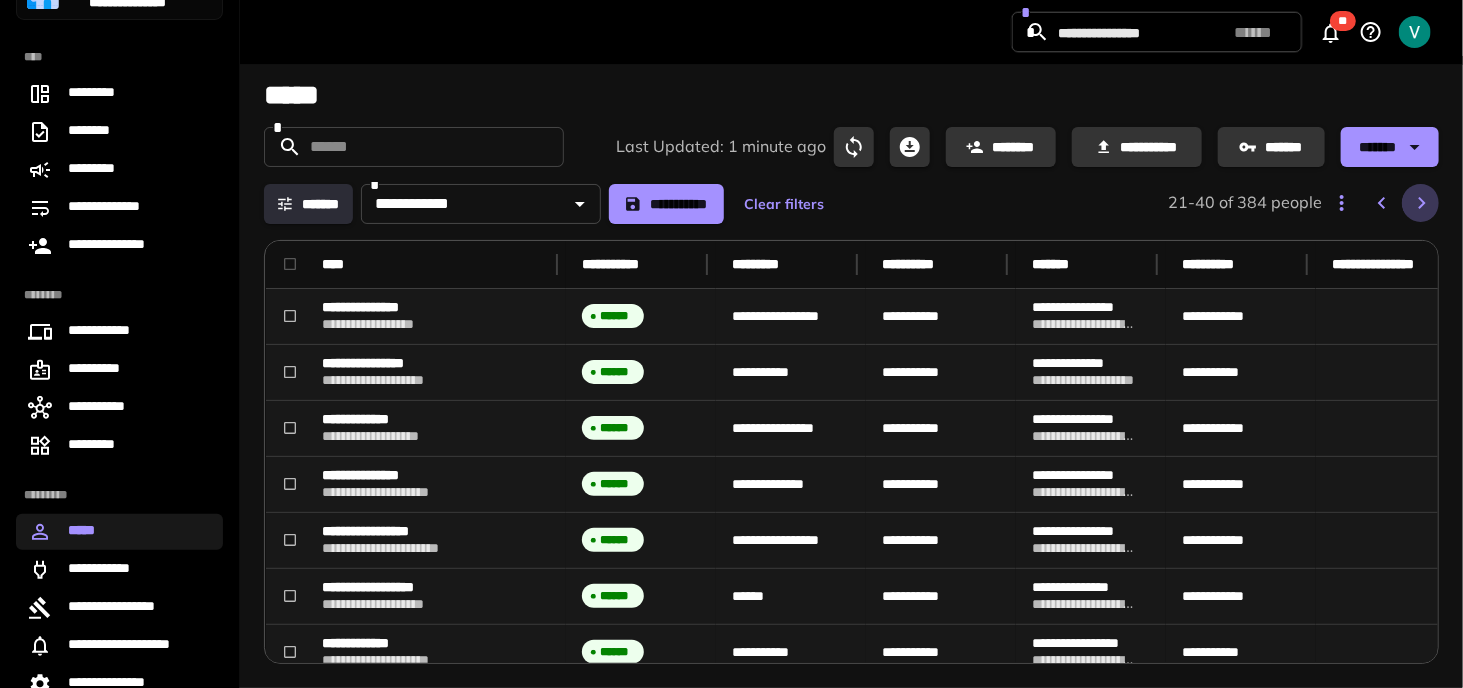 click 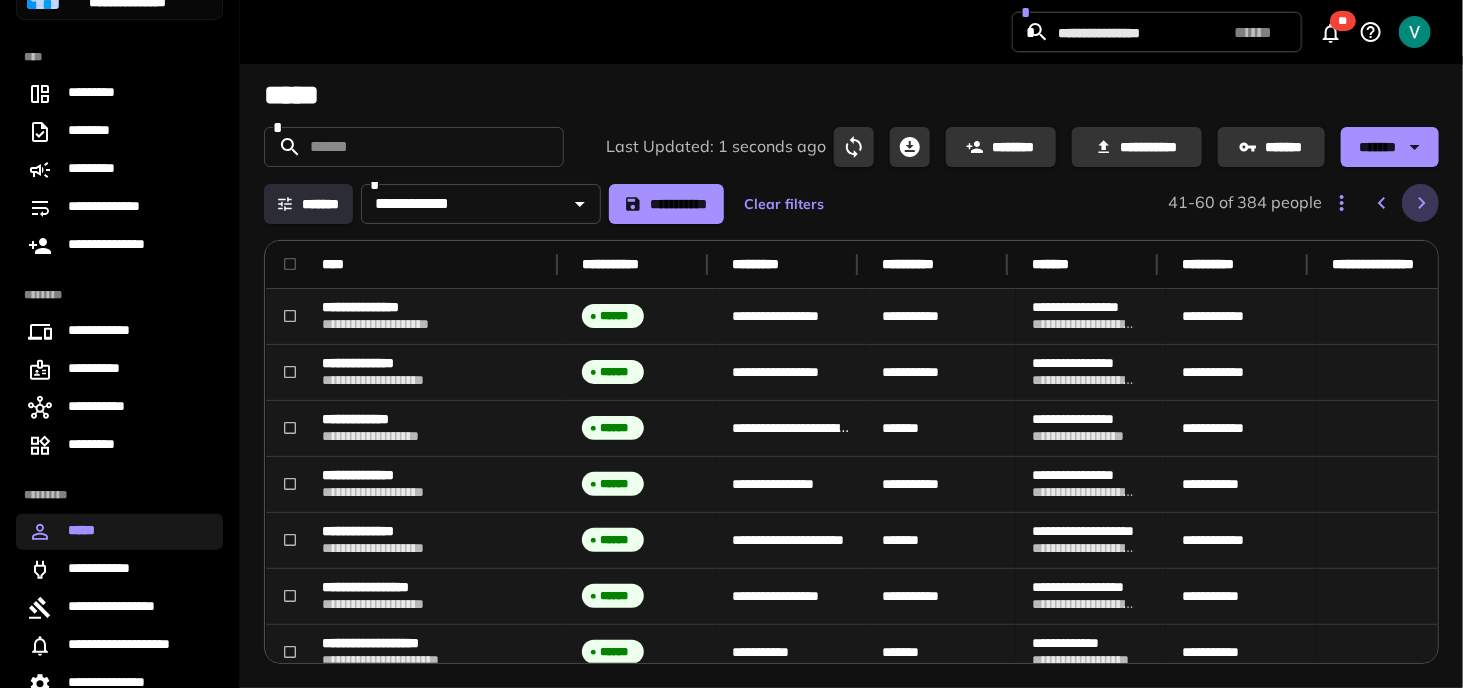 click 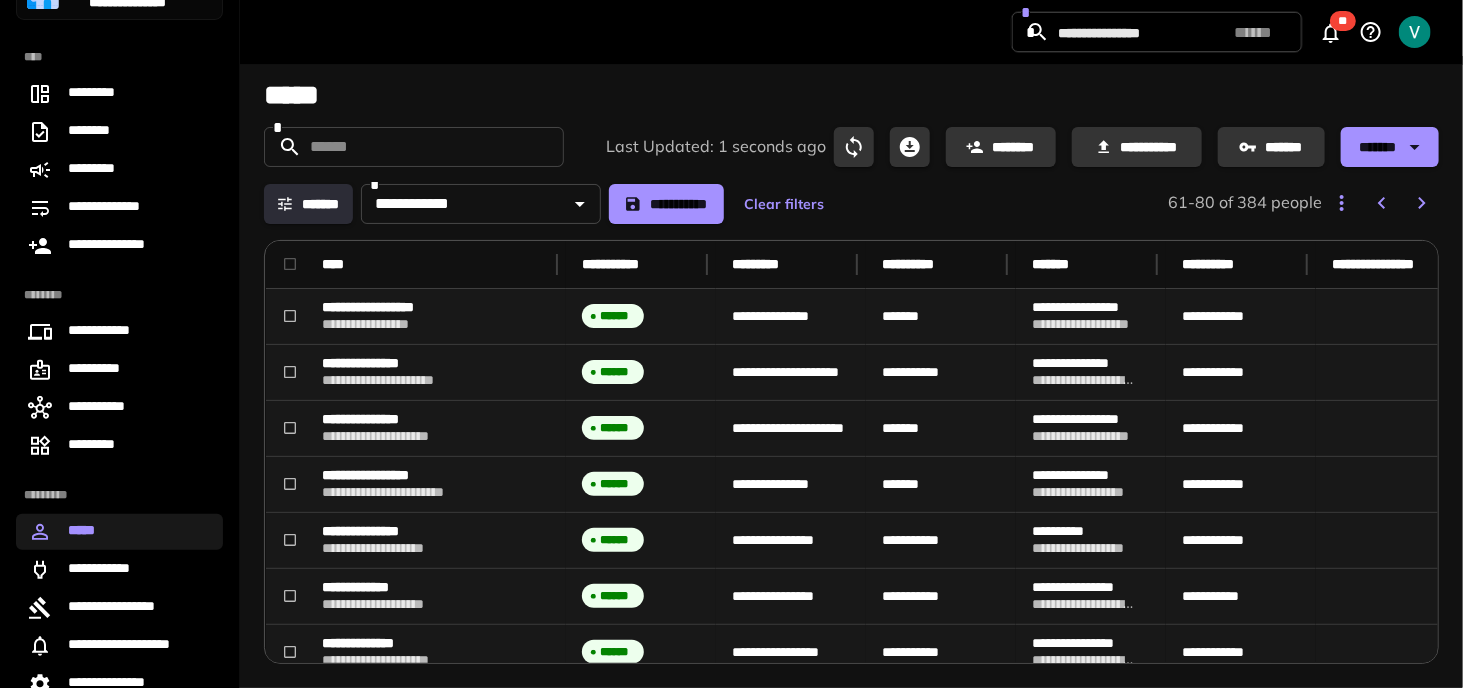 click 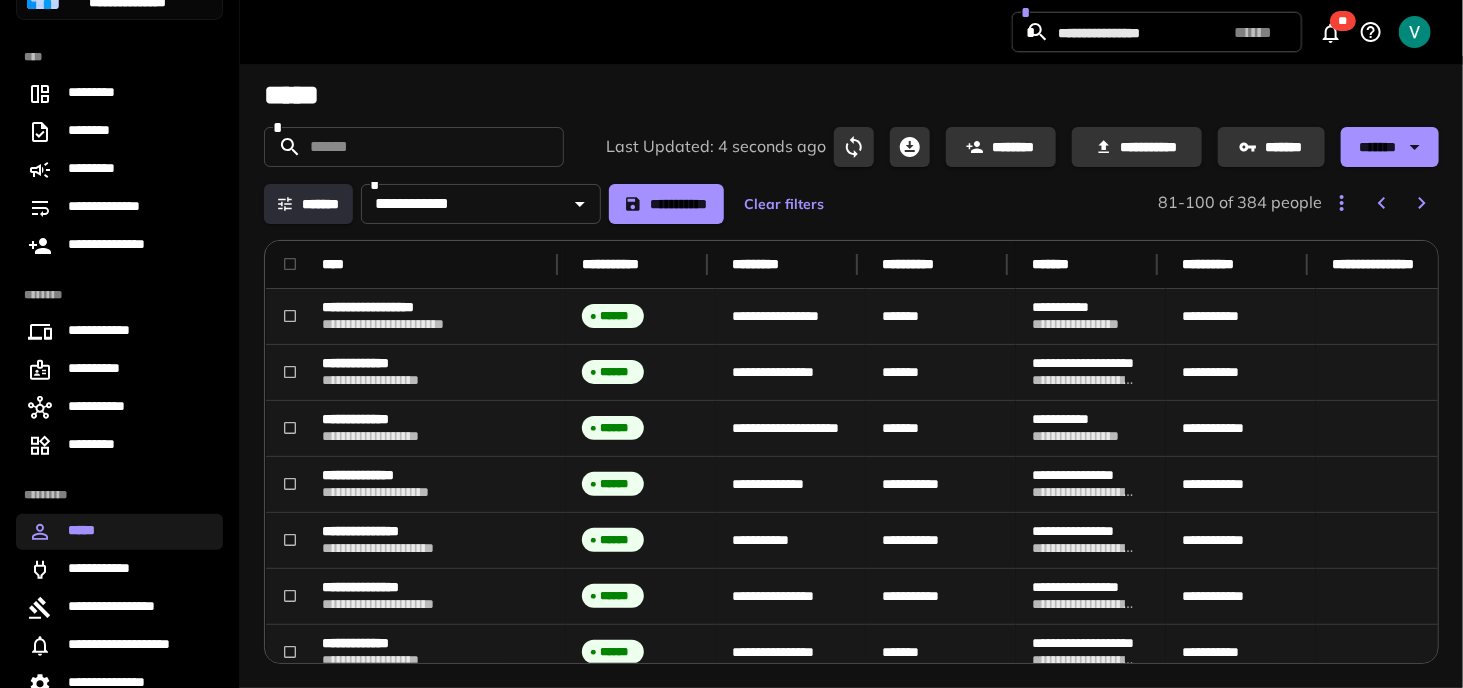 click 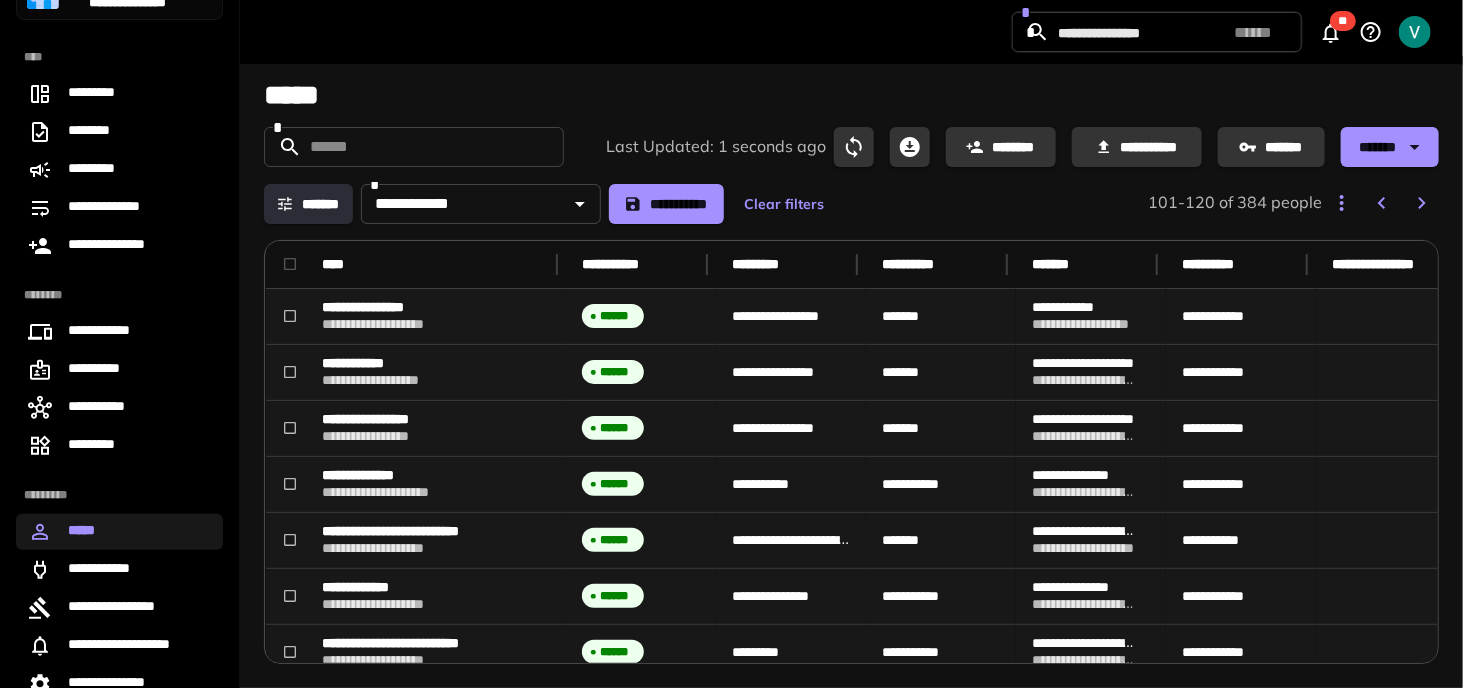 drag, startPoint x: 913, startPoint y: 432, endPoint x: 592, endPoint y: 432, distance: 321 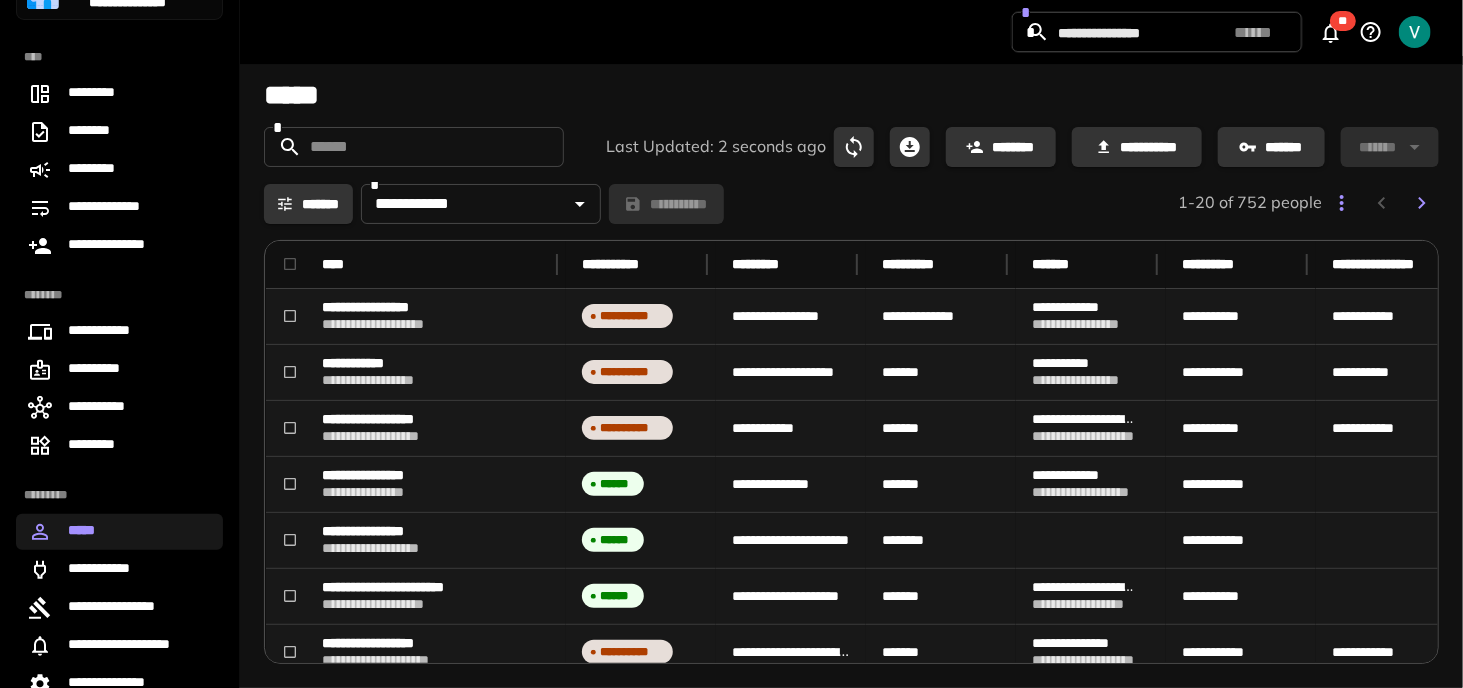 drag, startPoint x: 912, startPoint y: 419, endPoint x: 555, endPoint y: 381, distance: 359.01672 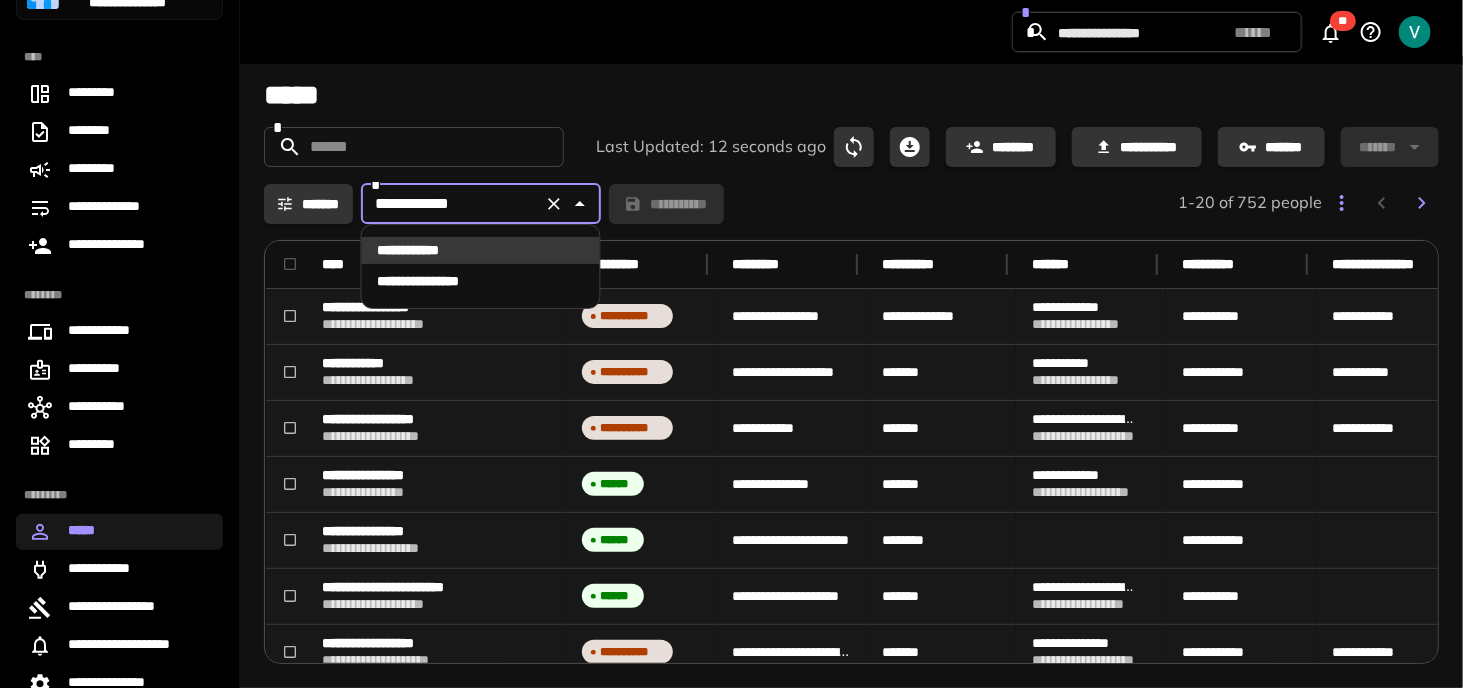 click on "**********" at bounding box center [451, 204] 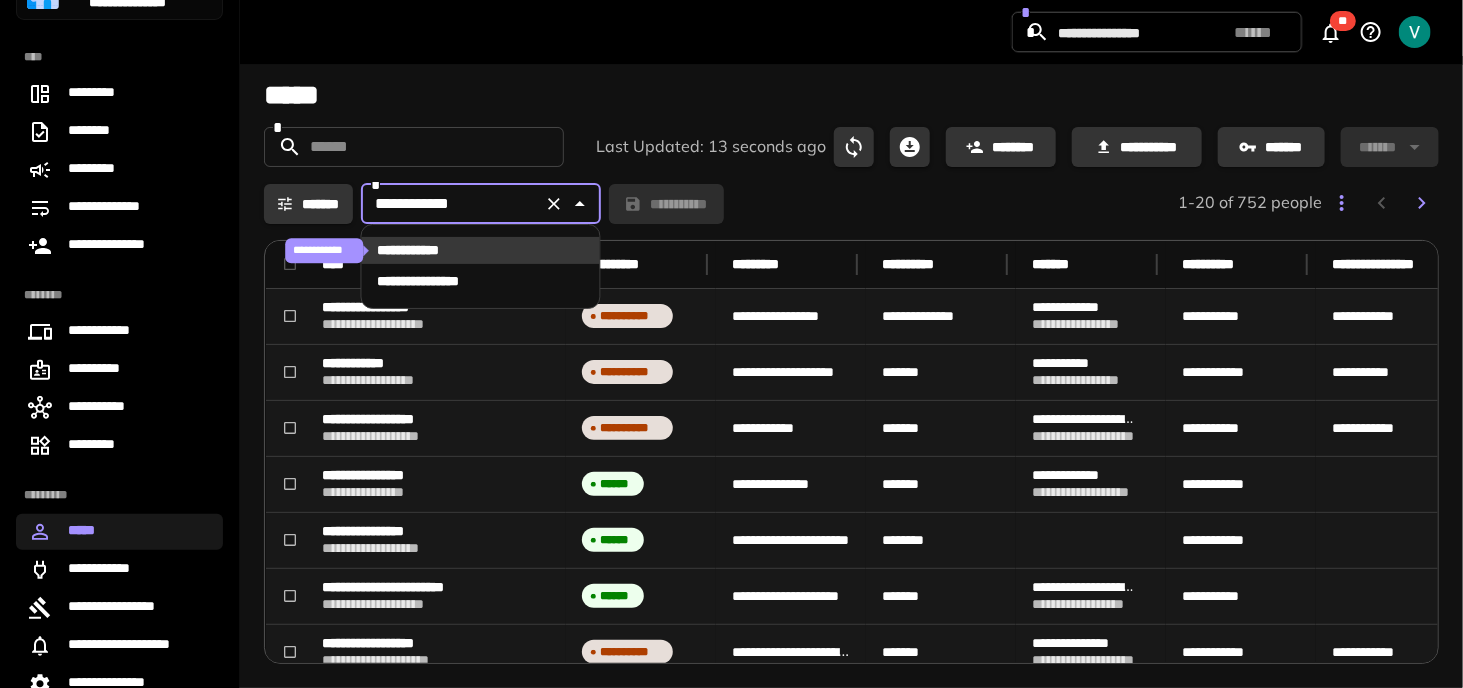click on "**********" at bounding box center (418, 250) 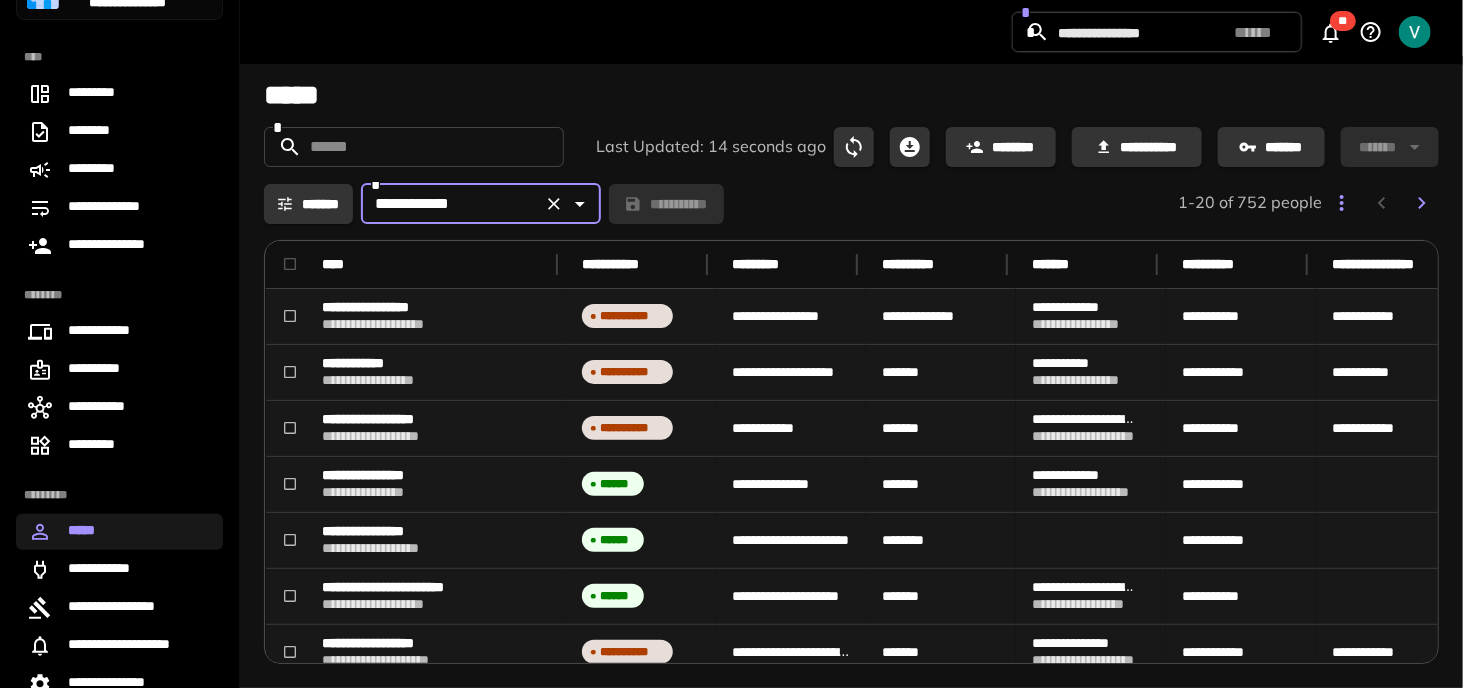 click on "**********" at bounding box center (851, 372) 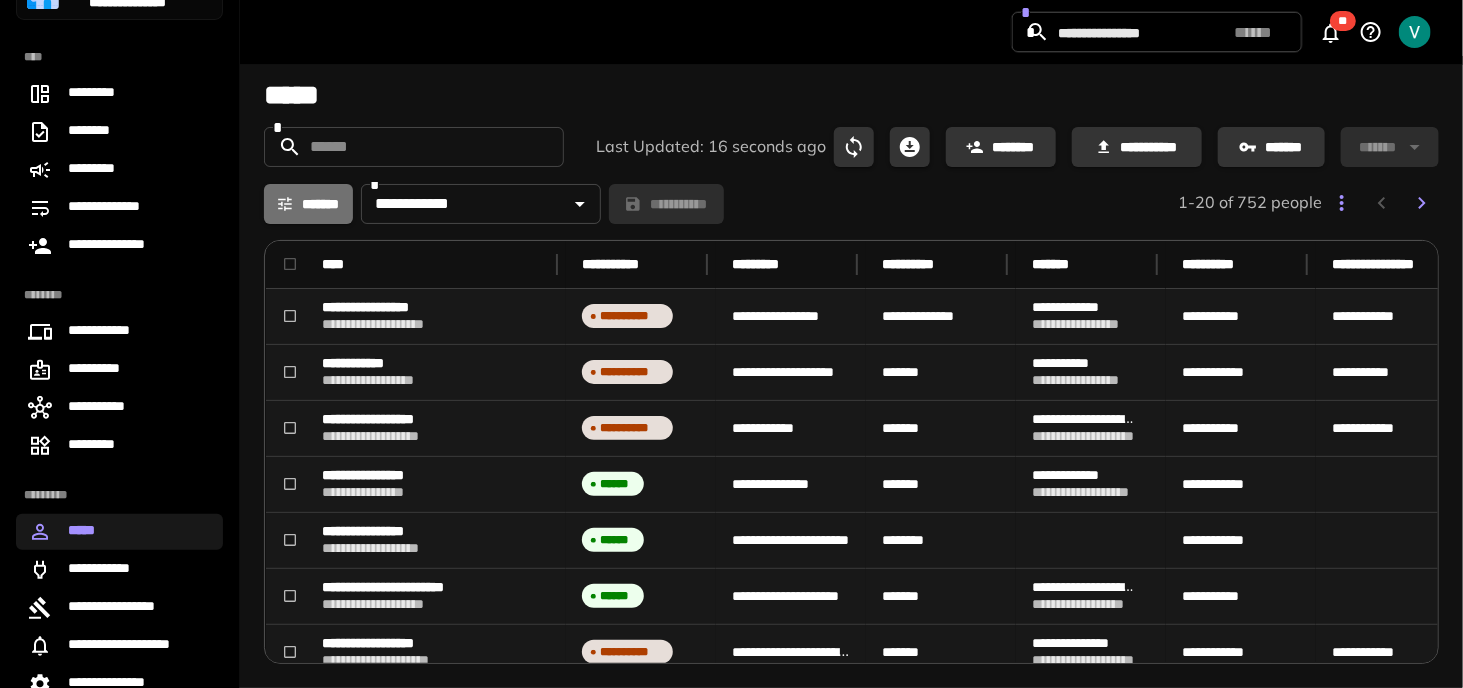 click on "*******" at bounding box center (308, 204) 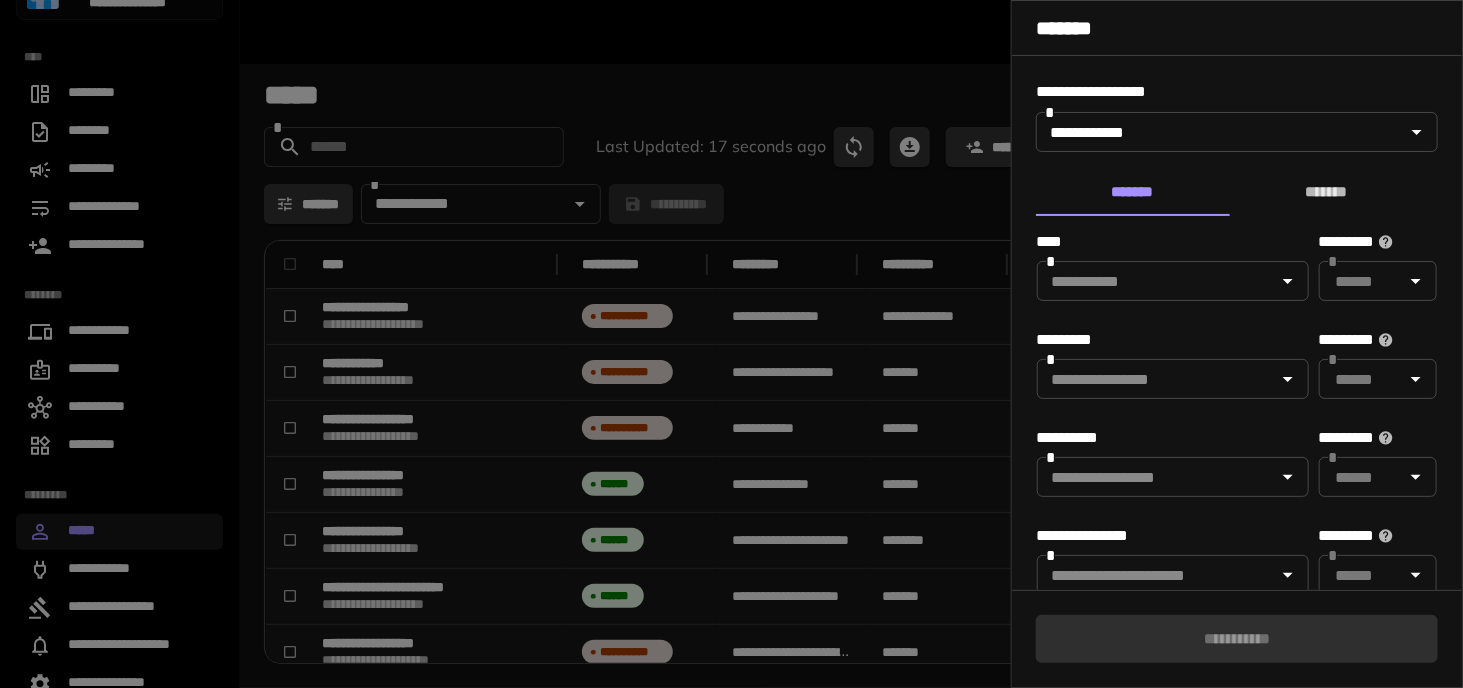 click at bounding box center (731, 344) 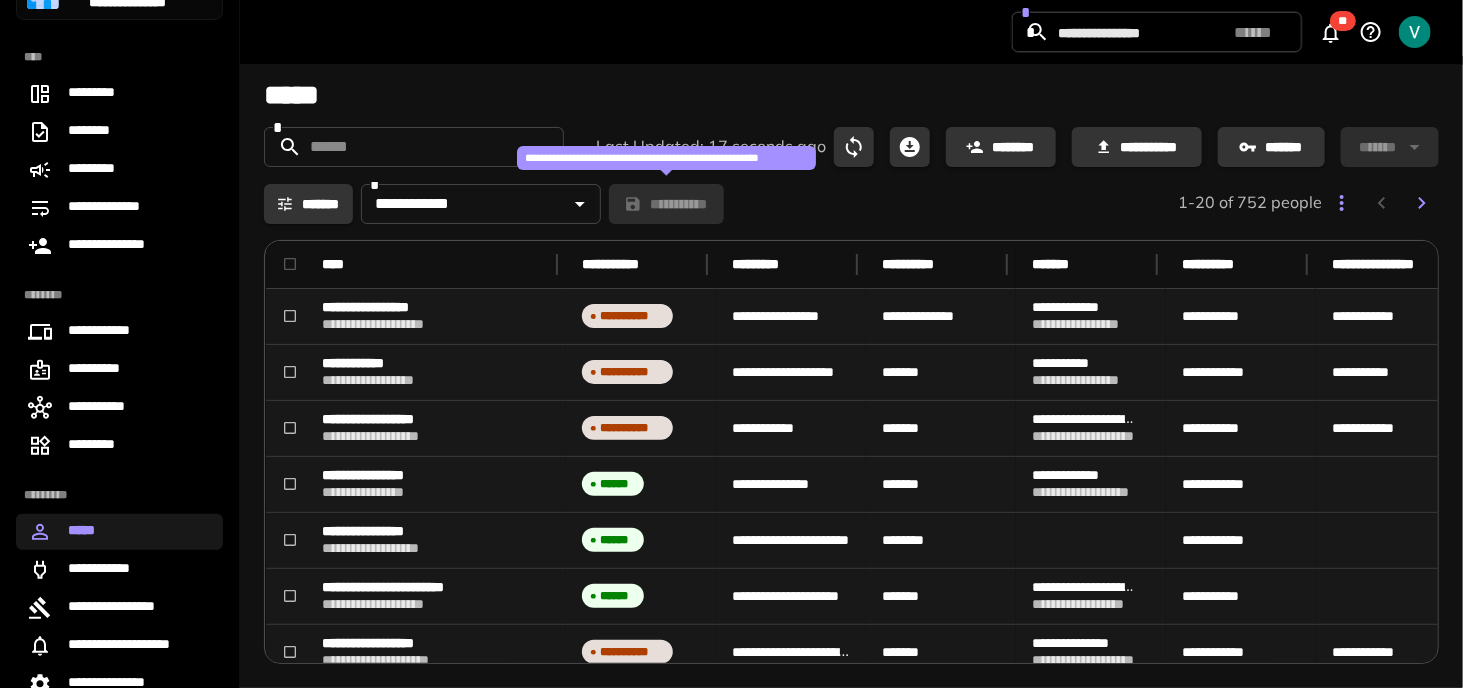 click on "**********" at bounding box center [666, 204] 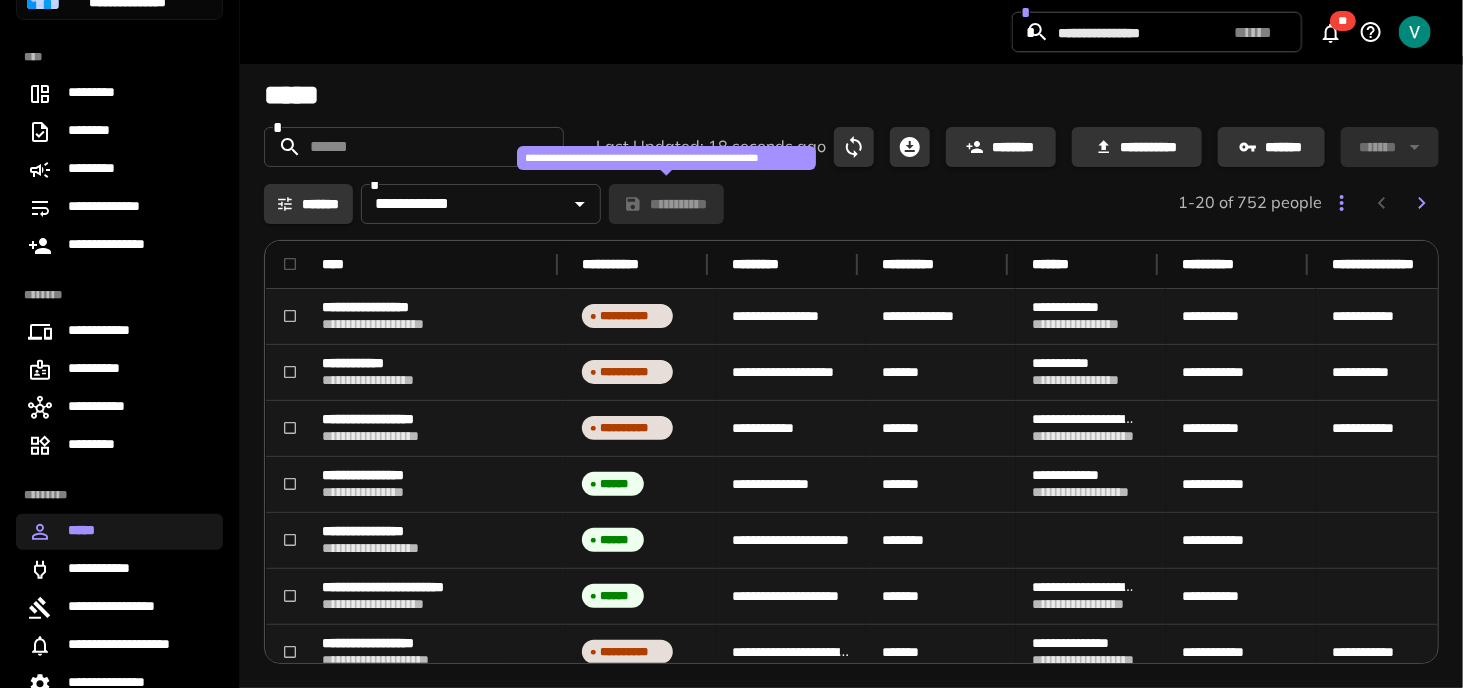 click on "**********" at bounding box center [851, 203] 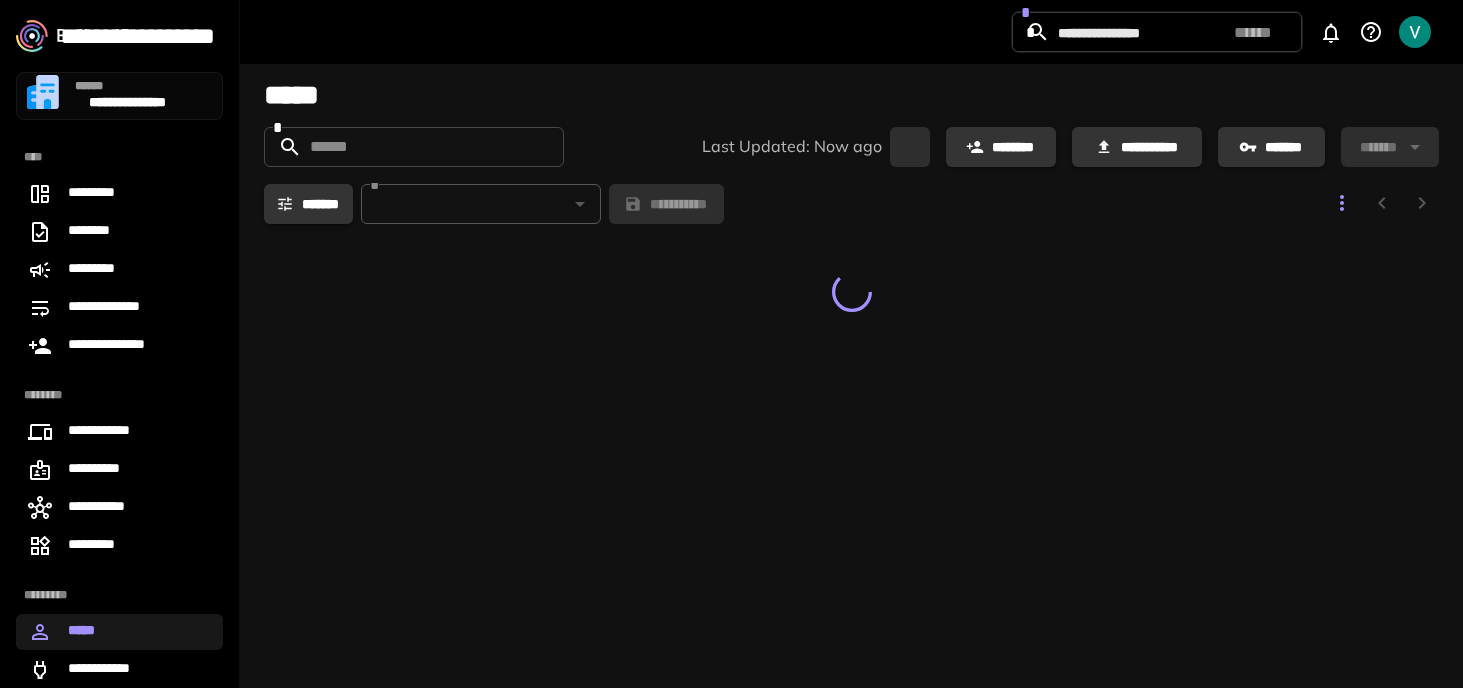 scroll, scrollTop: 0, scrollLeft: 0, axis: both 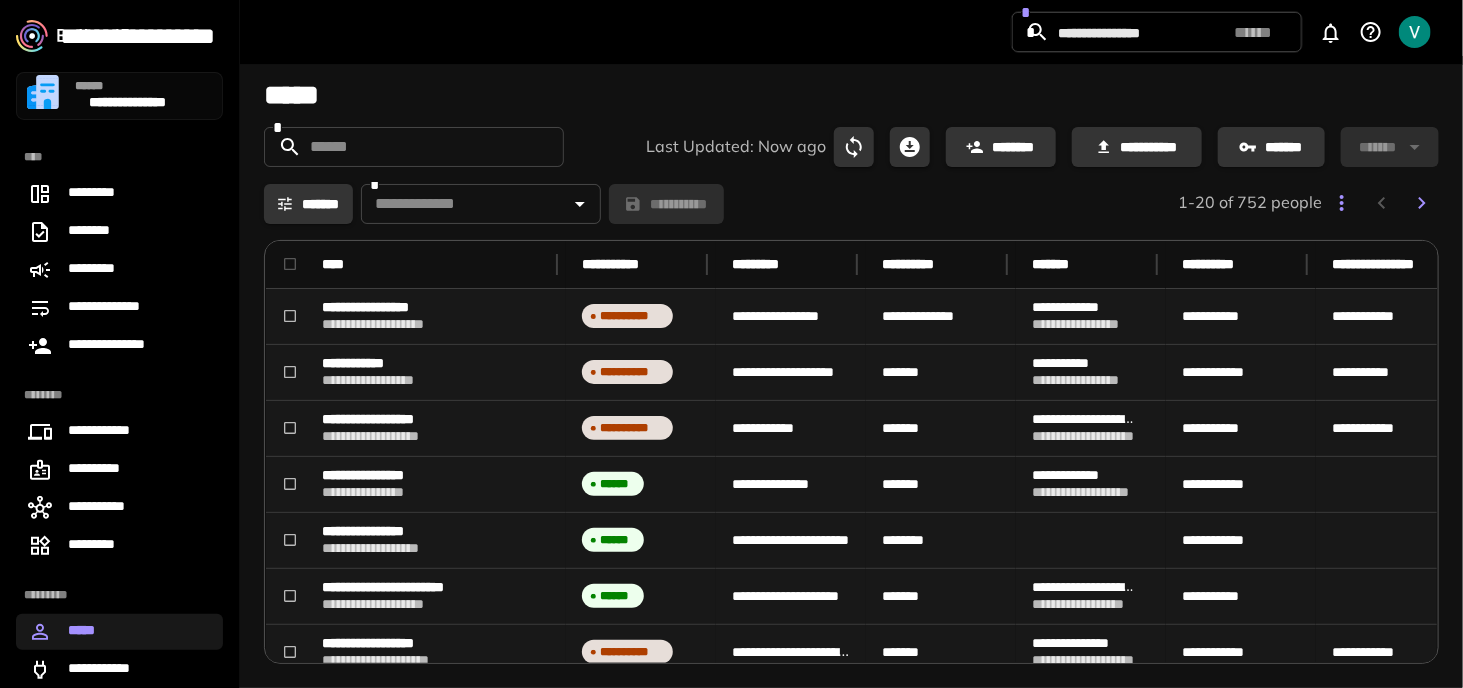 click at bounding box center [464, 204] 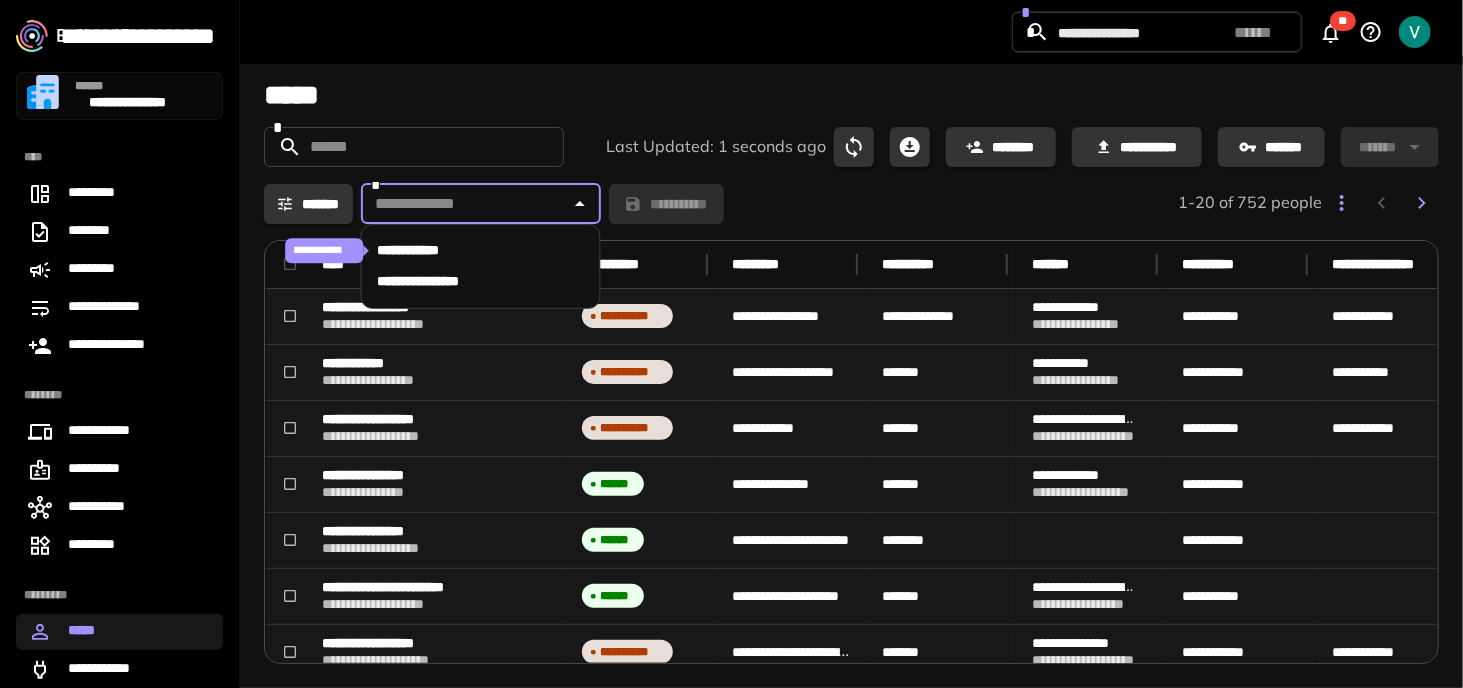 click on "**********" at bounding box center [418, 250] 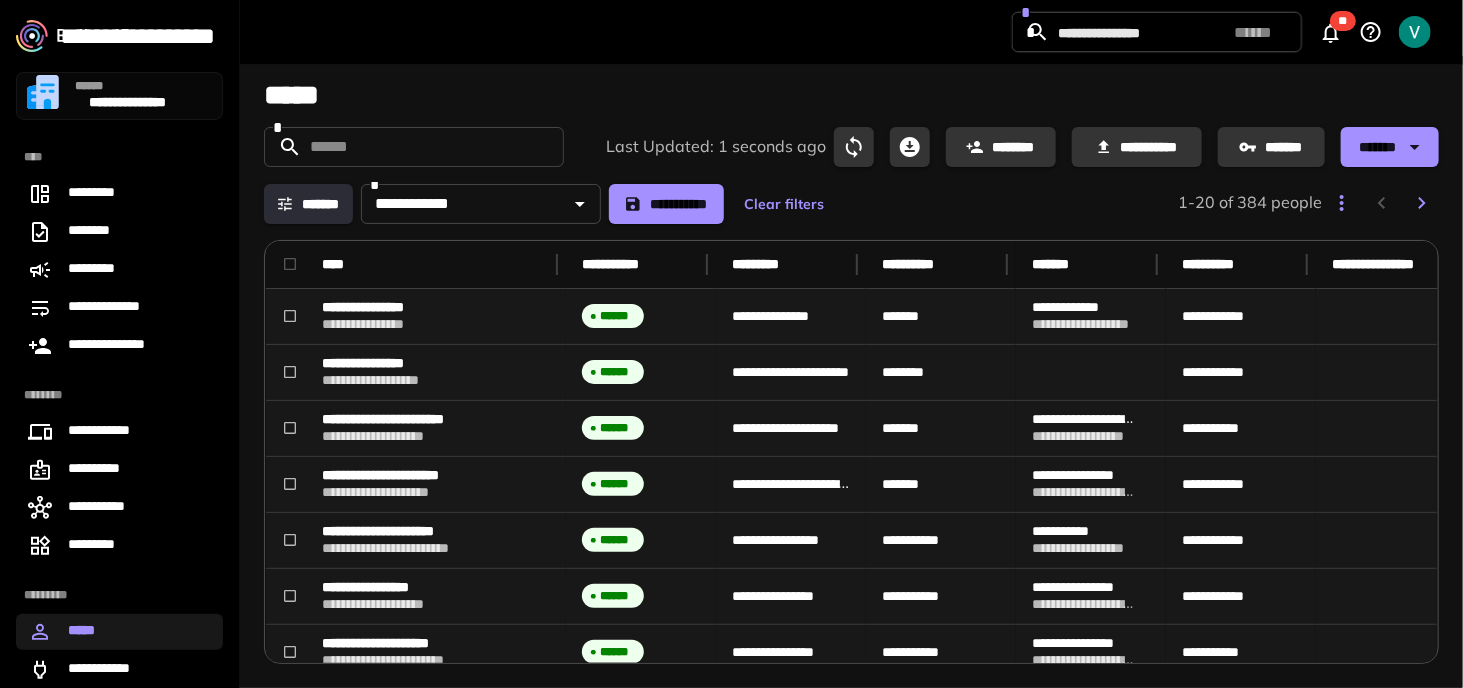 click on "**********" at bounding box center [851, 203] 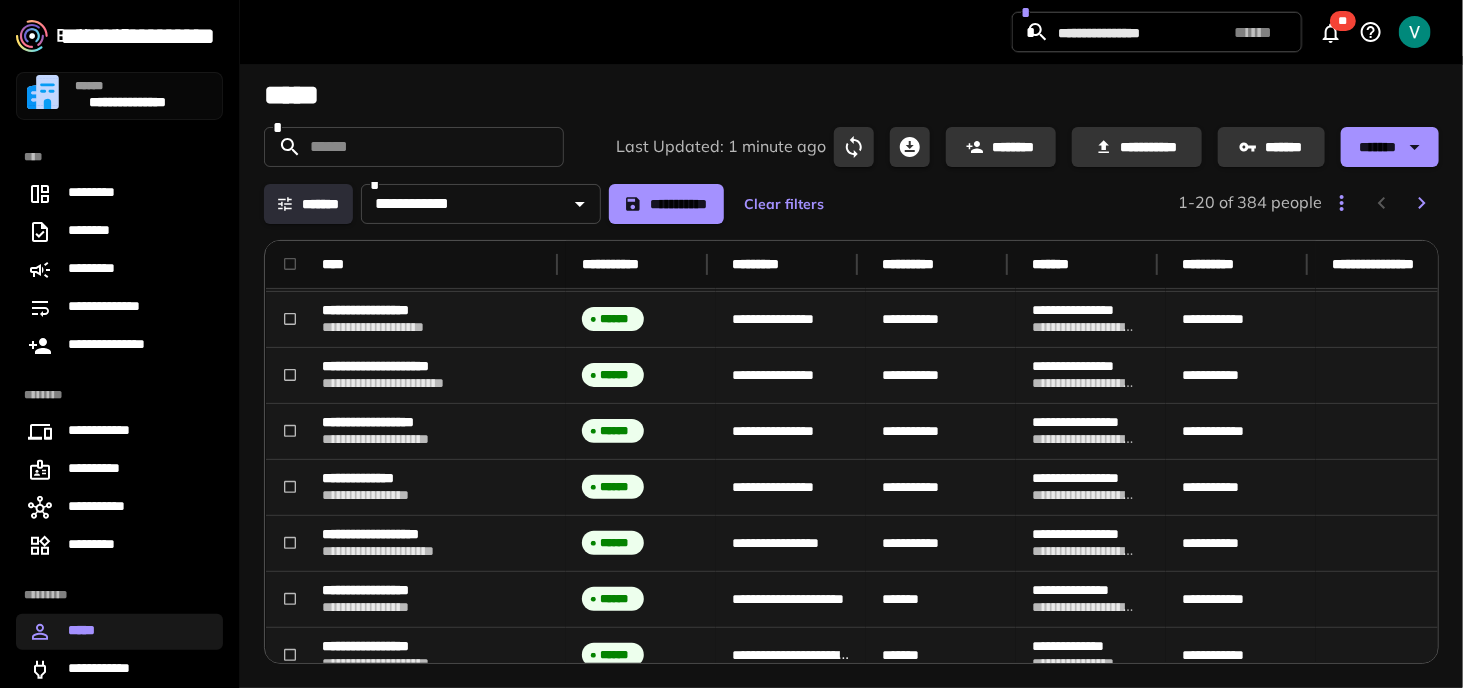 scroll, scrollTop: 0, scrollLeft: 0, axis: both 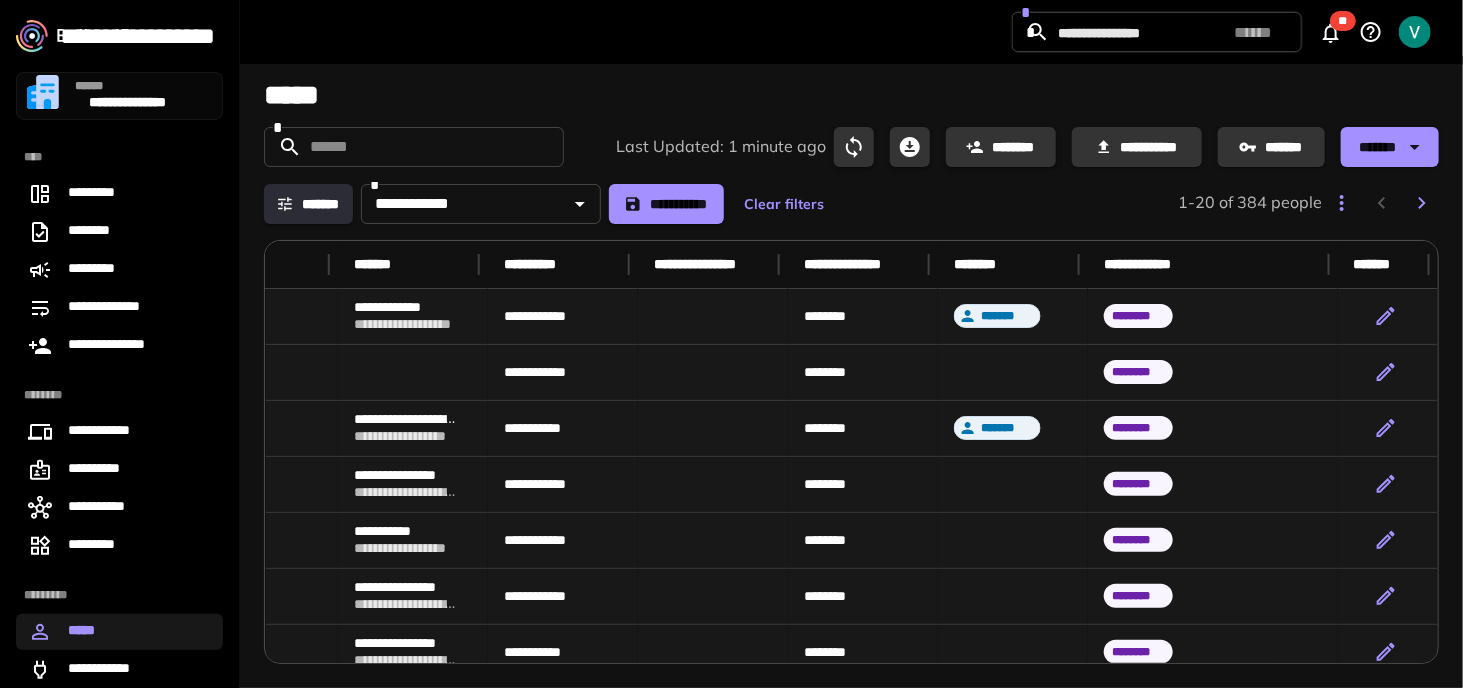 drag, startPoint x: 733, startPoint y: 425, endPoint x: 1041, endPoint y: 416, distance: 308.13147 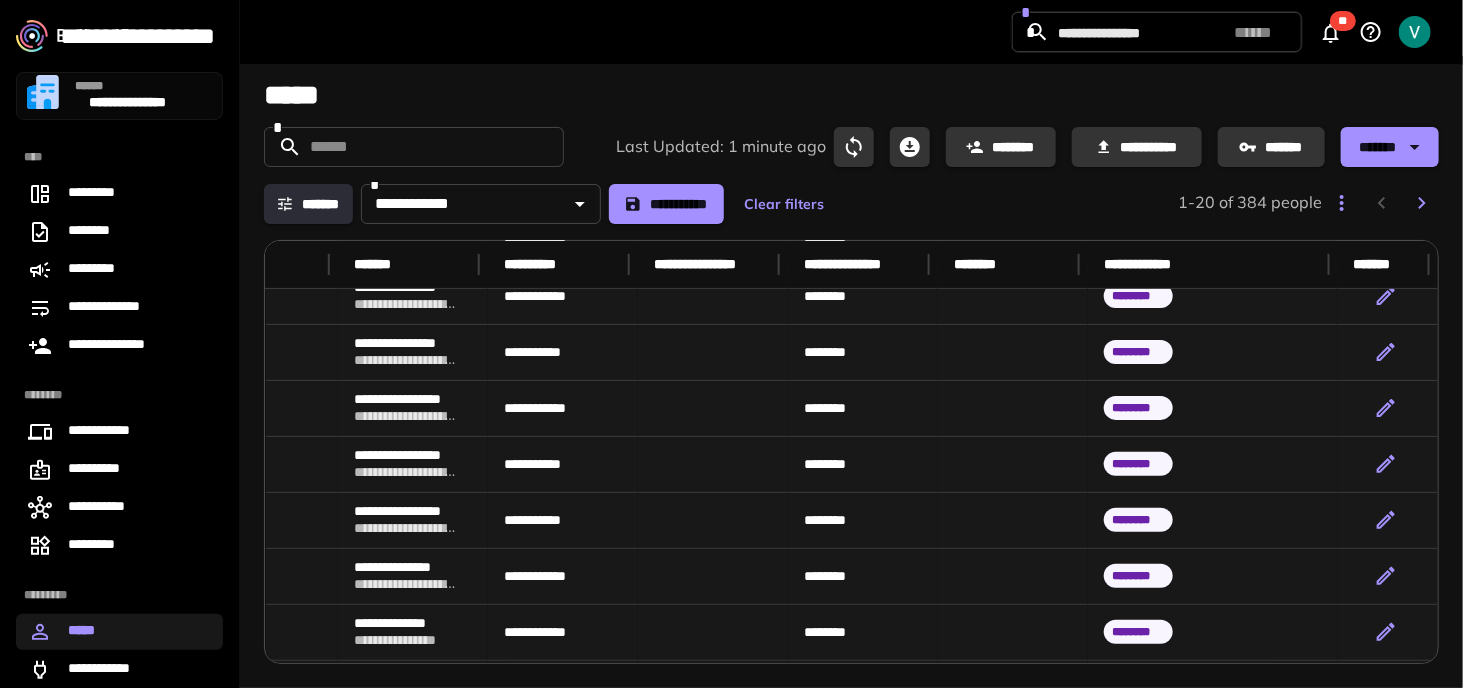 scroll, scrollTop: 760, scrollLeft: 692, axis: both 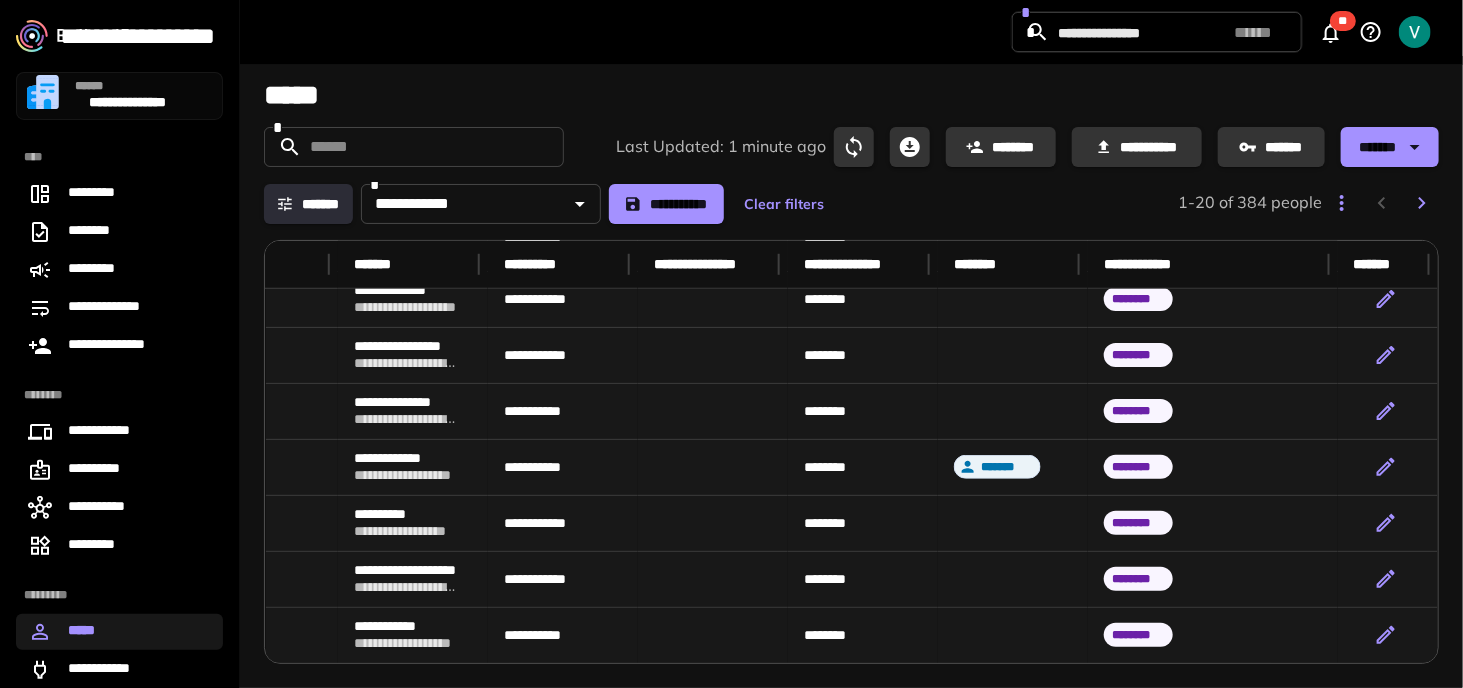 click at bounding box center [1420, 203] 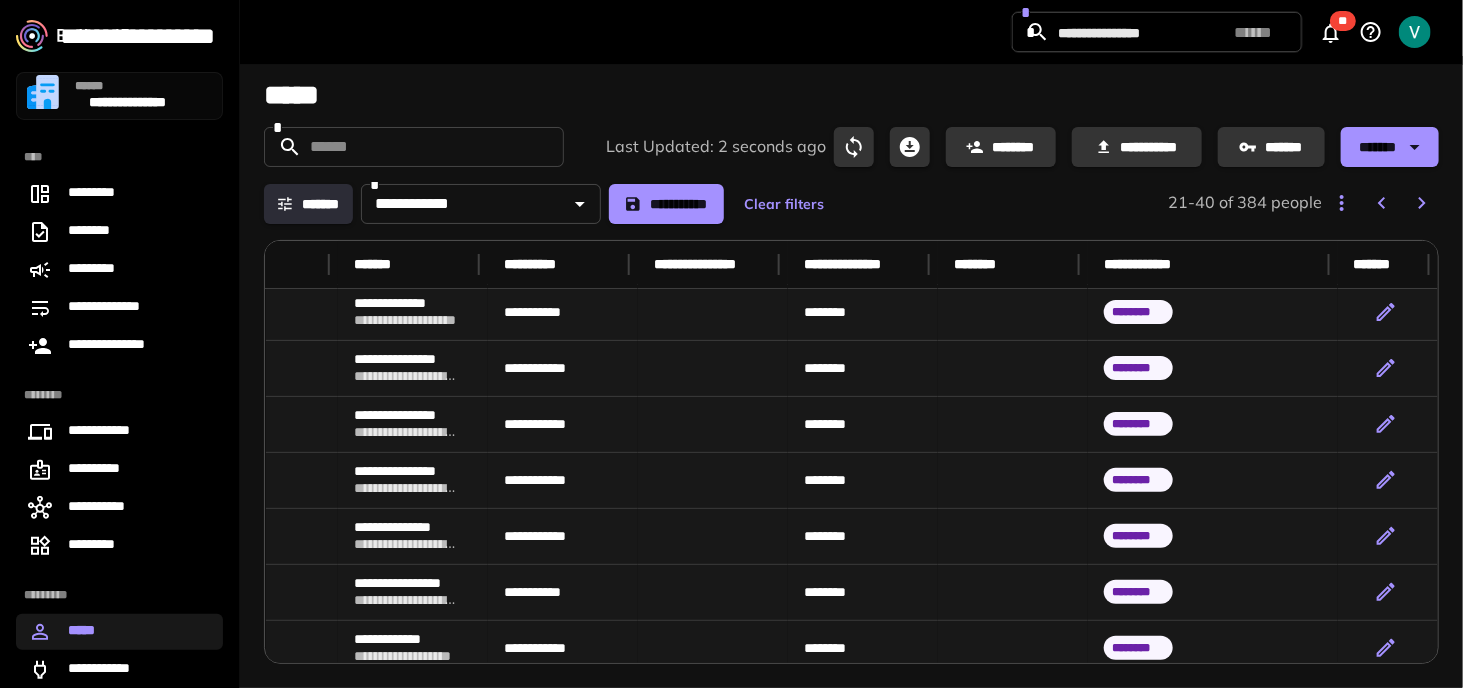 scroll, scrollTop: 6, scrollLeft: 692, axis: both 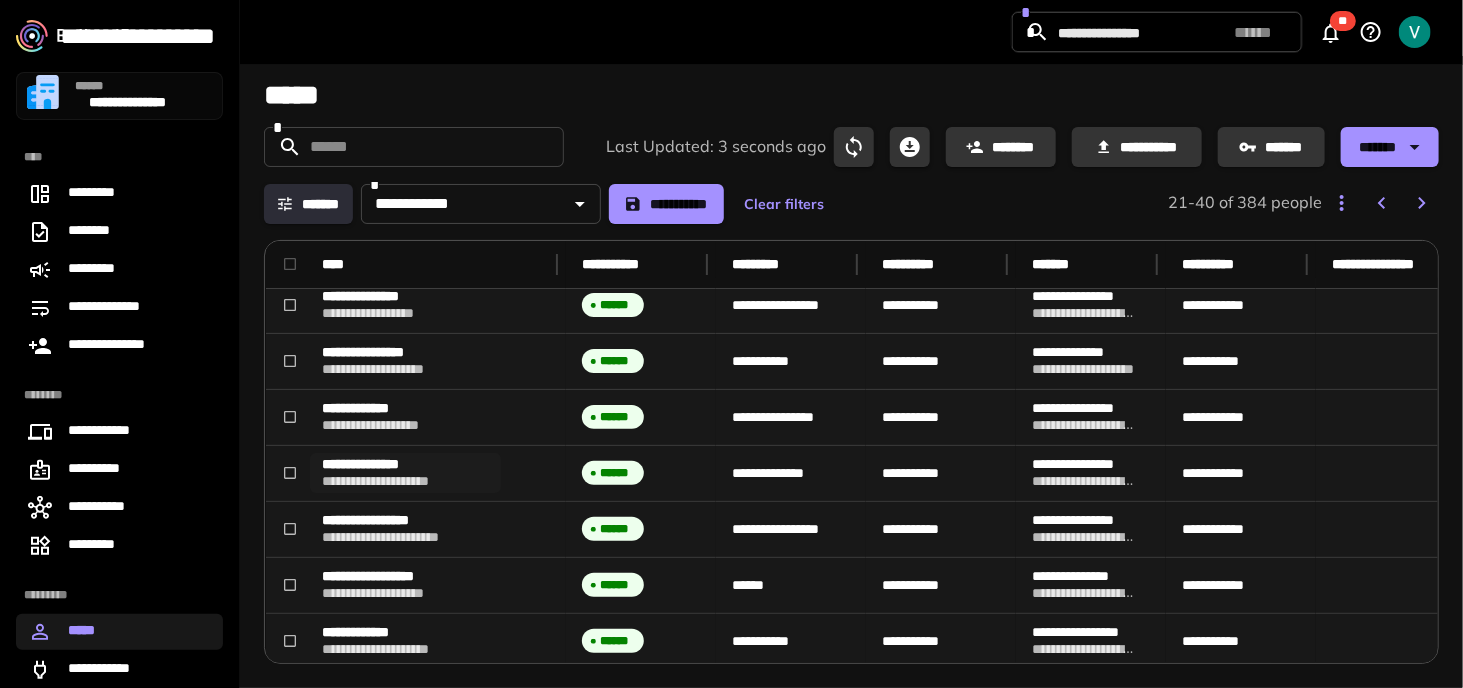 drag, startPoint x: 990, startPoint y: 428, endPoint x: 486, endPoint y: 469, distance: 505.66492 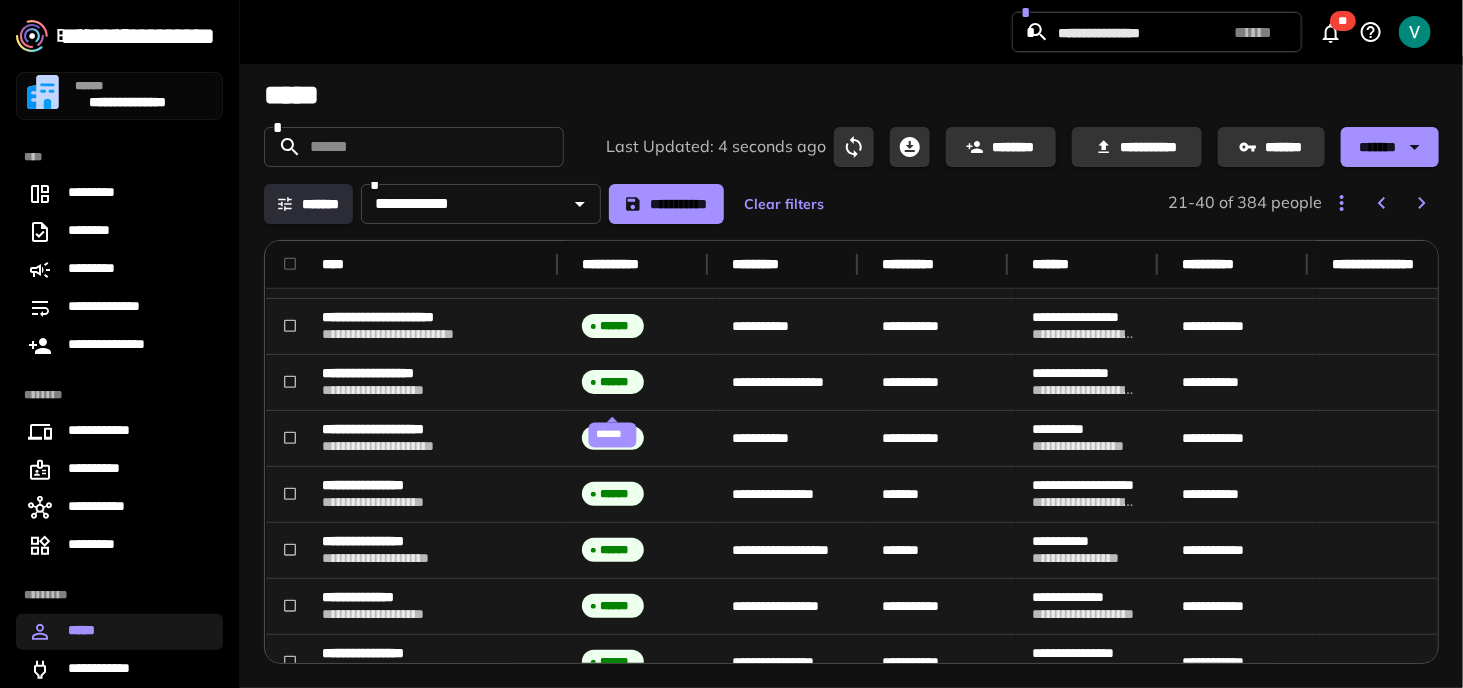 scroll, scrollTop: 760, scrollLeft: 0, axis: vertical 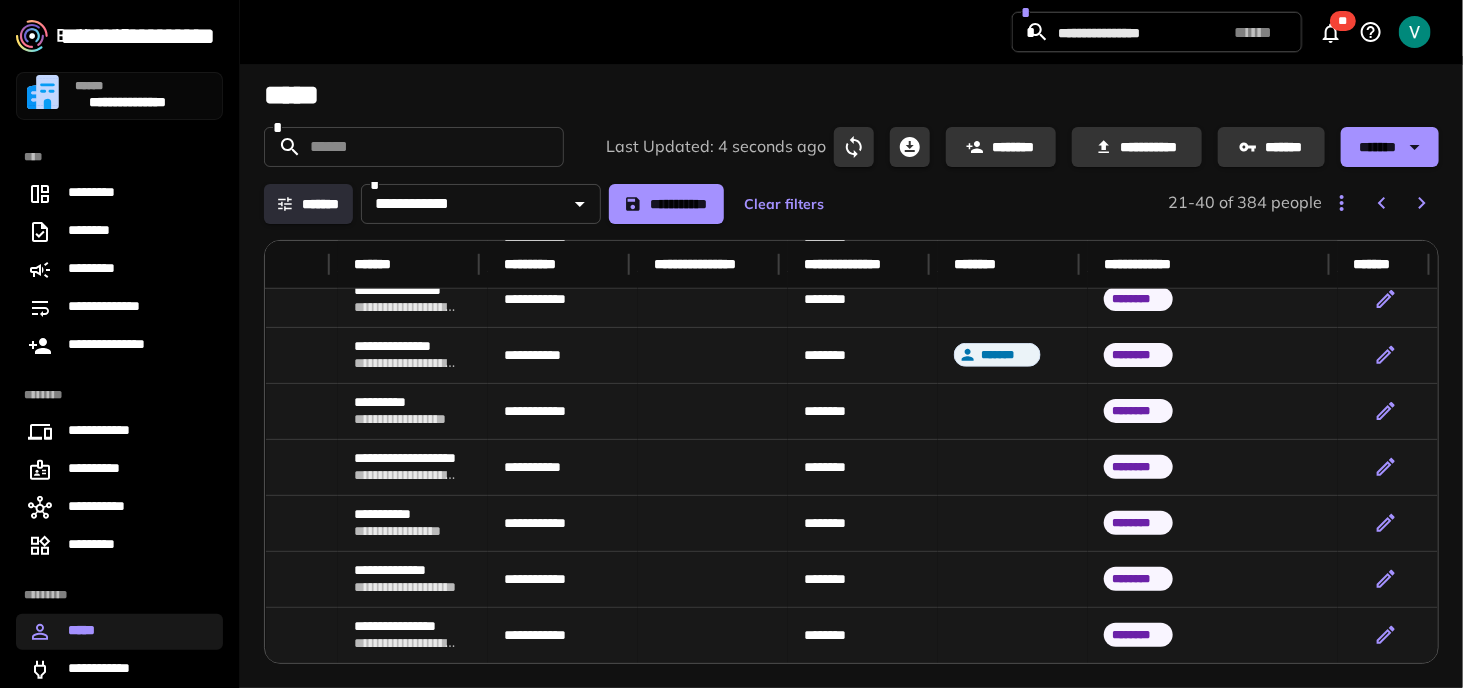 drag, startPoint x: 777, startPoint y: 412, endPoint x: 1170, endPoint y: 431, distance: 393.459 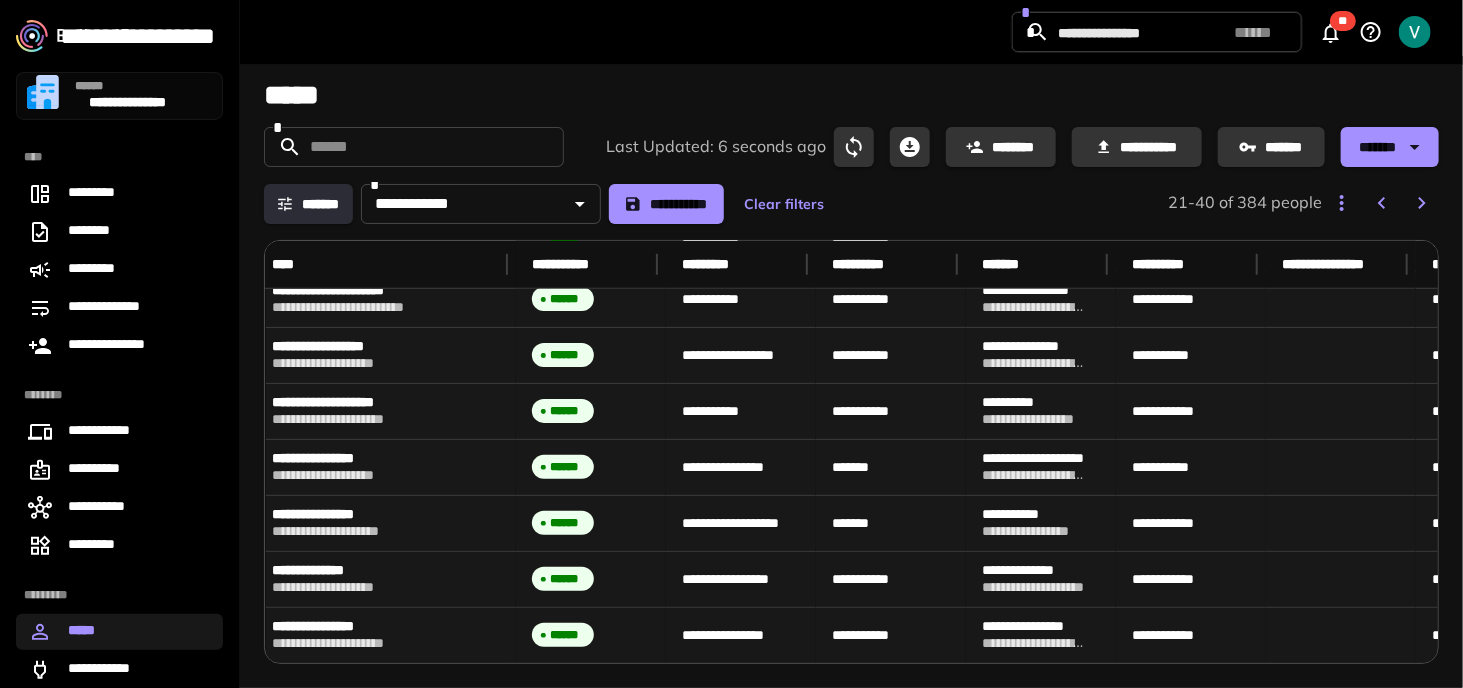 scroll, scrollTop: 760, scrollLeft: 0, axis: vertical 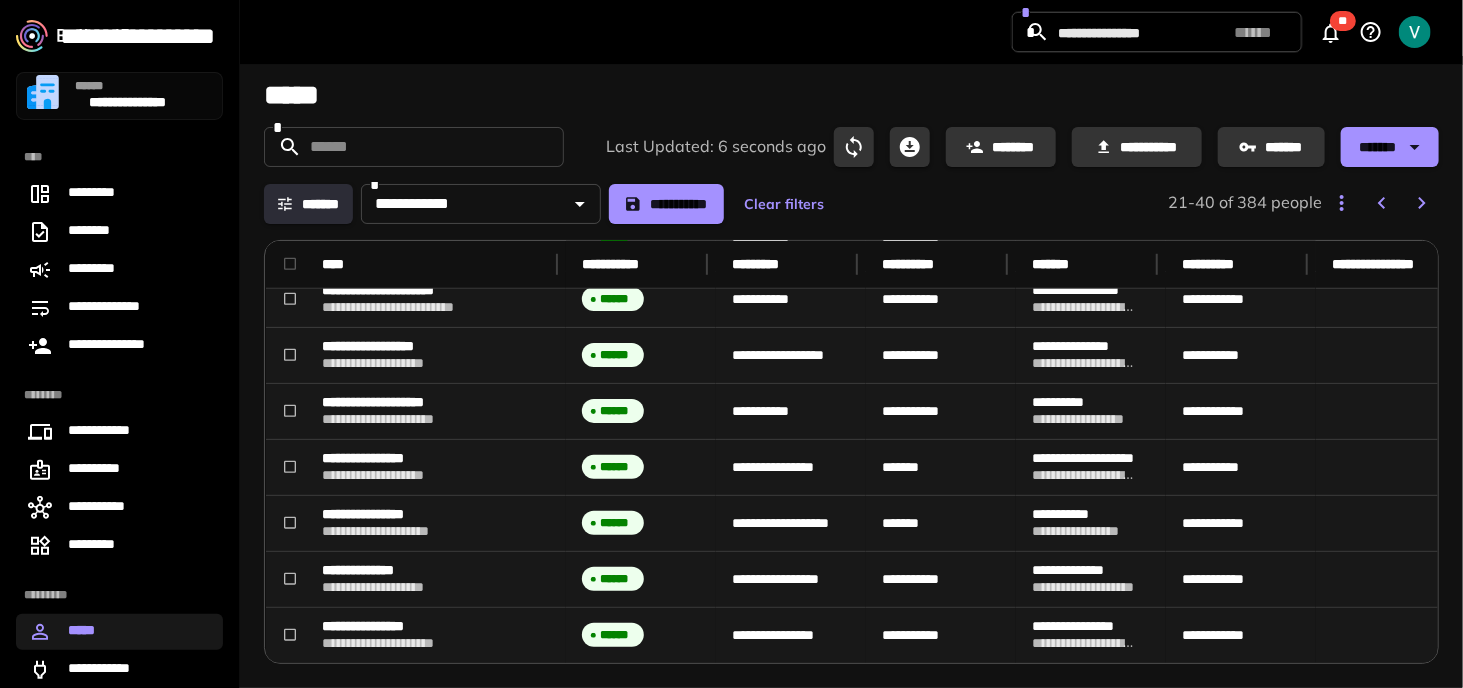 drag, startPoint x: 984, startPoint y: 353, endPoint x: 705, endPoint y: 353, distance: 279 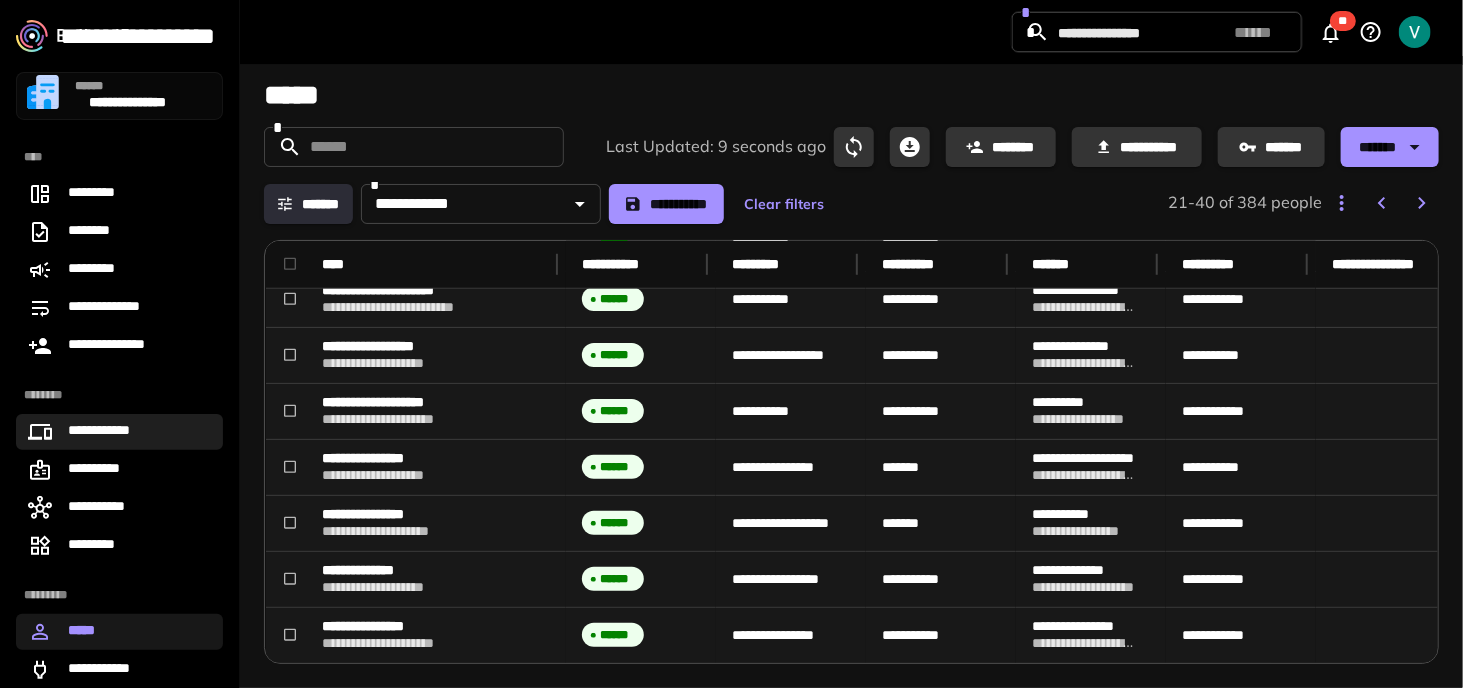 click on "**********" at bounding box center [107, 432] 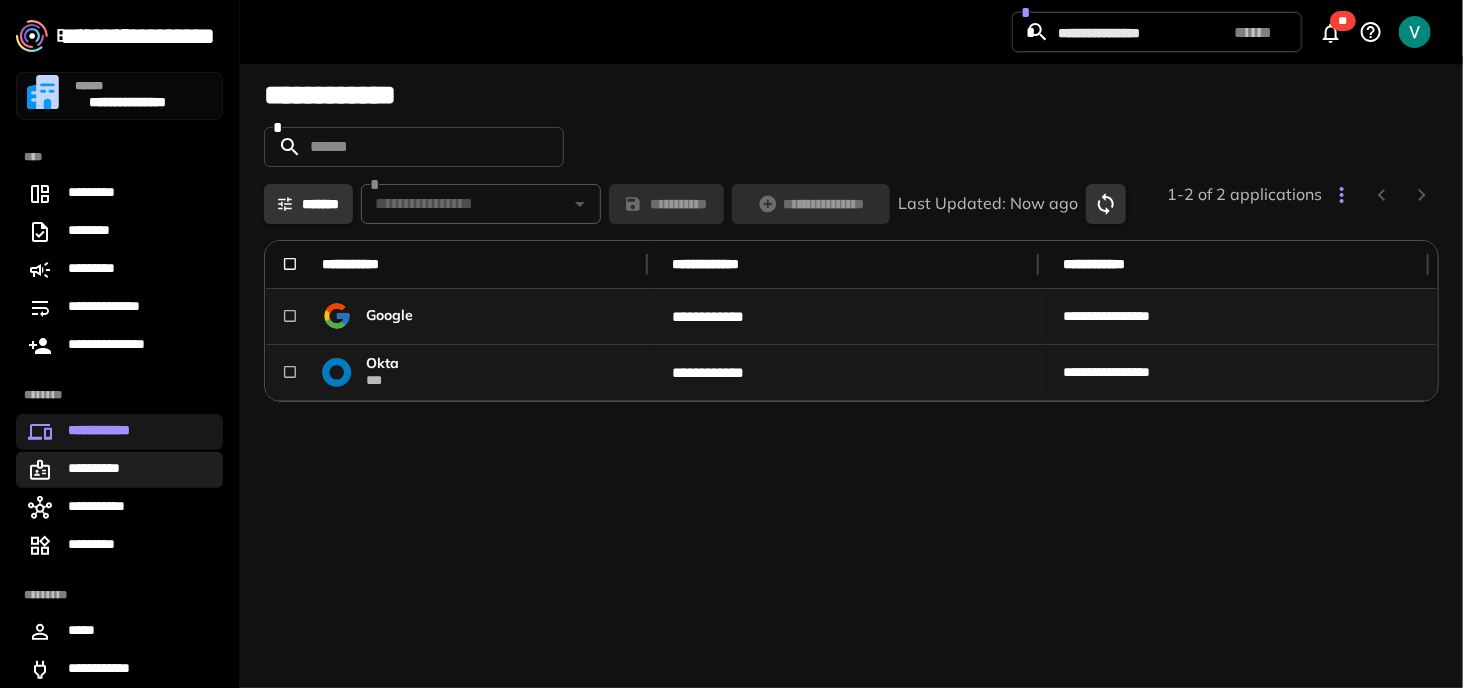 click on "**********" at bounding box center (96, 470) 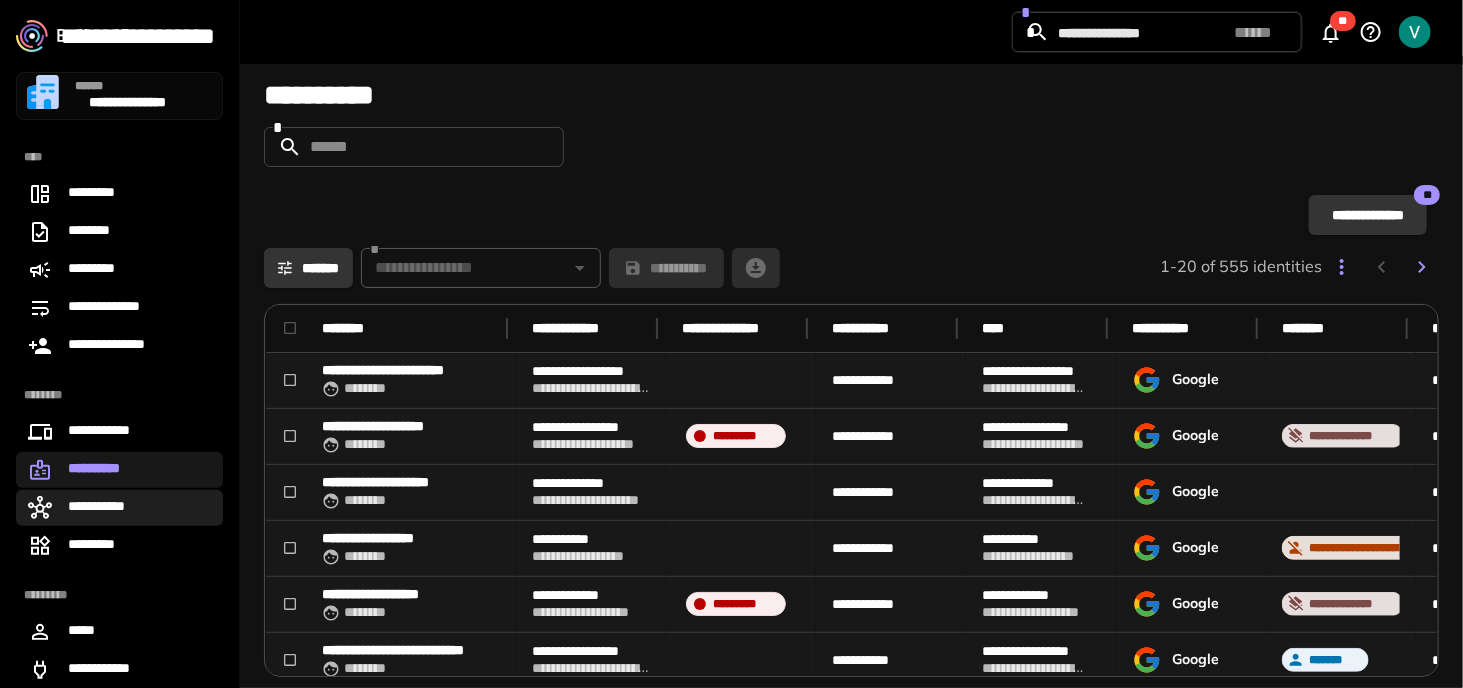 click on "**********" at bounding box center (119, 508) 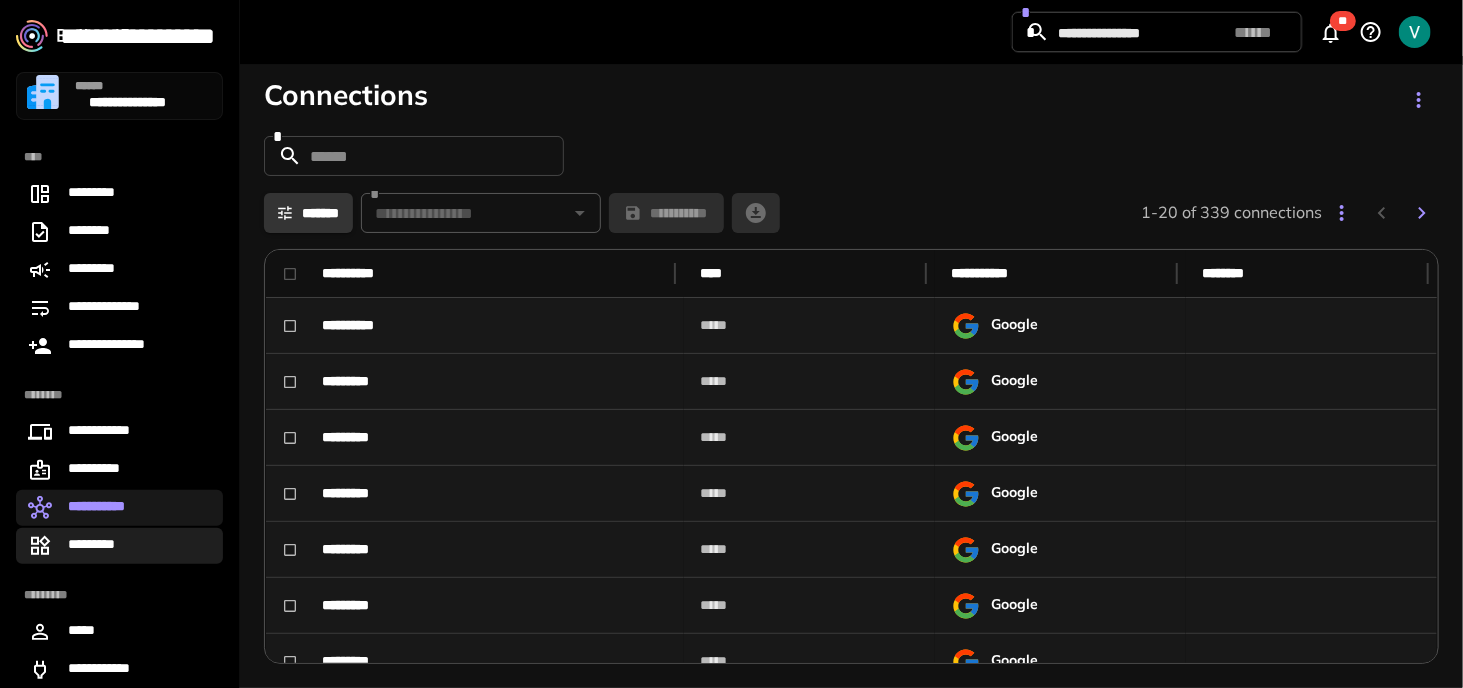 click on "*********" at bounding box center [119, 546] 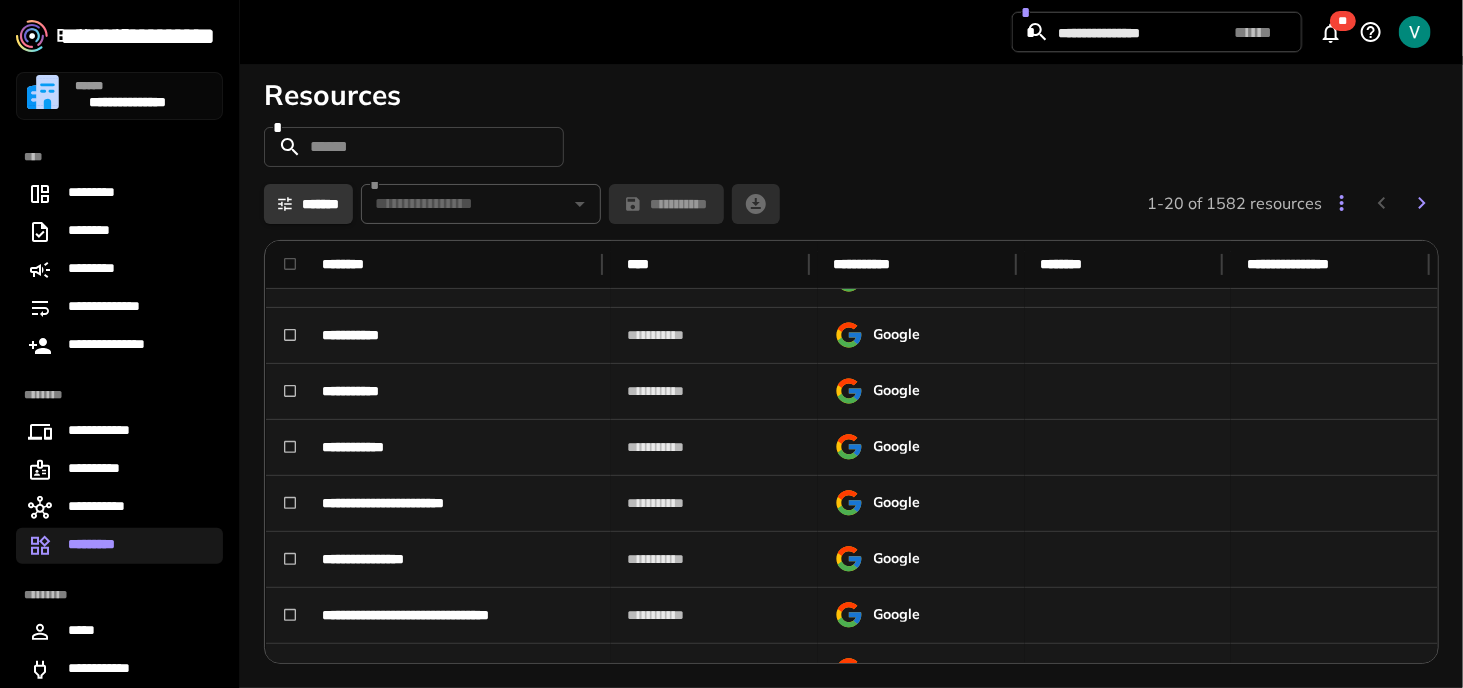 scroll, scrollTop: 0, scrollLeft: 0, axis: both 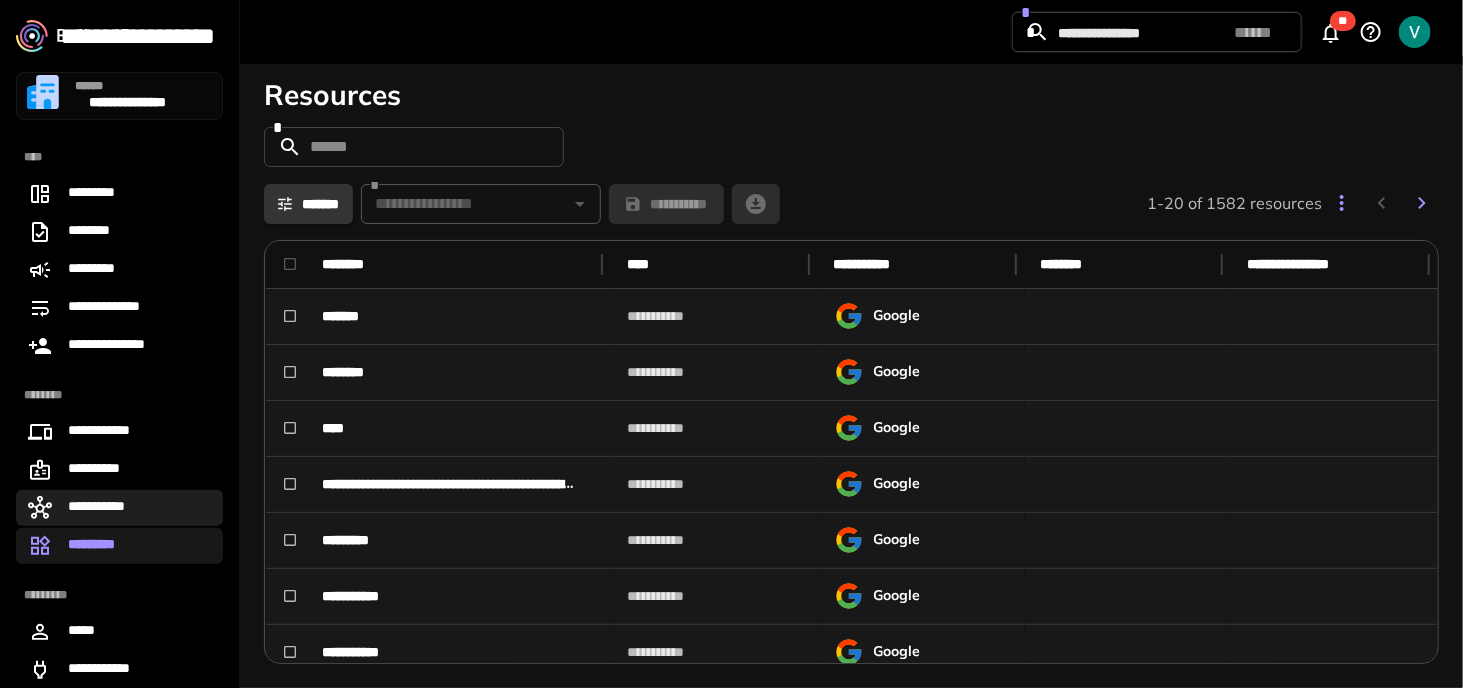click on "**********" at bounding box center [119, 508] 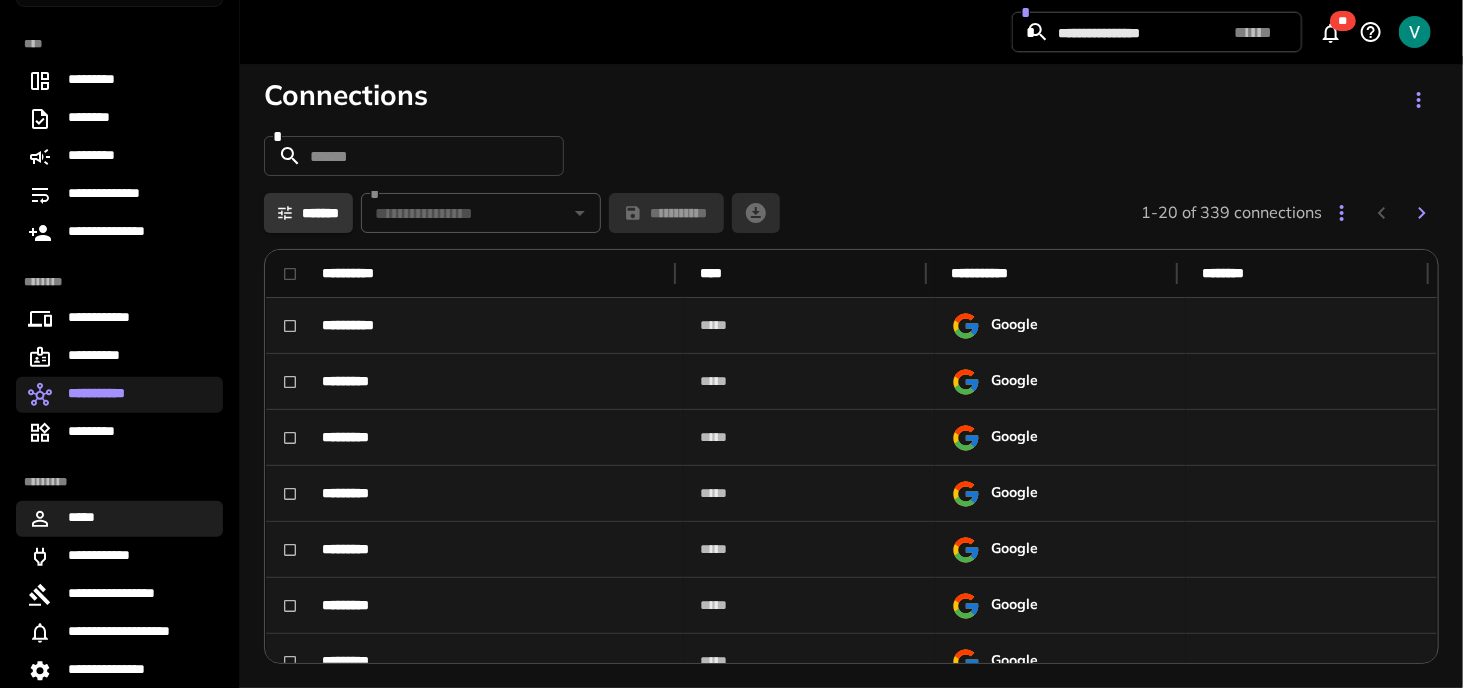 scroll, scrollTop: 114, scrollLeft: 0, axis: vertical 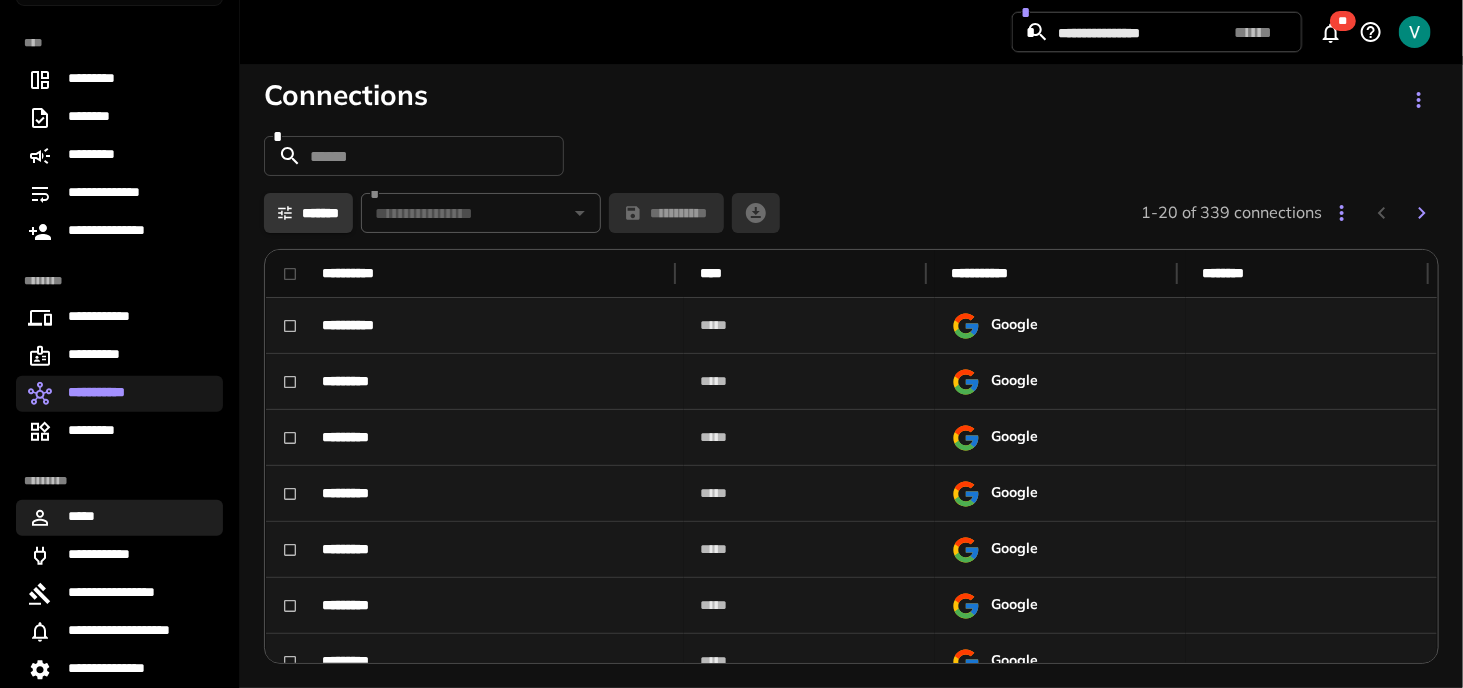 click on "*****" at bounding box center [119, 518] 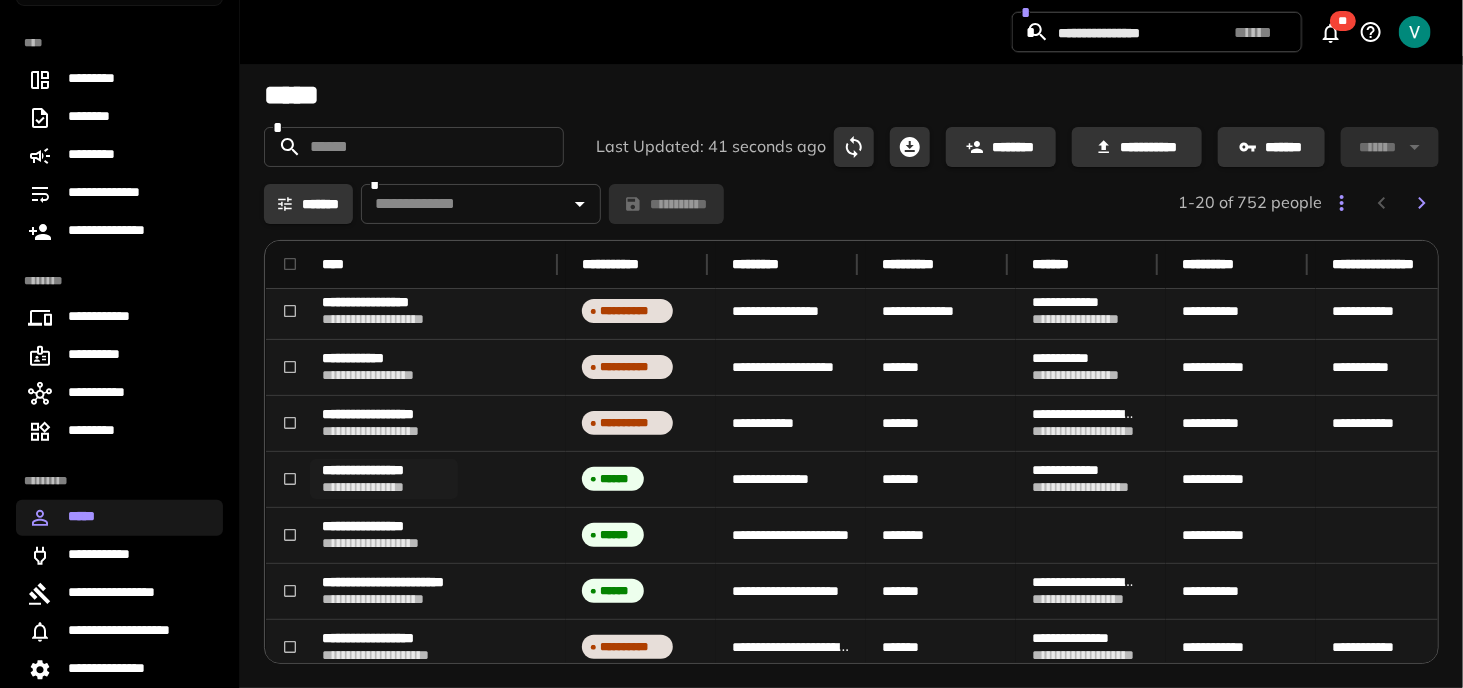 scroll, scrollTop: 0, scrollLeft: 0, axis: both 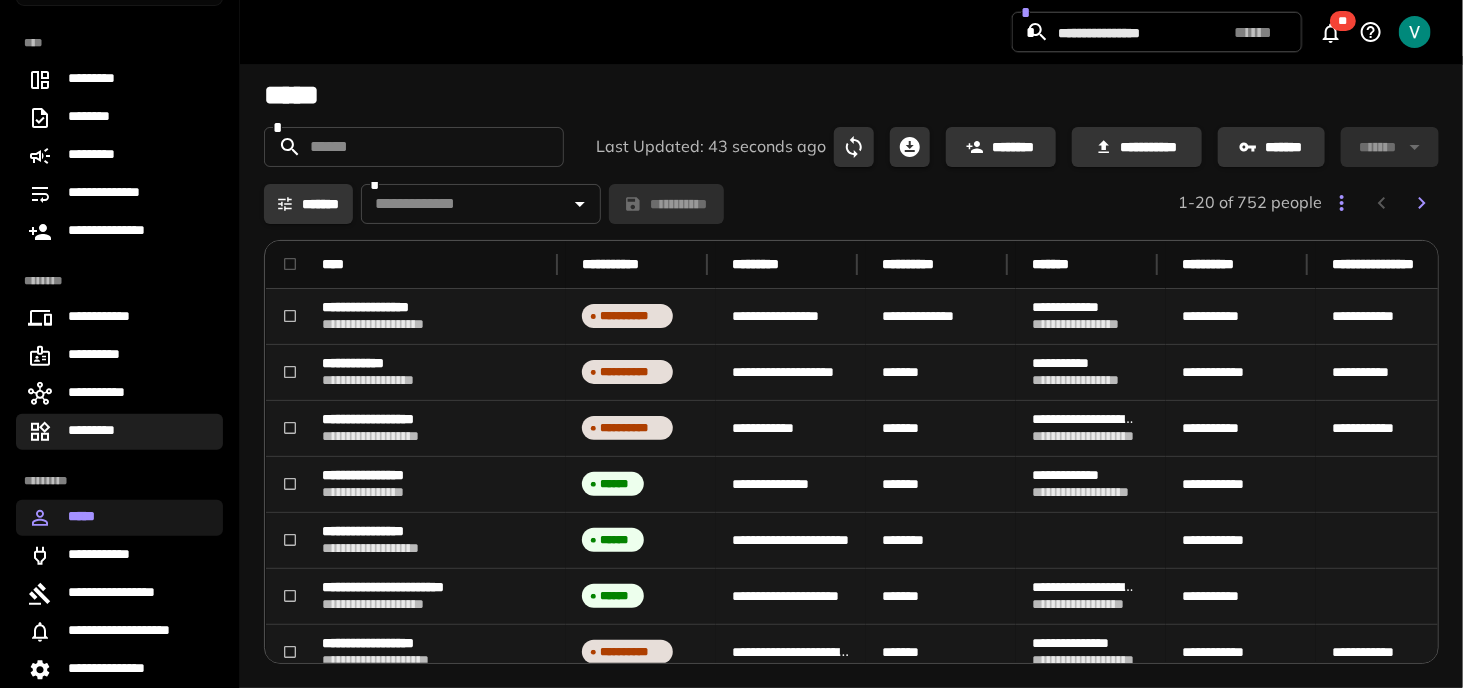 click on "*********" at bounding box center [119, 432] 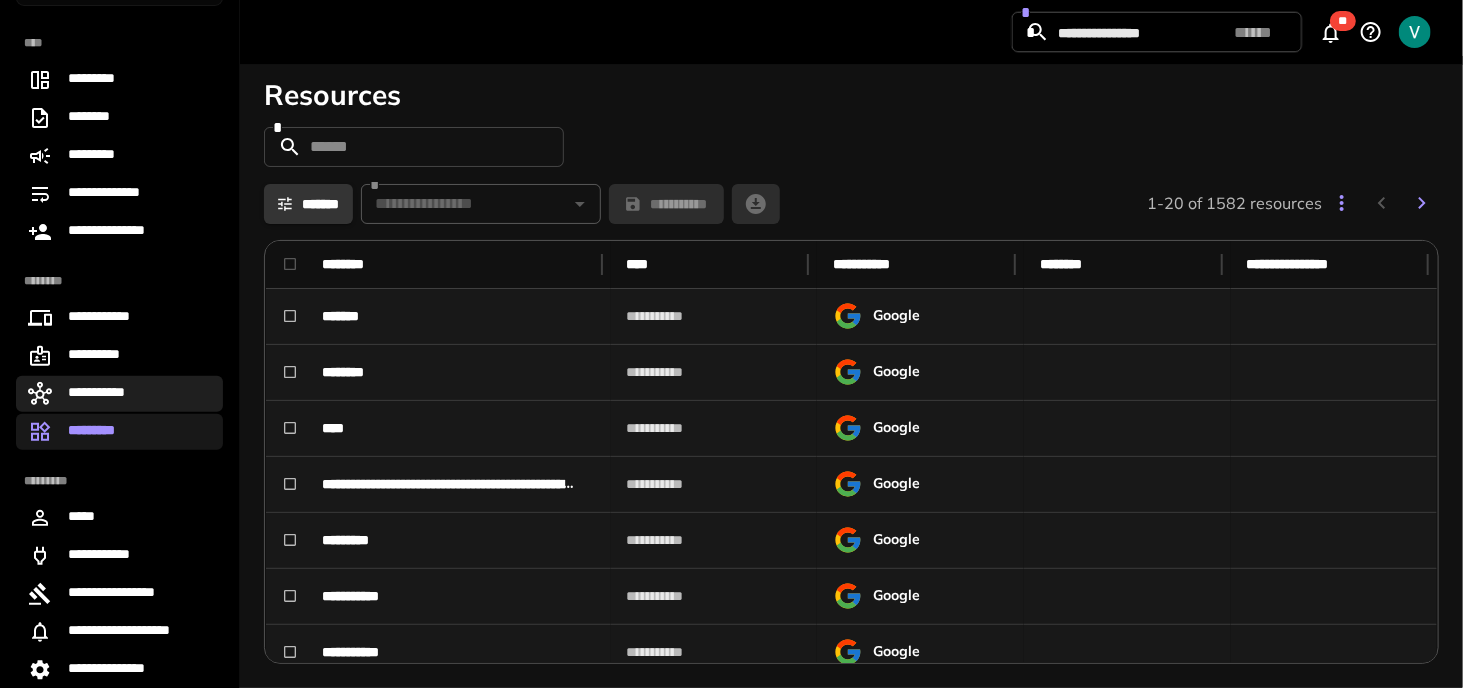 click on "**********" at bounding box center [119, 394] 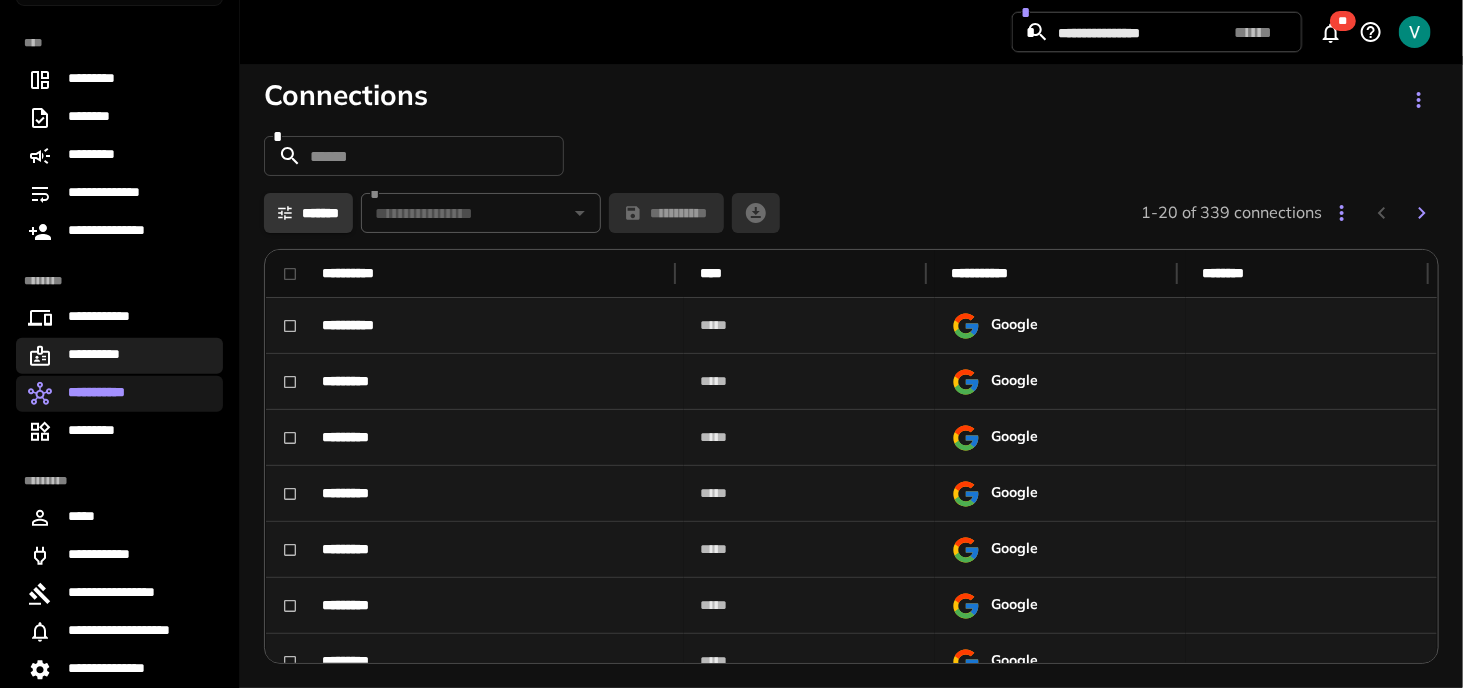 click on "**********" at bounding box center [119, 356] 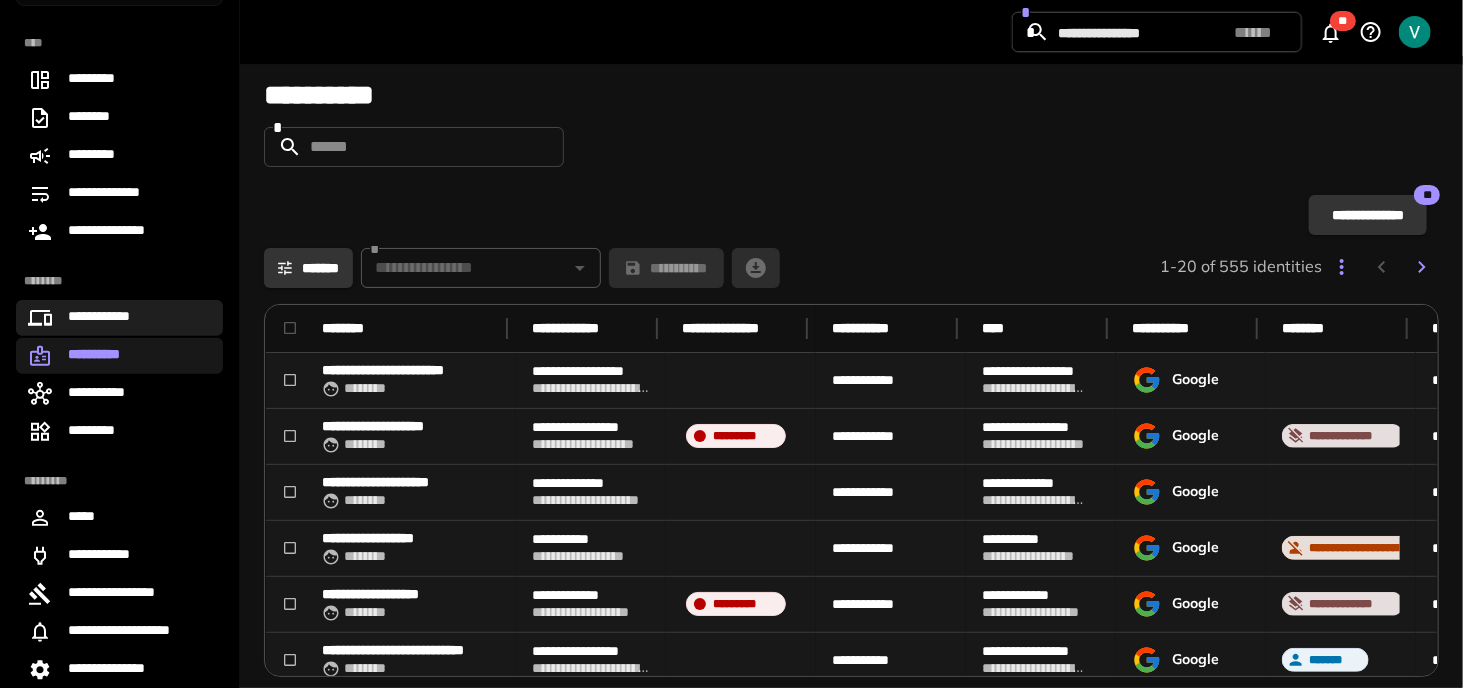 click on "**********" at bounding box center [119, 318] 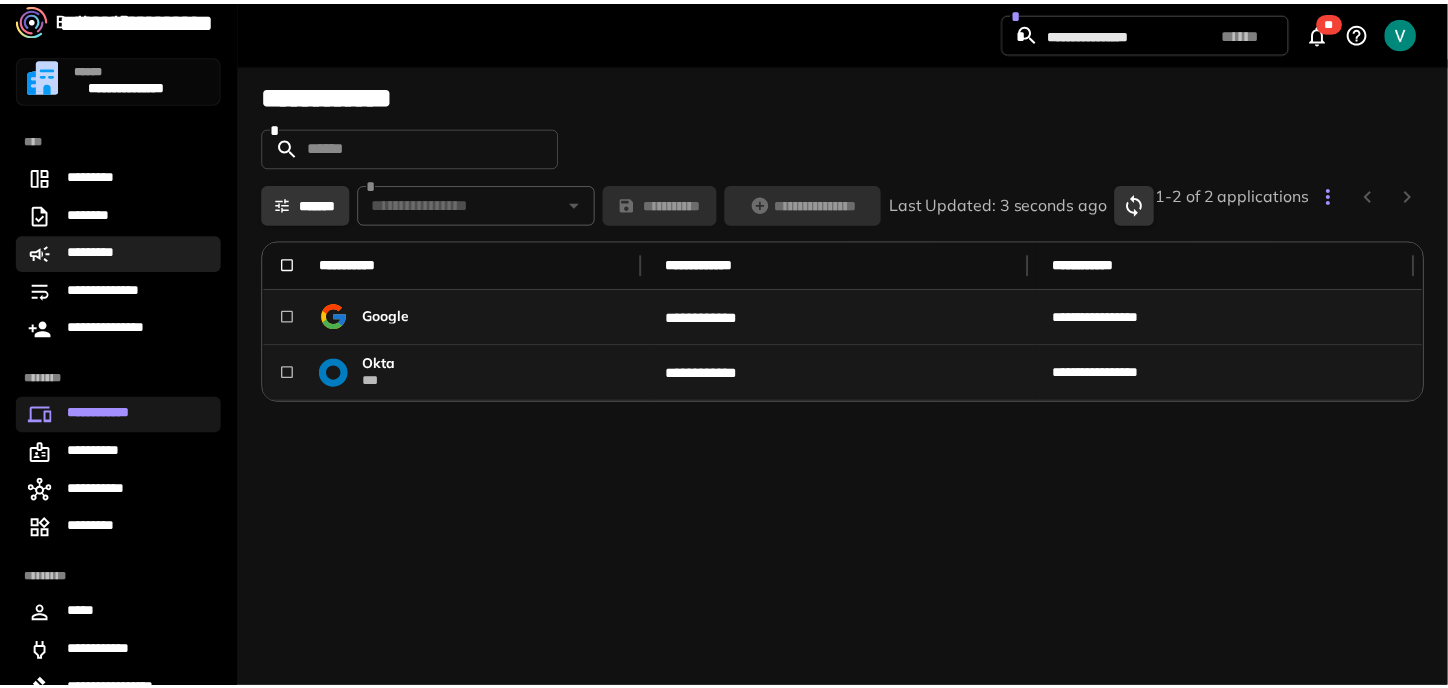 scroll, scrollTop: 0, scrollLeft: 0, axis: both 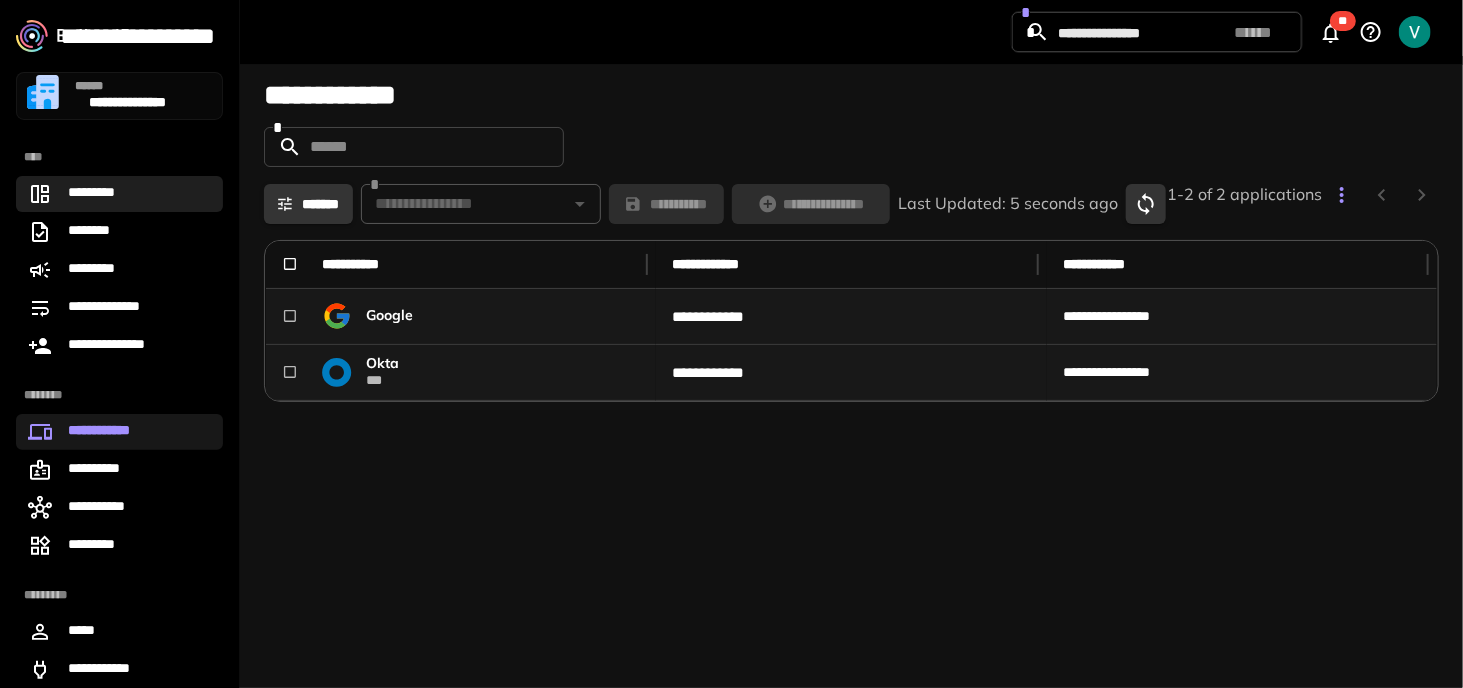 click on "*********" at bounding box center [119, 194] 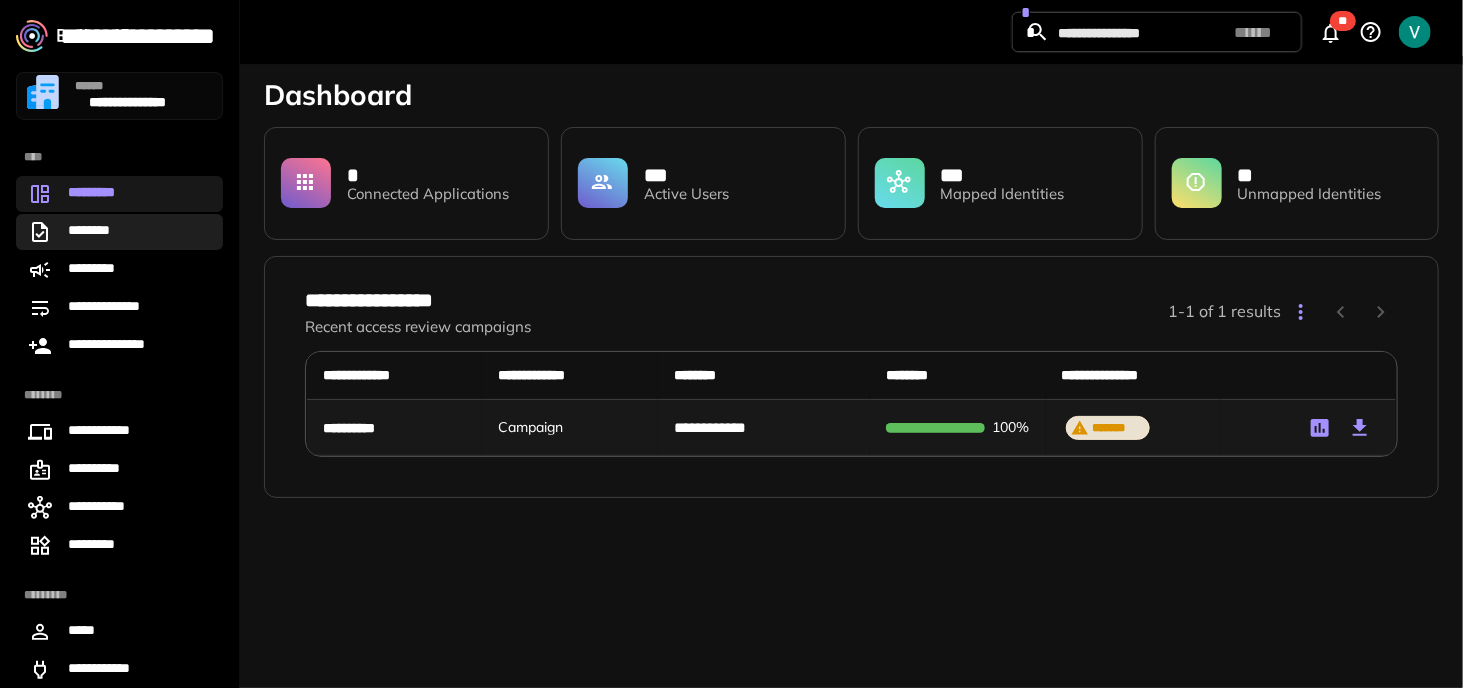 click on "********" at bounding box center [119, 232] 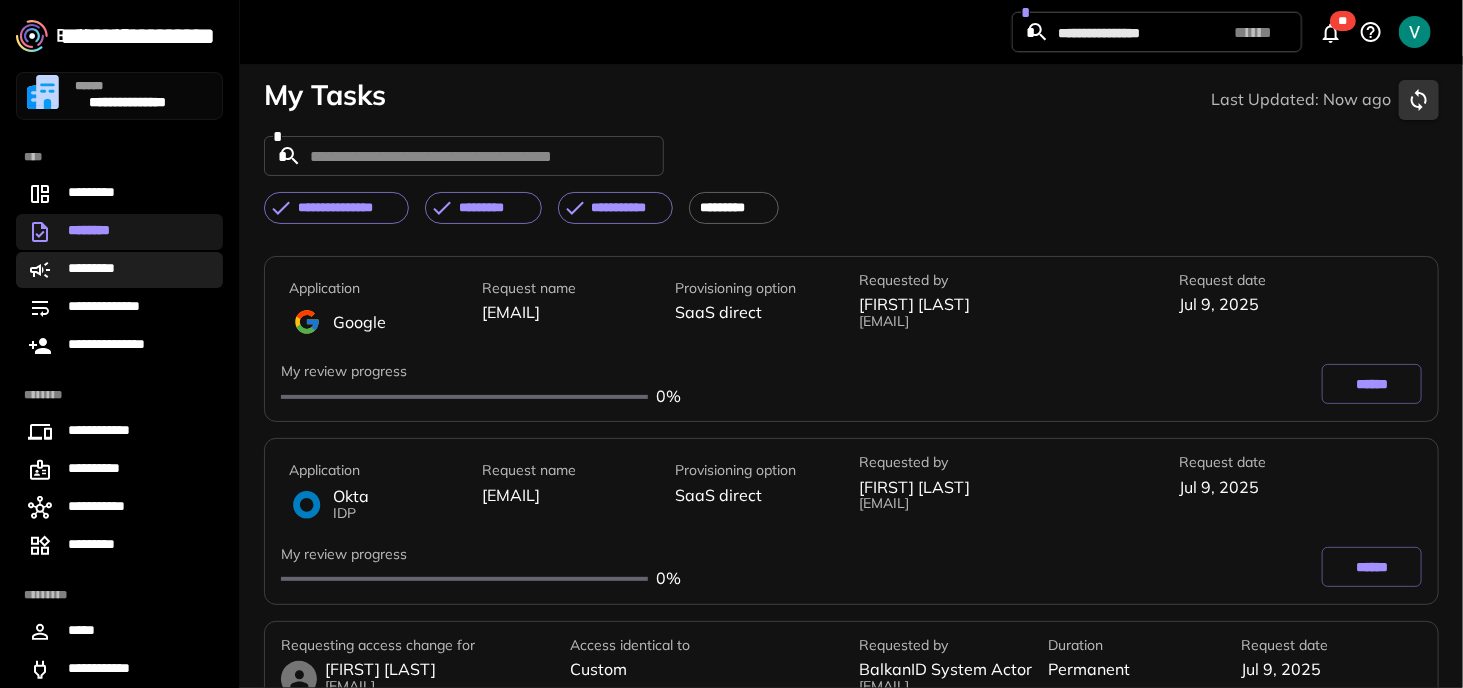 click on "*********" at bounding box center (104, 270) 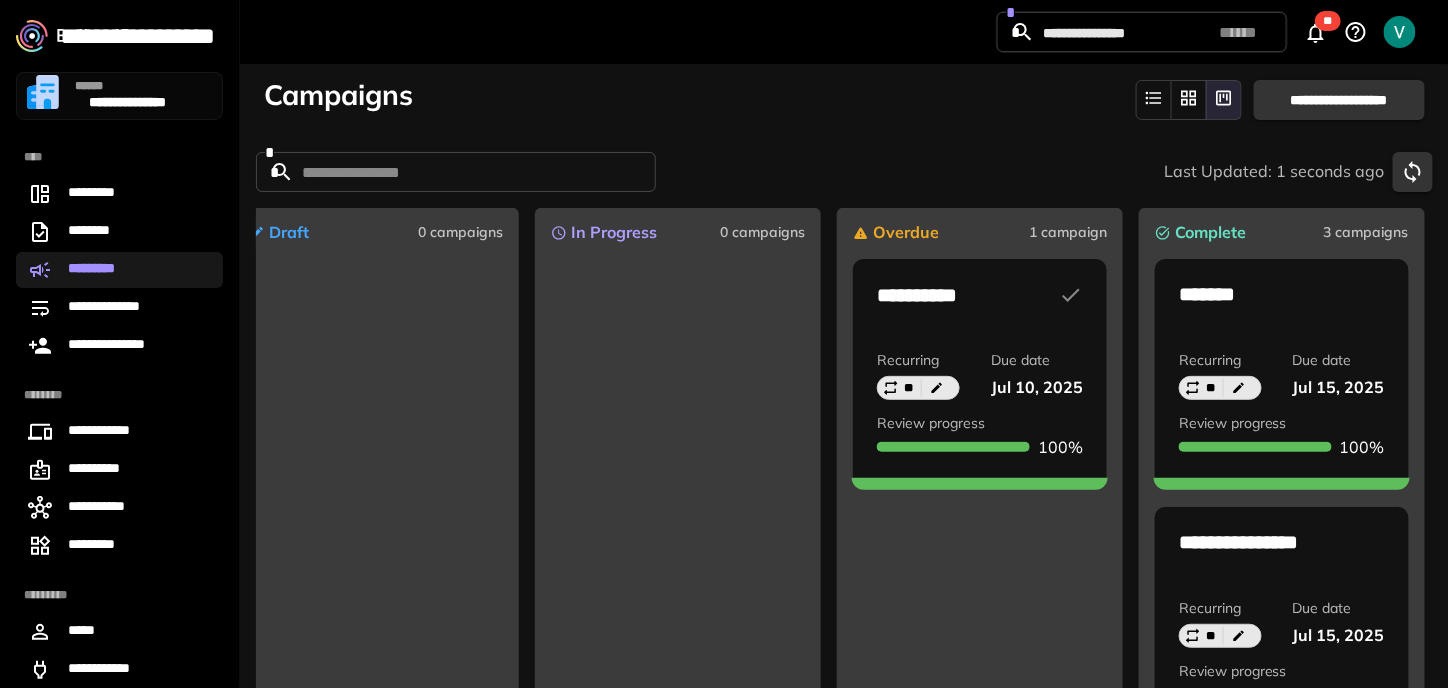 scroll, scrollTop: 0, scrollLeft: 60, axis: horizontal 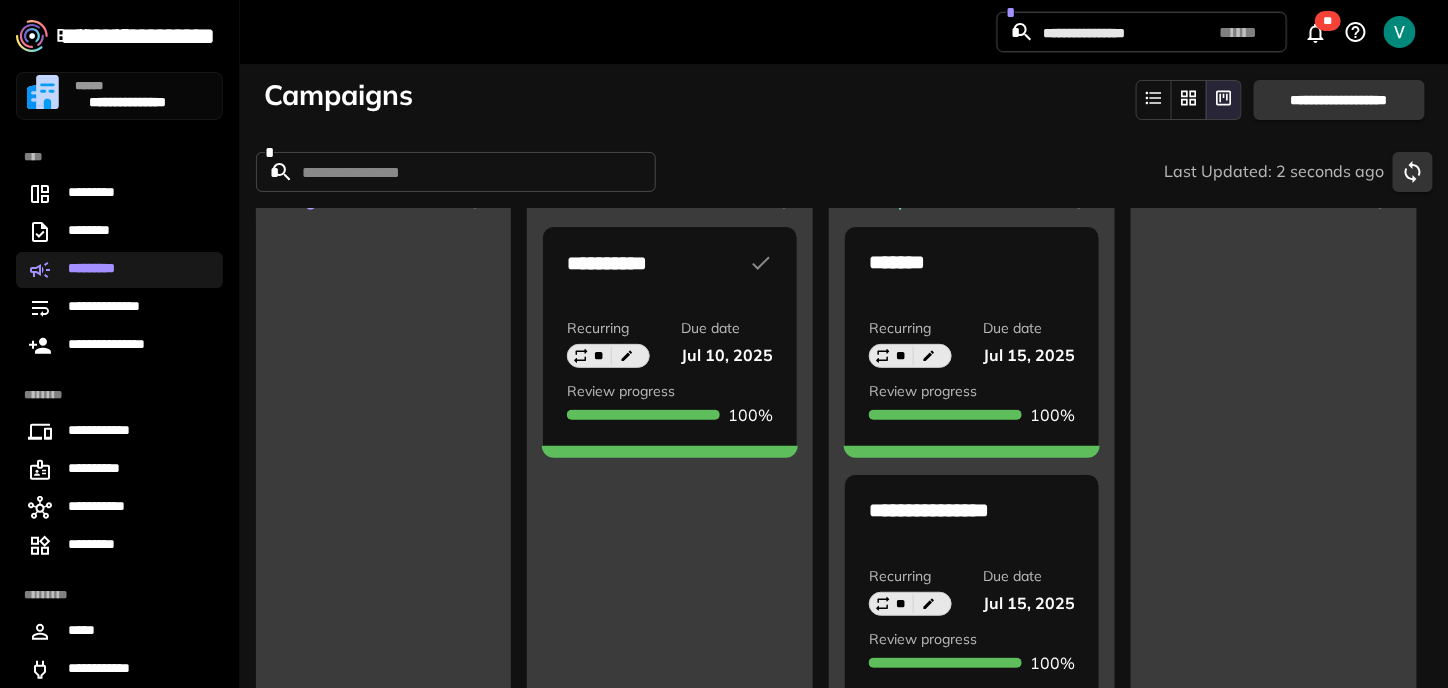 drag, startPoint x: 674, startPoint y: 442, endPoint x: 1311, endPoint y: 467, distance: 637.4904 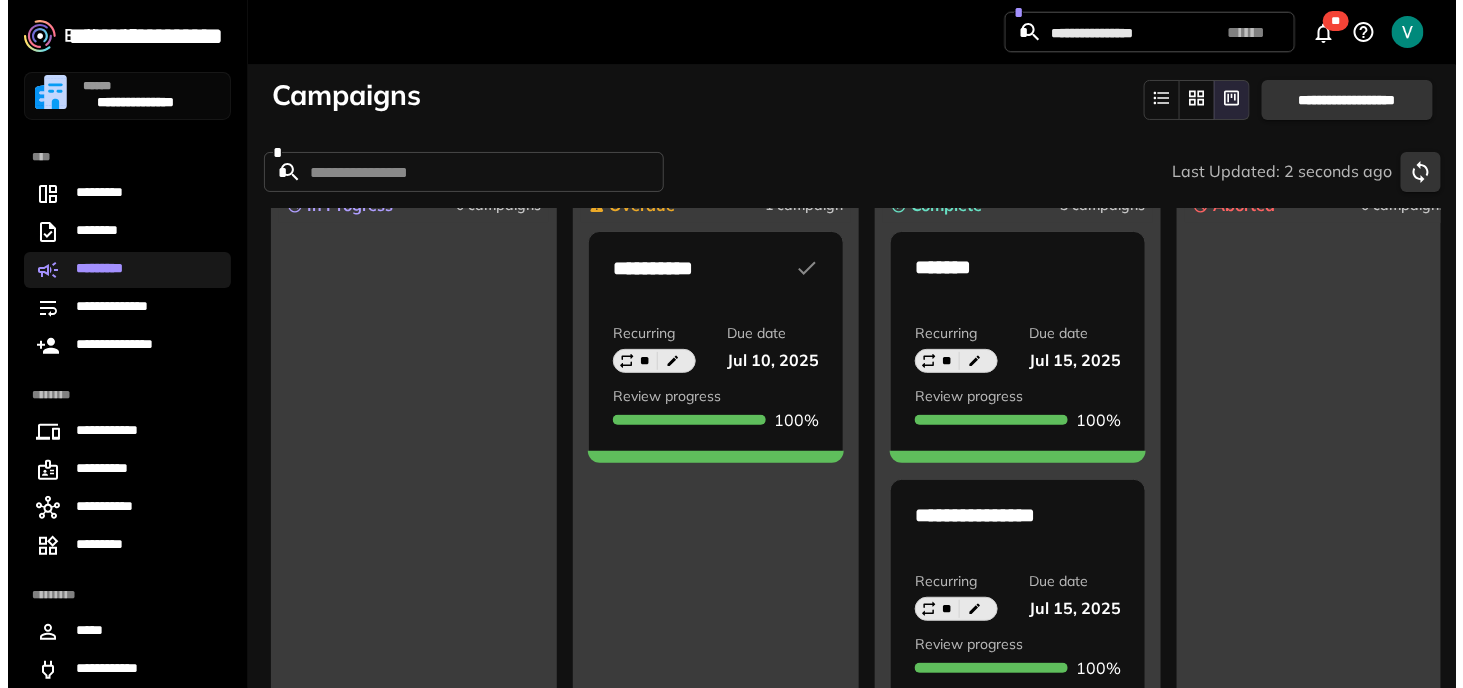 scroll, scrollTop: 0, scrollLeft: 0, axis: both 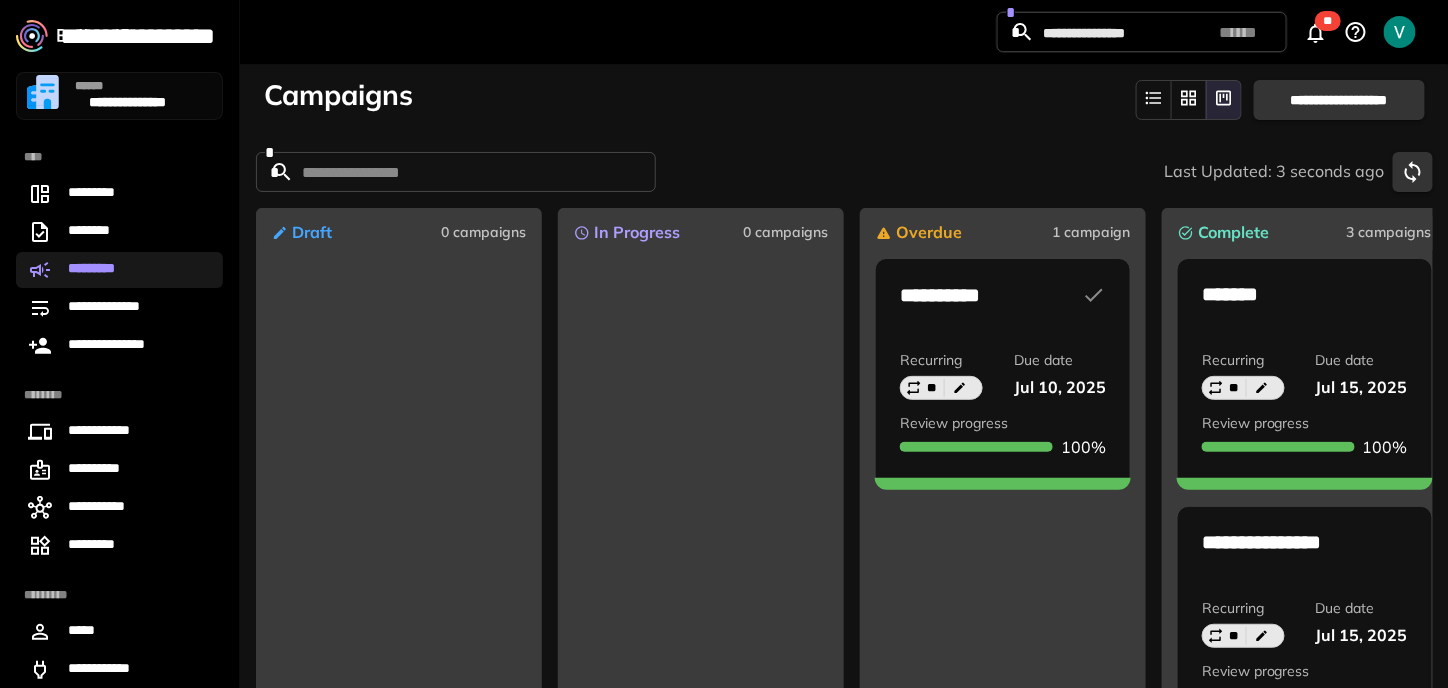 drag, startPoint x: 1293, startPoint y: 467, endPoint x: 90, endPoint y: 107, distance: 1255.7106 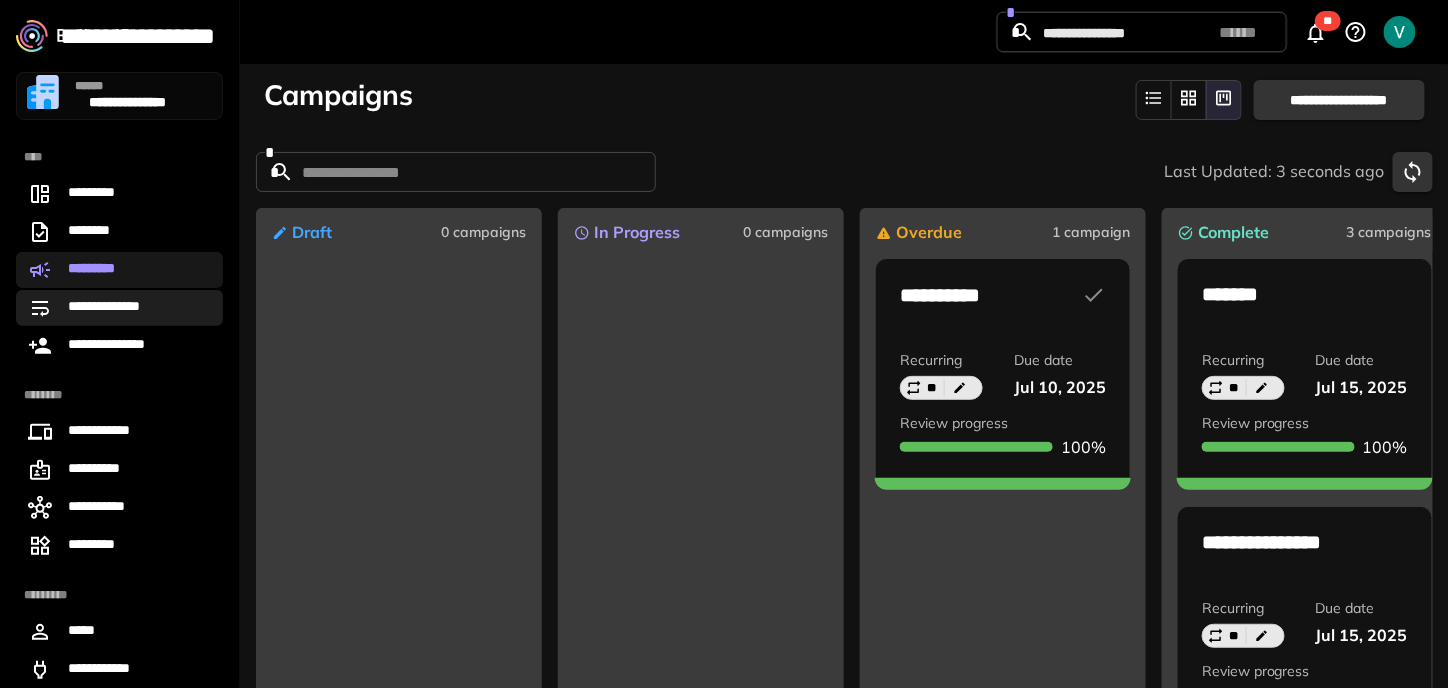 click 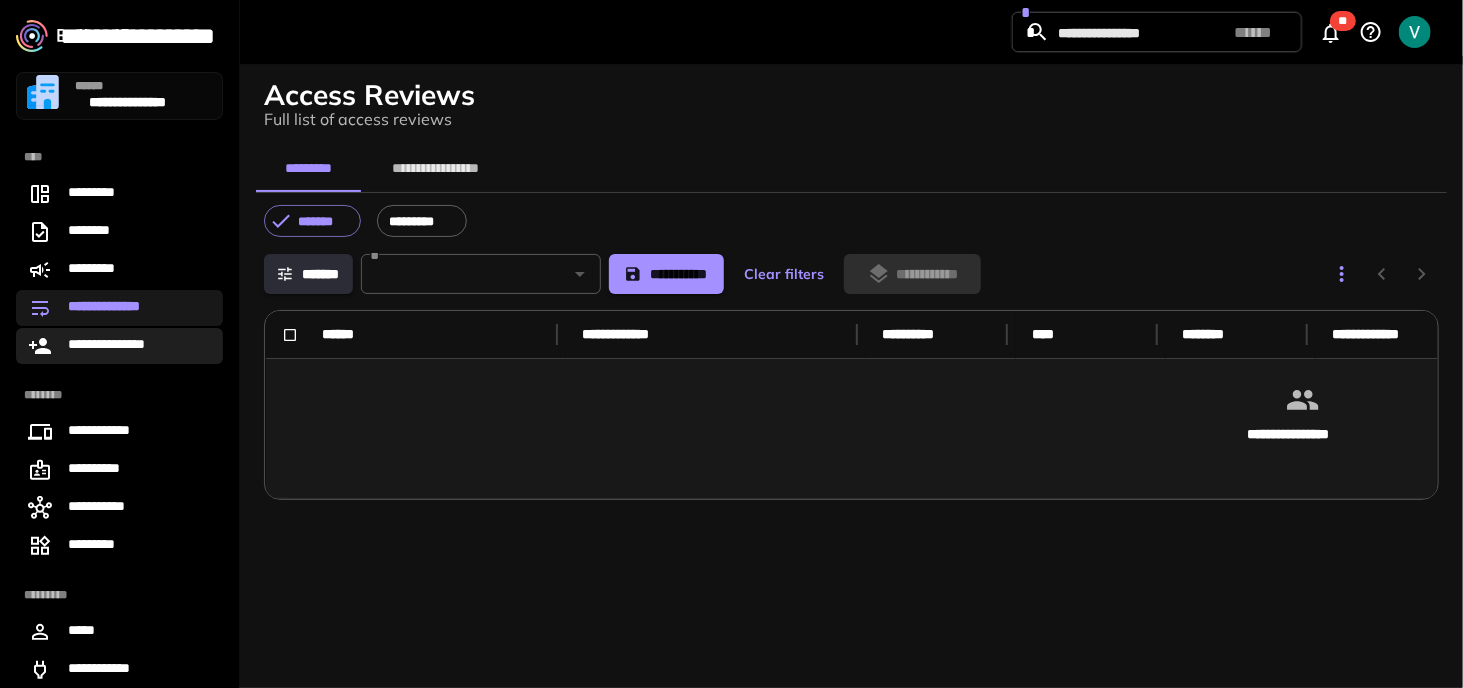 click on "**********" at bounding box center (118, 346) 